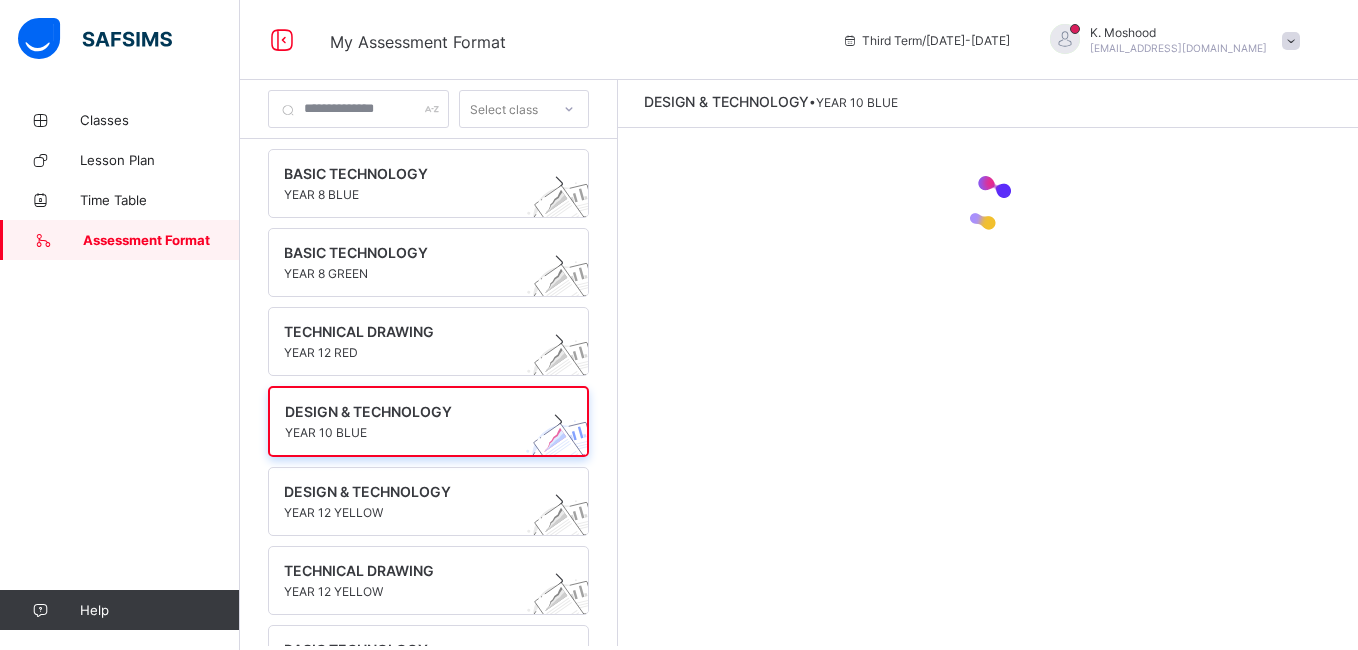 scroll, scrollTop: 0, scrollLeft: 0, axis: both 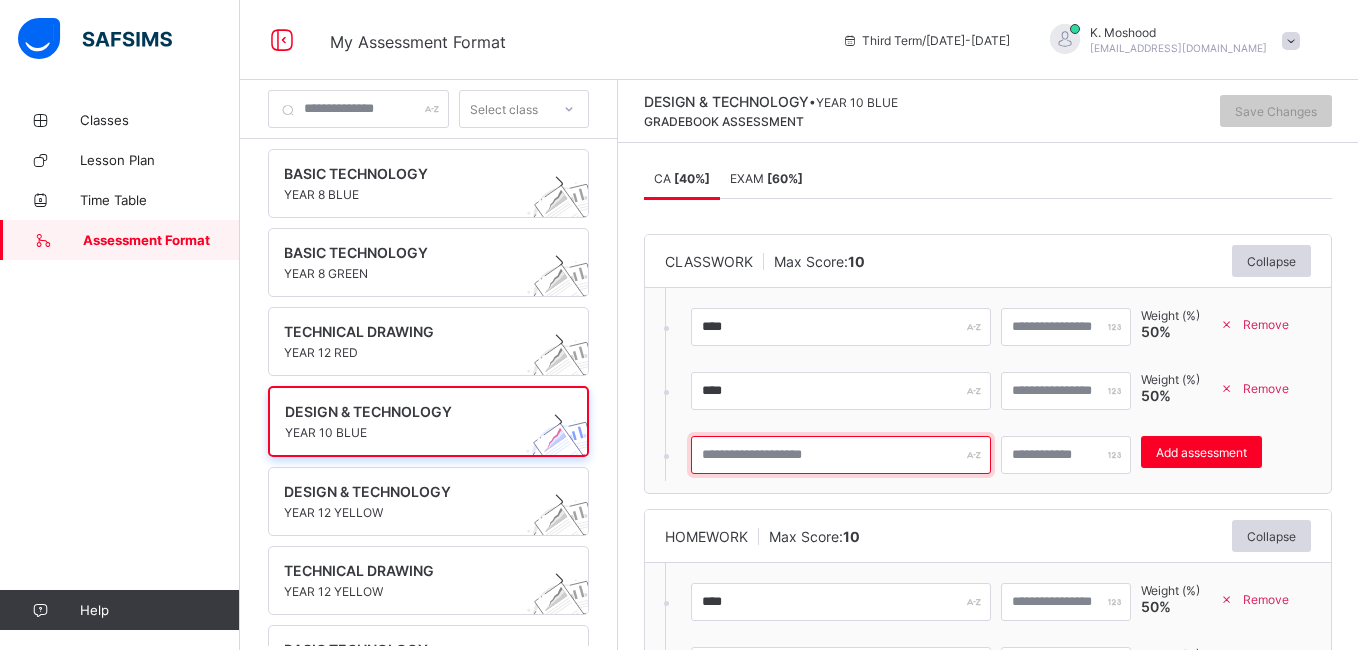 click at bounding box center [841, 455] 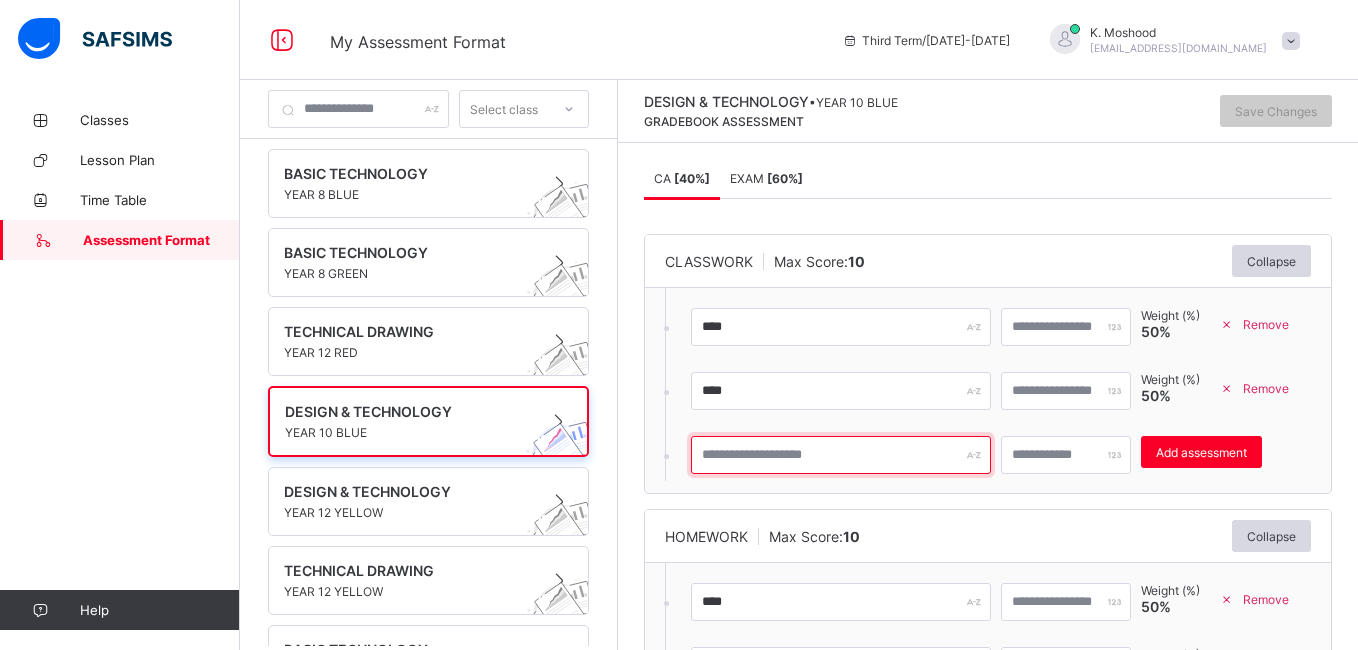 type on "*" 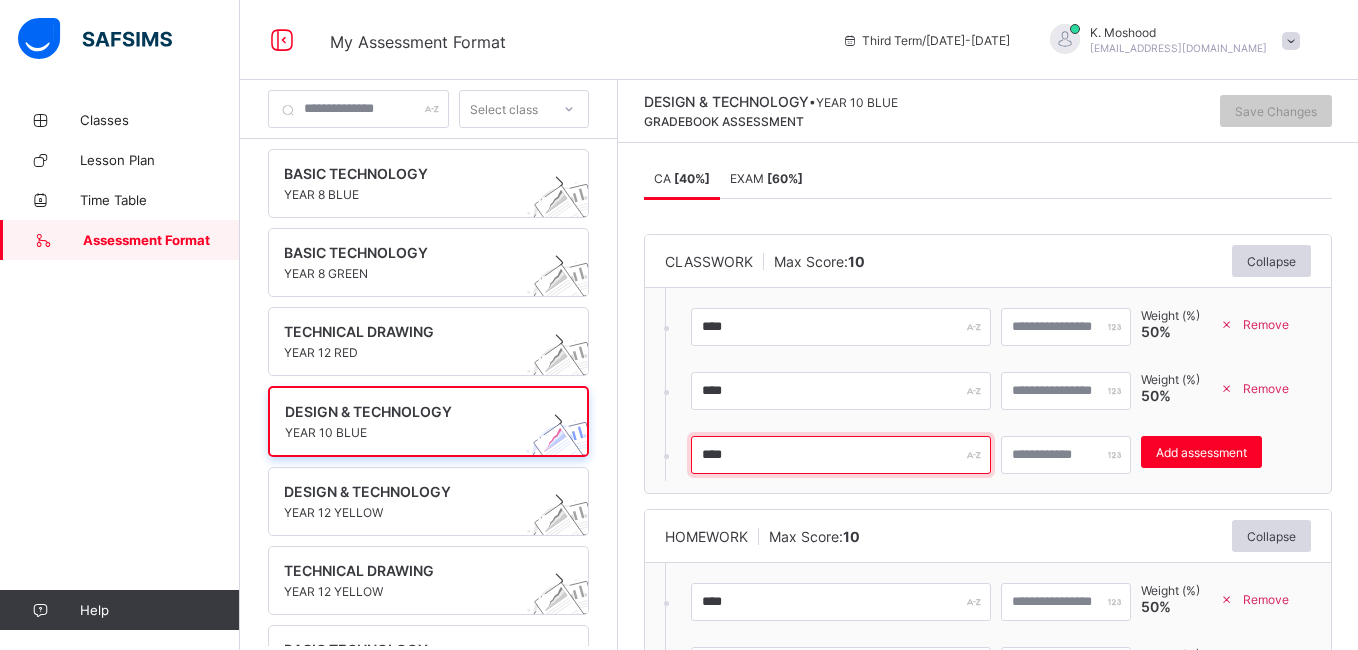 type on "****" 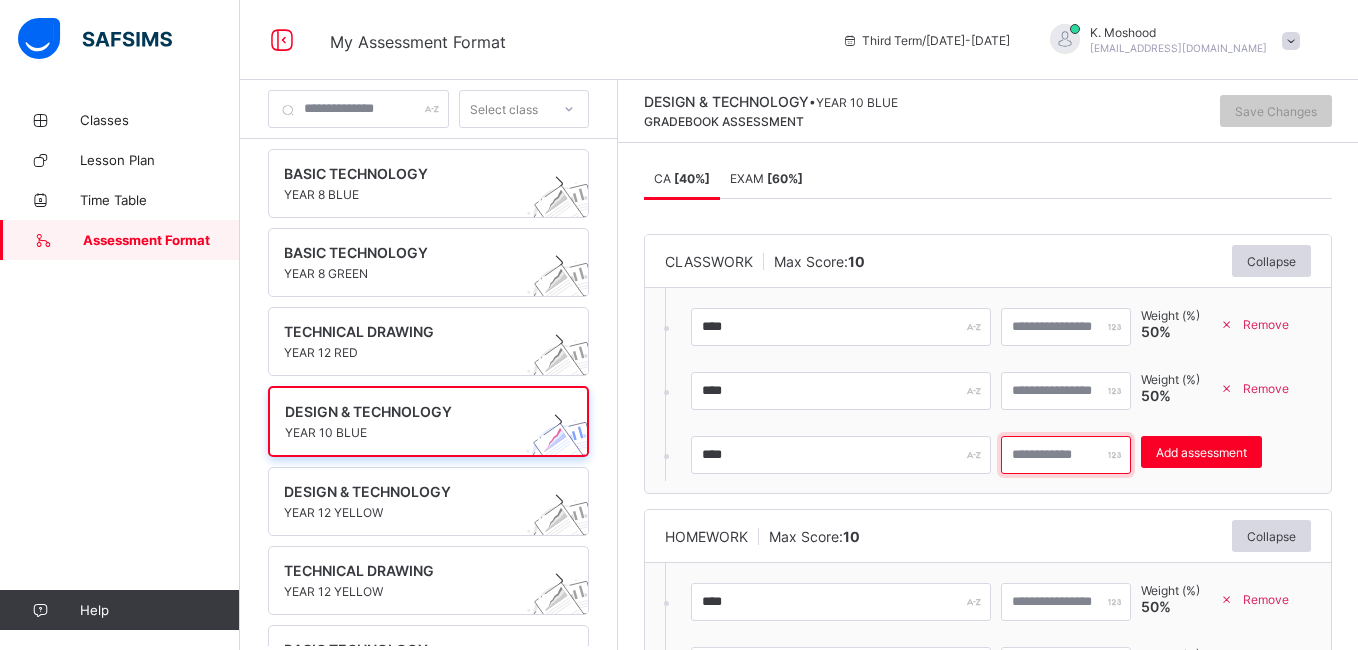 click at bounding box center [1066, 455] 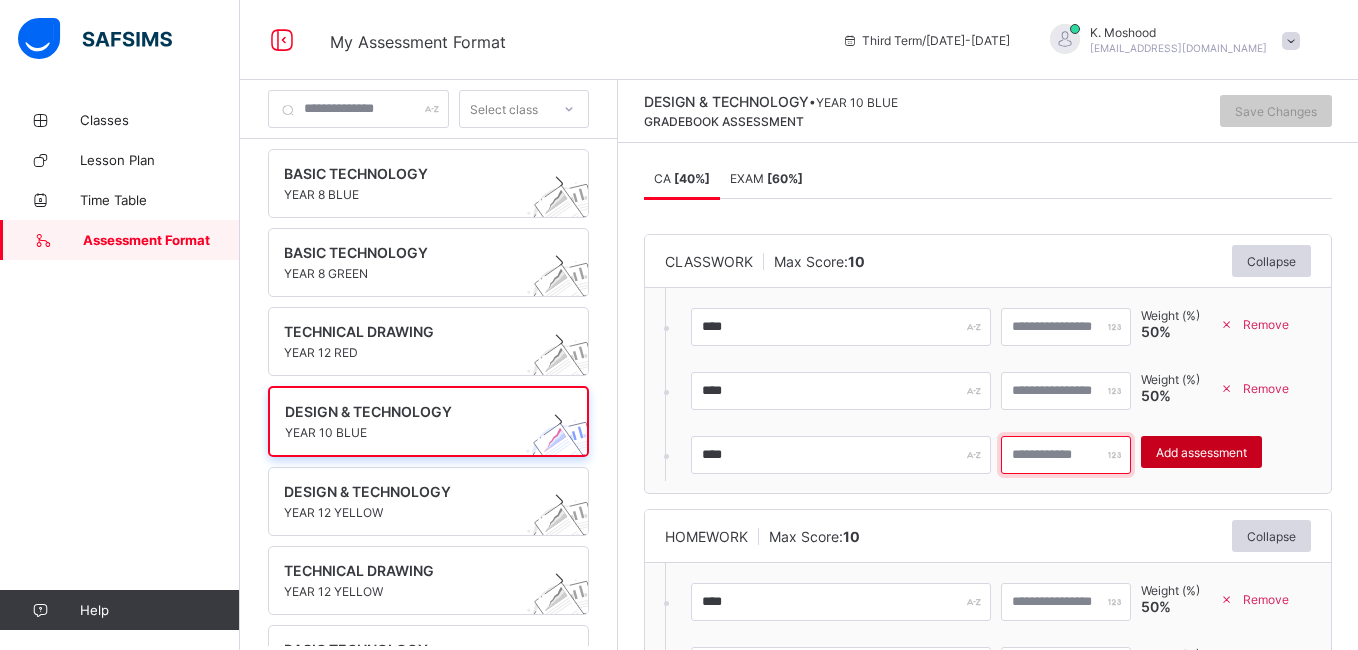 type on "**" 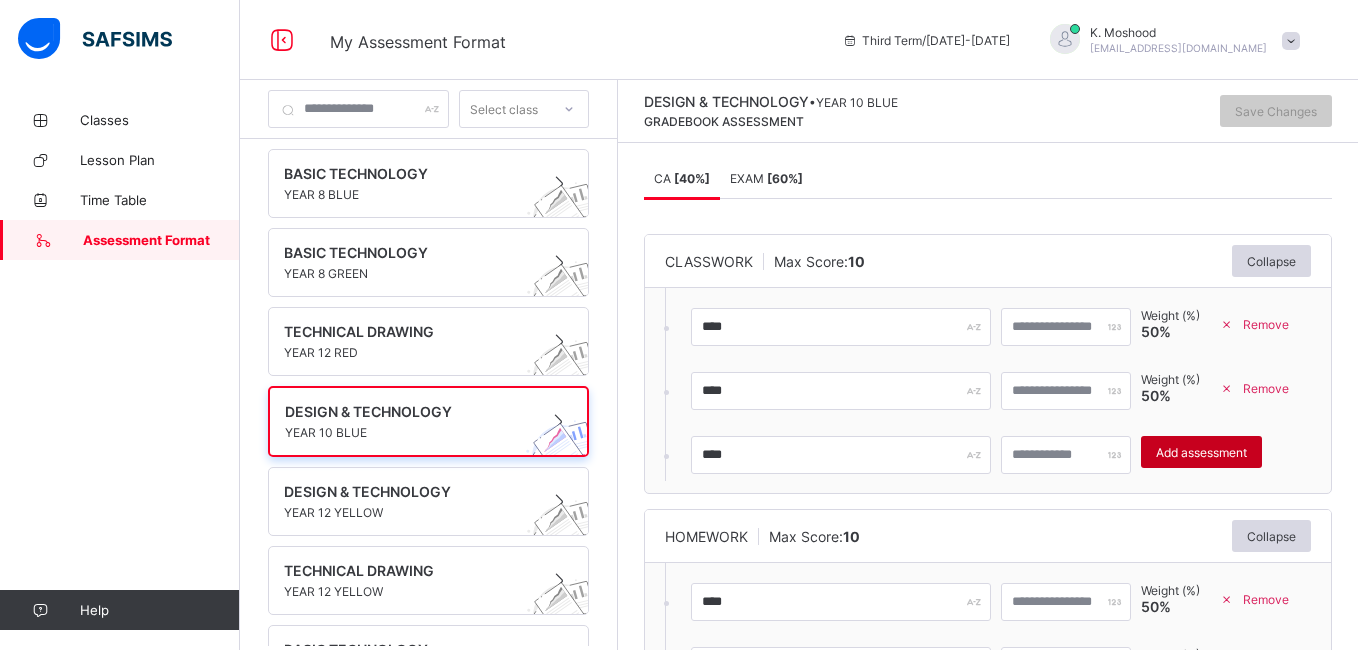 click on "Add assessment" at bounding box center [1201, 452] 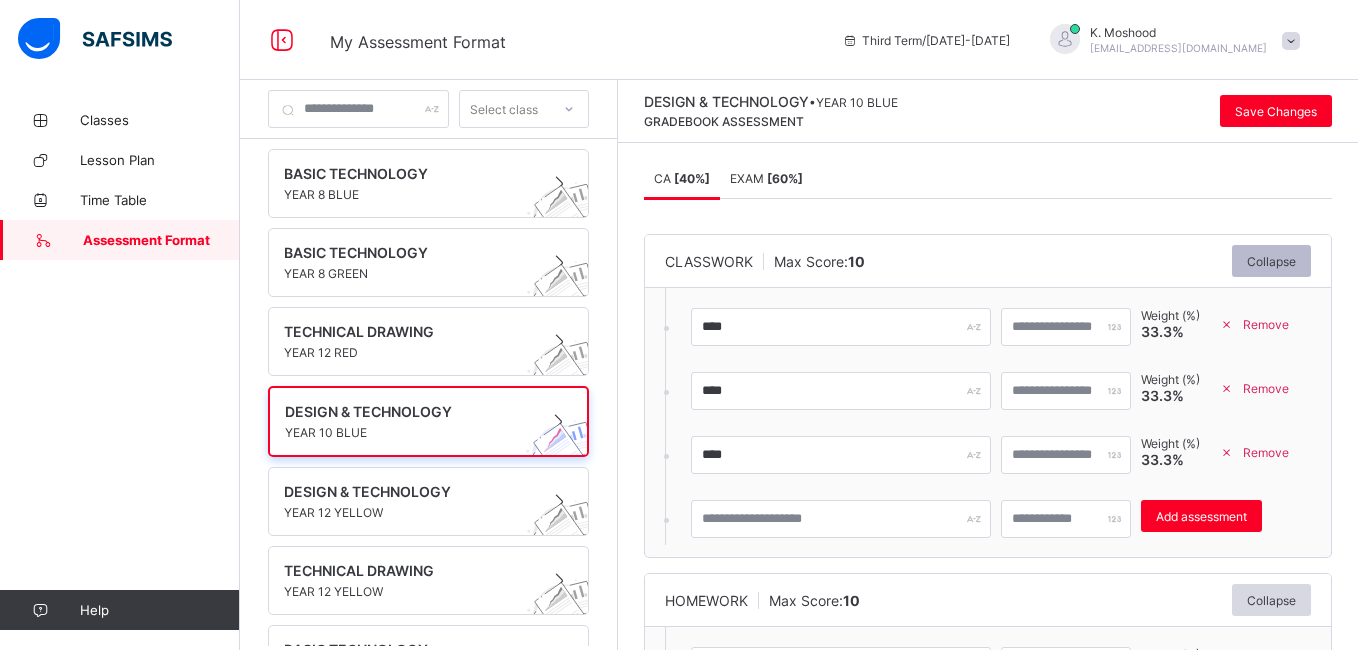 click on "Collapse" at bounding box center [1271, 261] 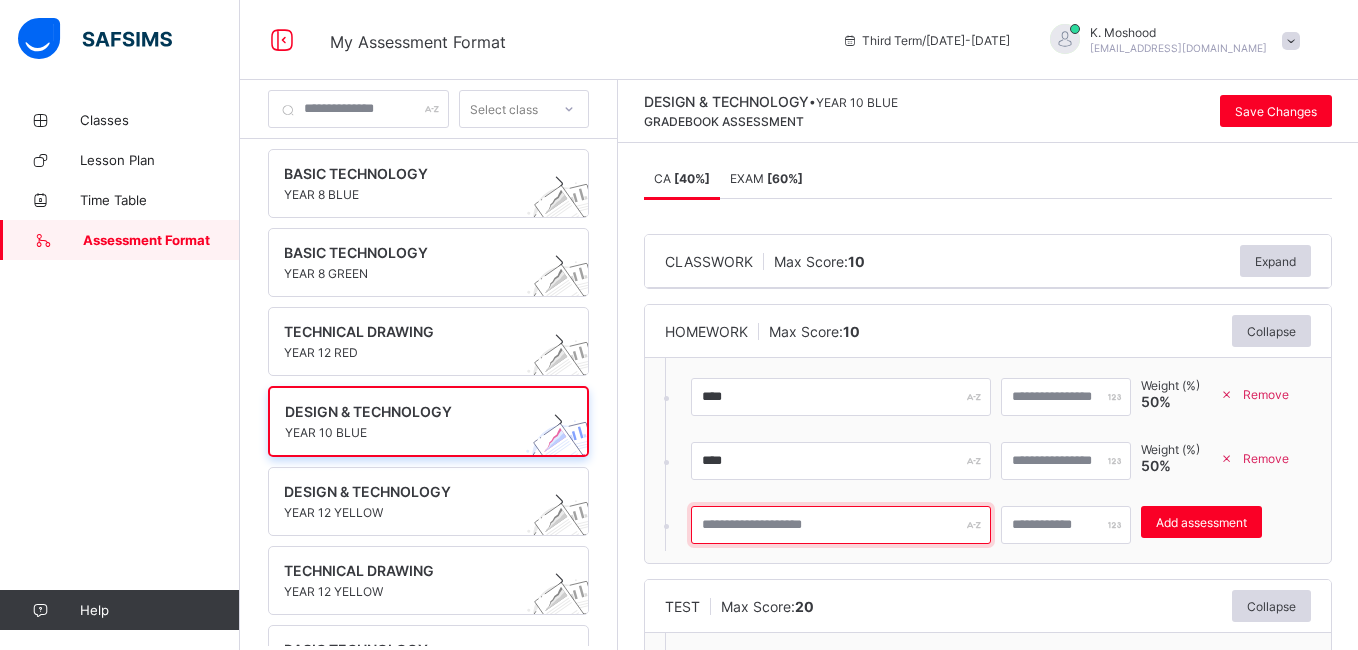 click at bounding box center [841, 525] 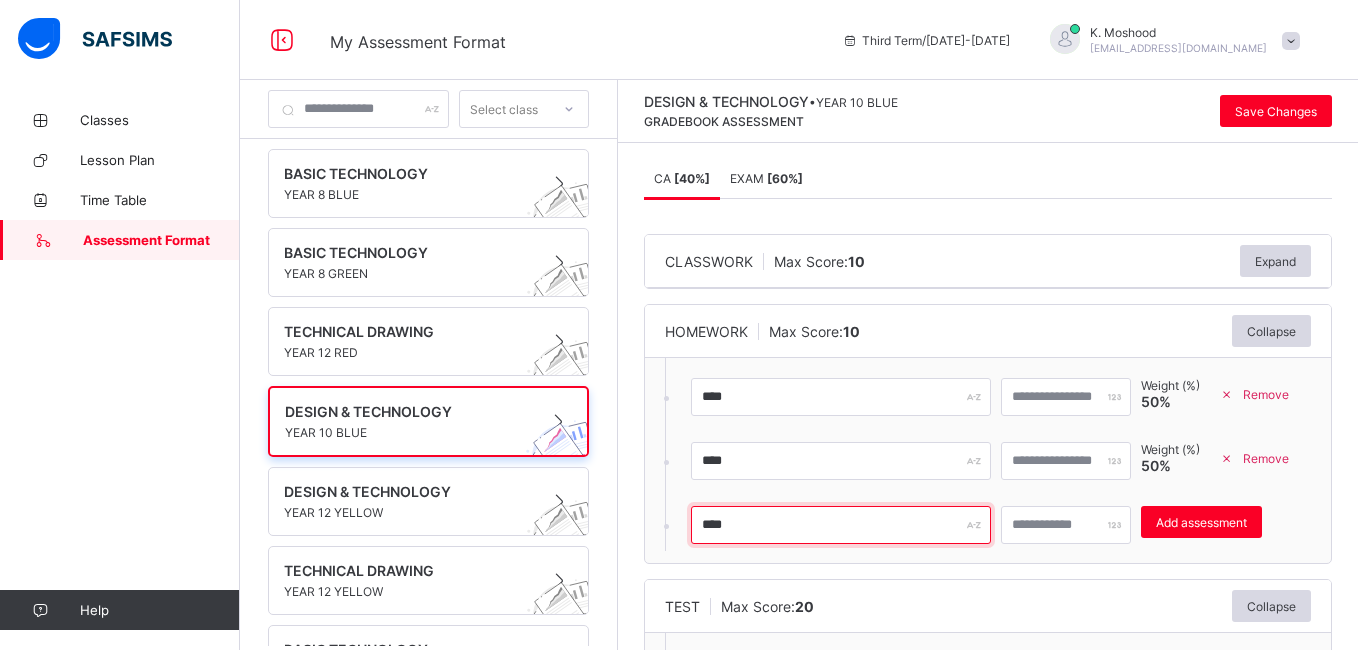 type on "****" 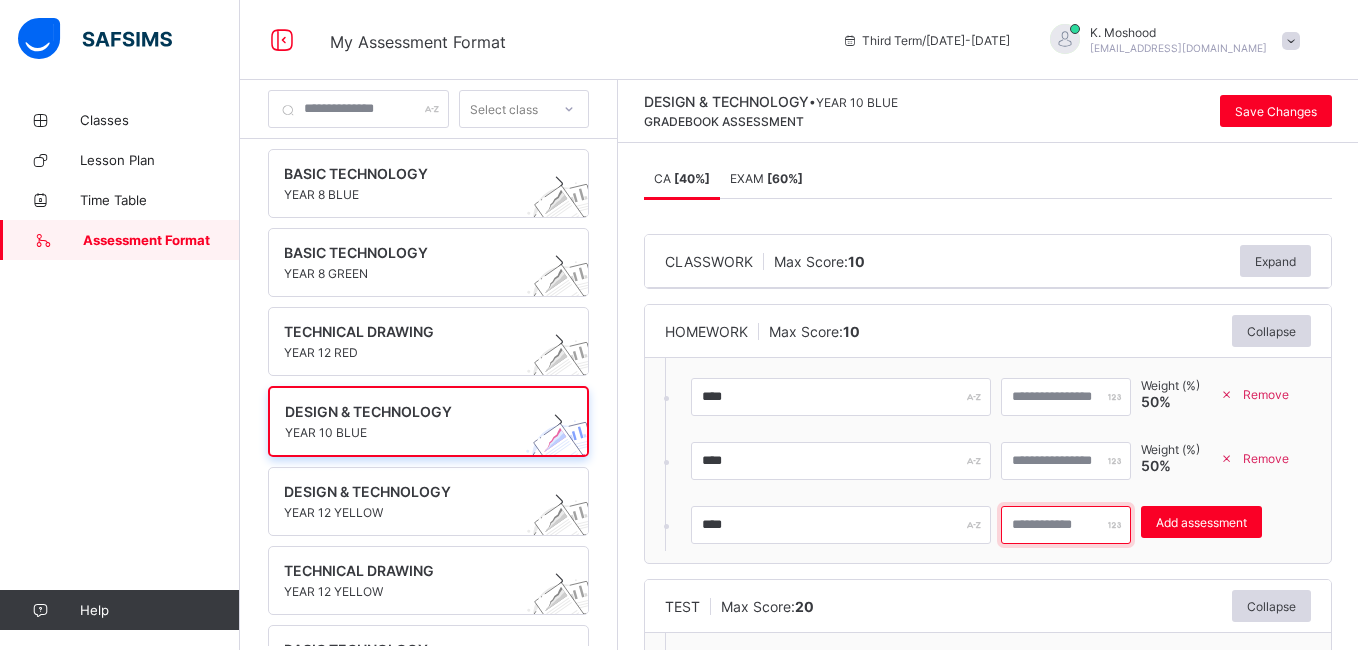 click at bounding box center (1066, 525) 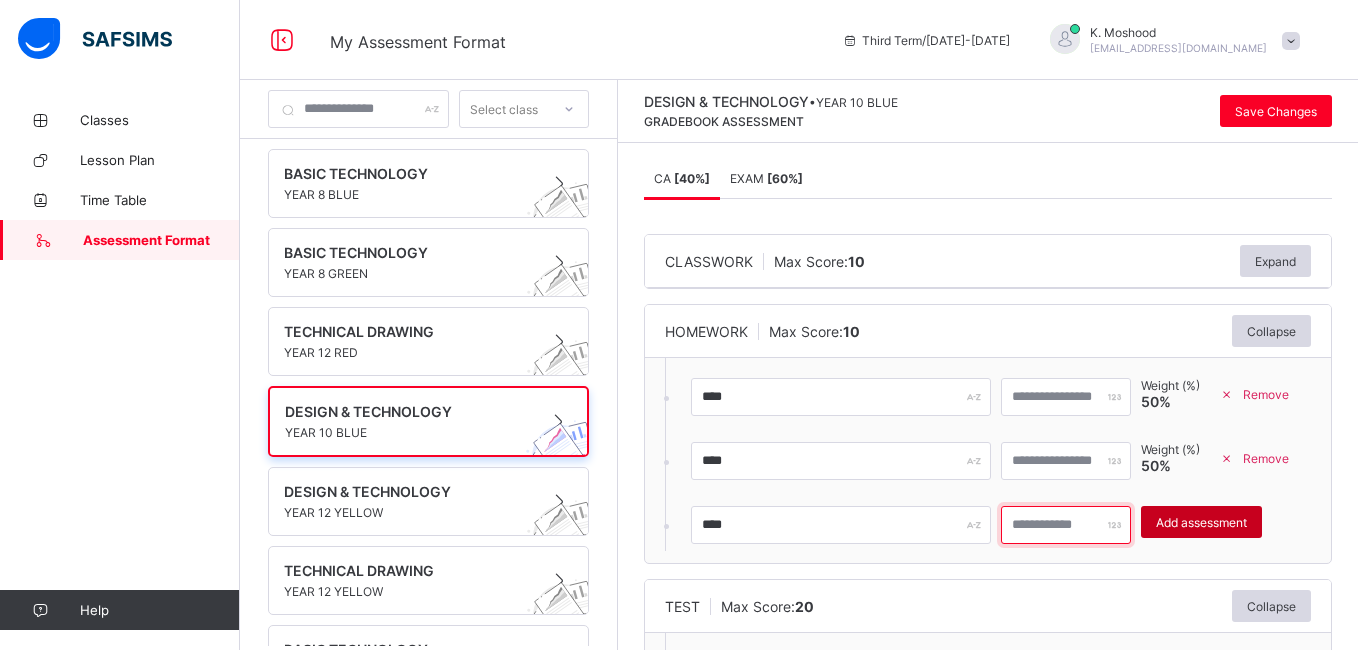 type on "**" 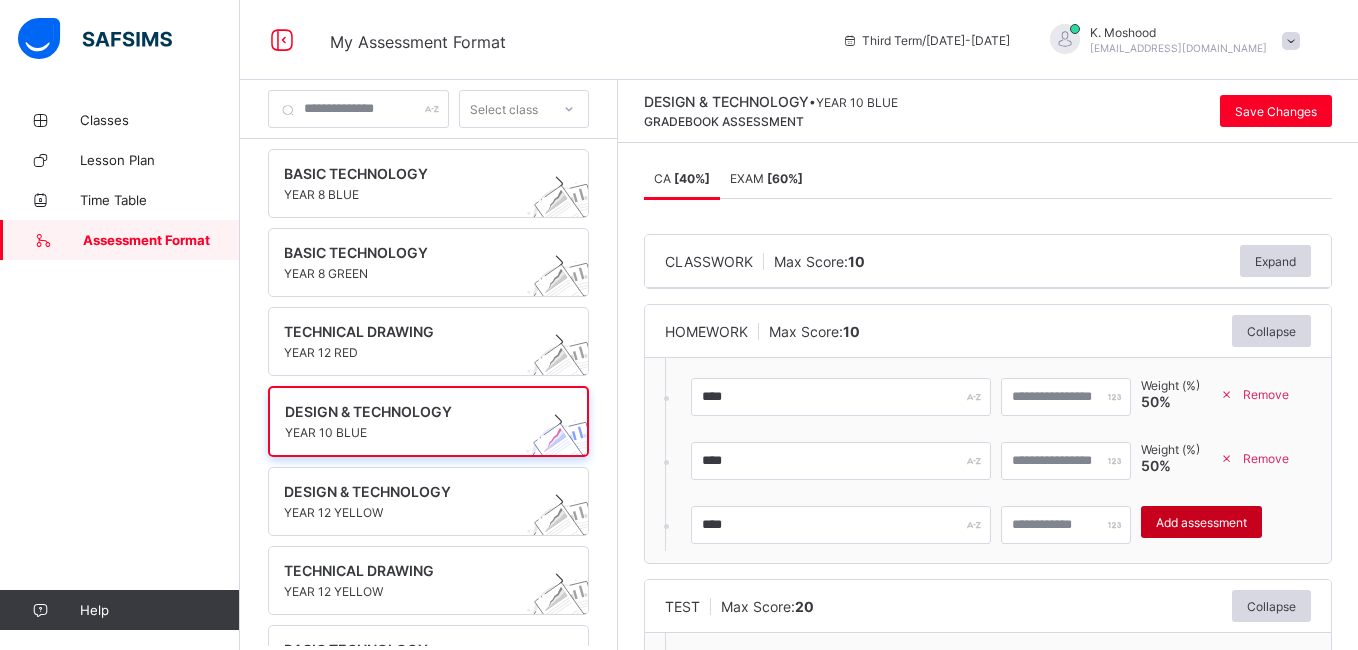 click on "Add assessment" at bounding box center [1201, 522] 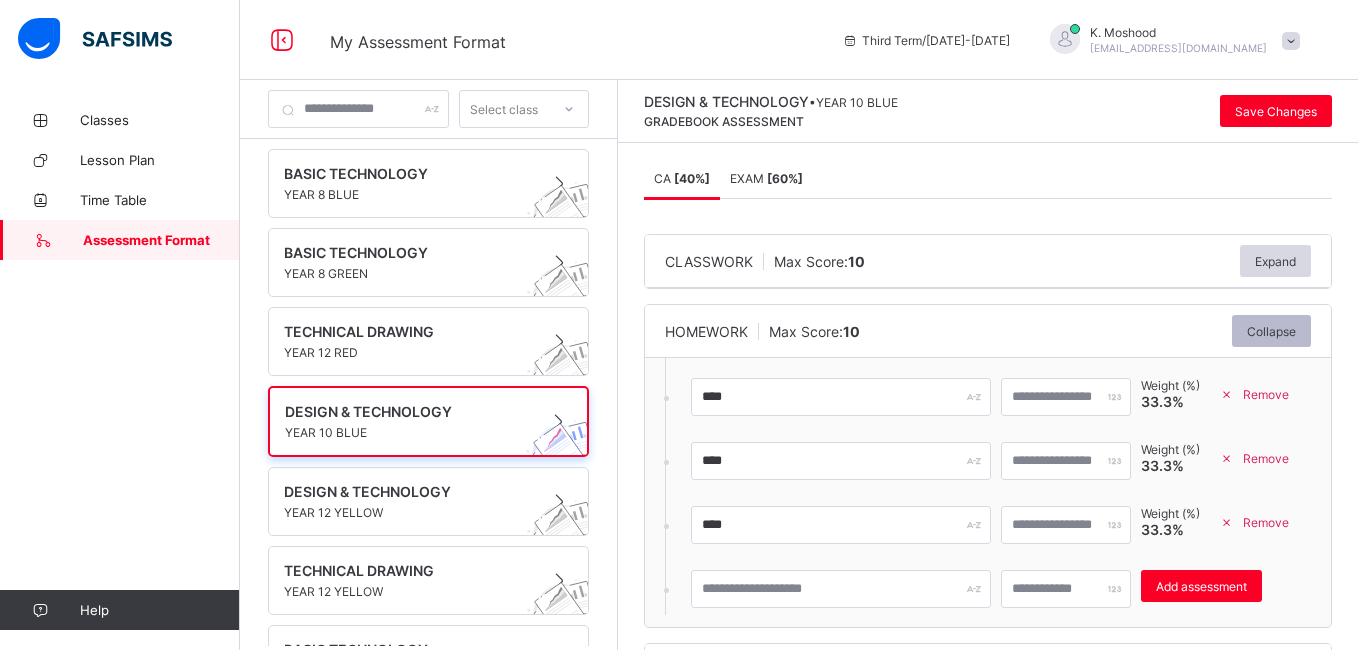 click on "Collapse" at bounding box center [1271, 331] 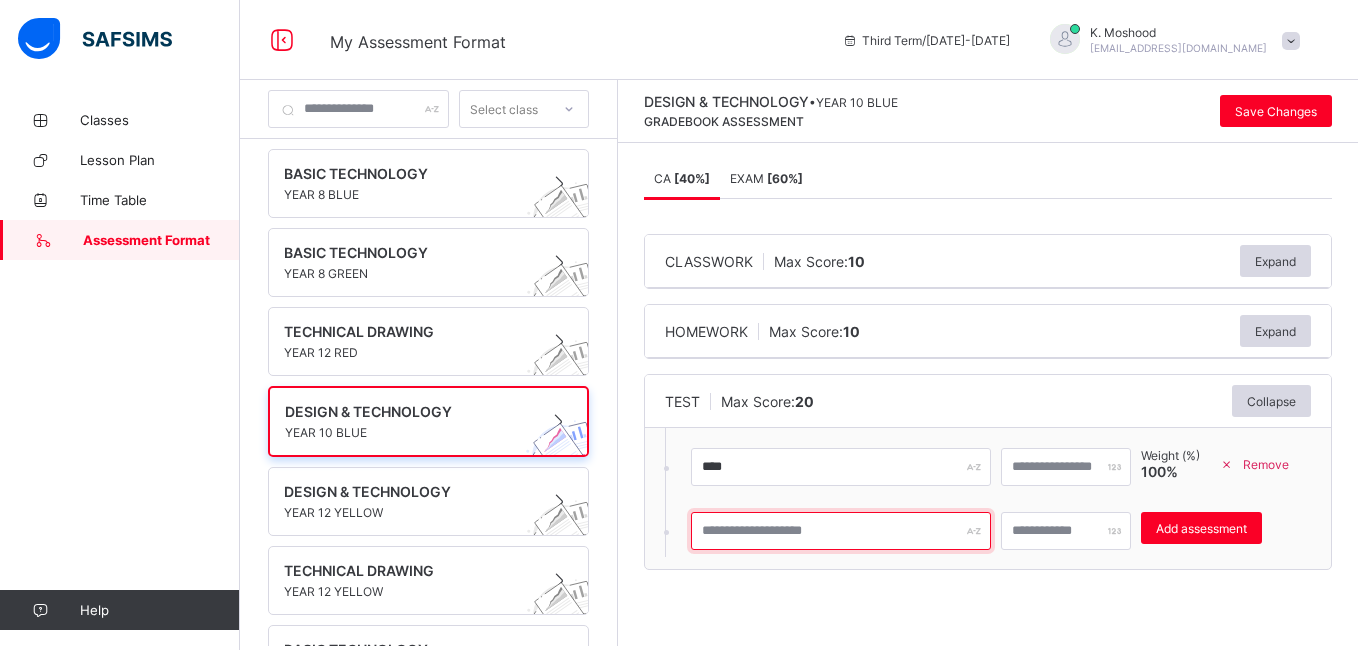 click at bounding box center [841, 531] 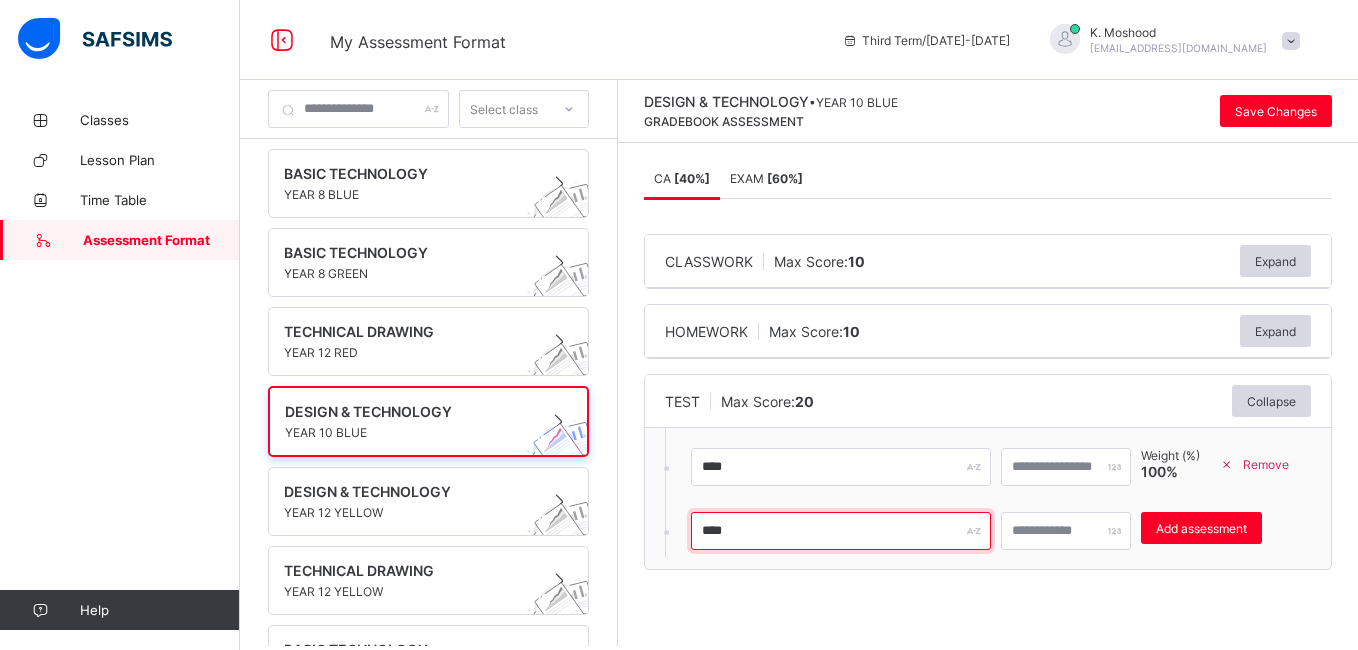 type on "****" 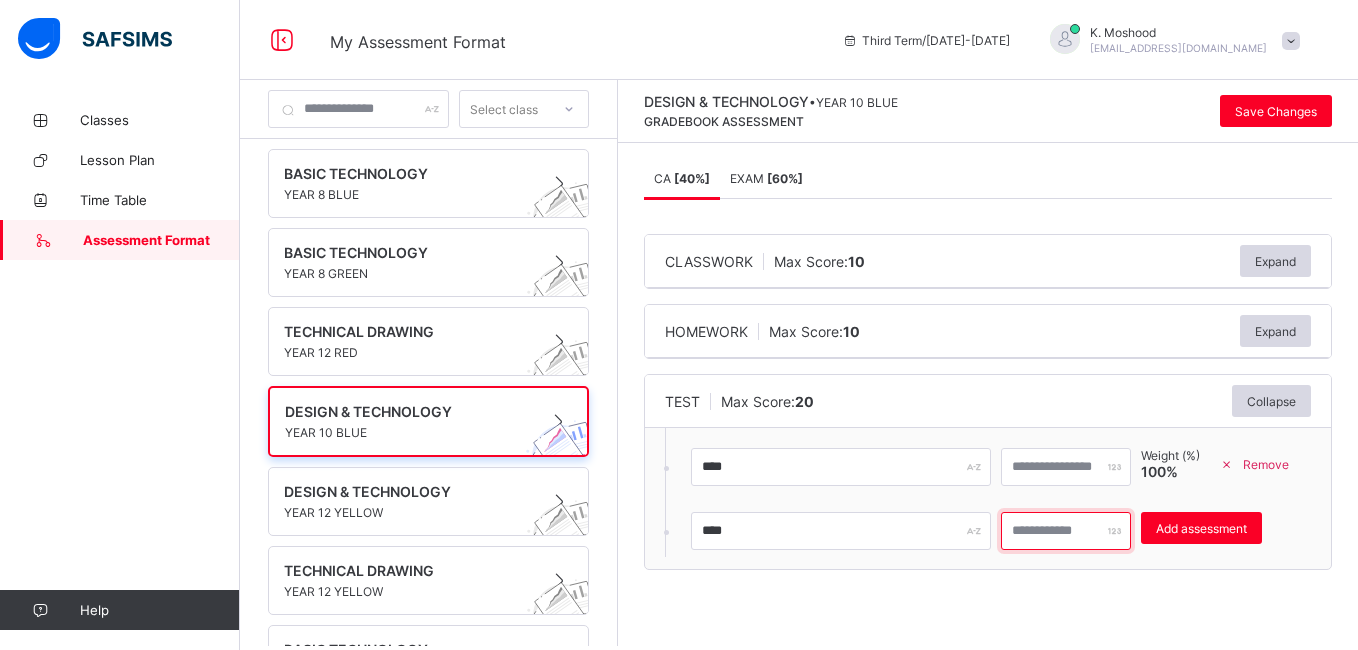 click at bounding box center [1066, 531] 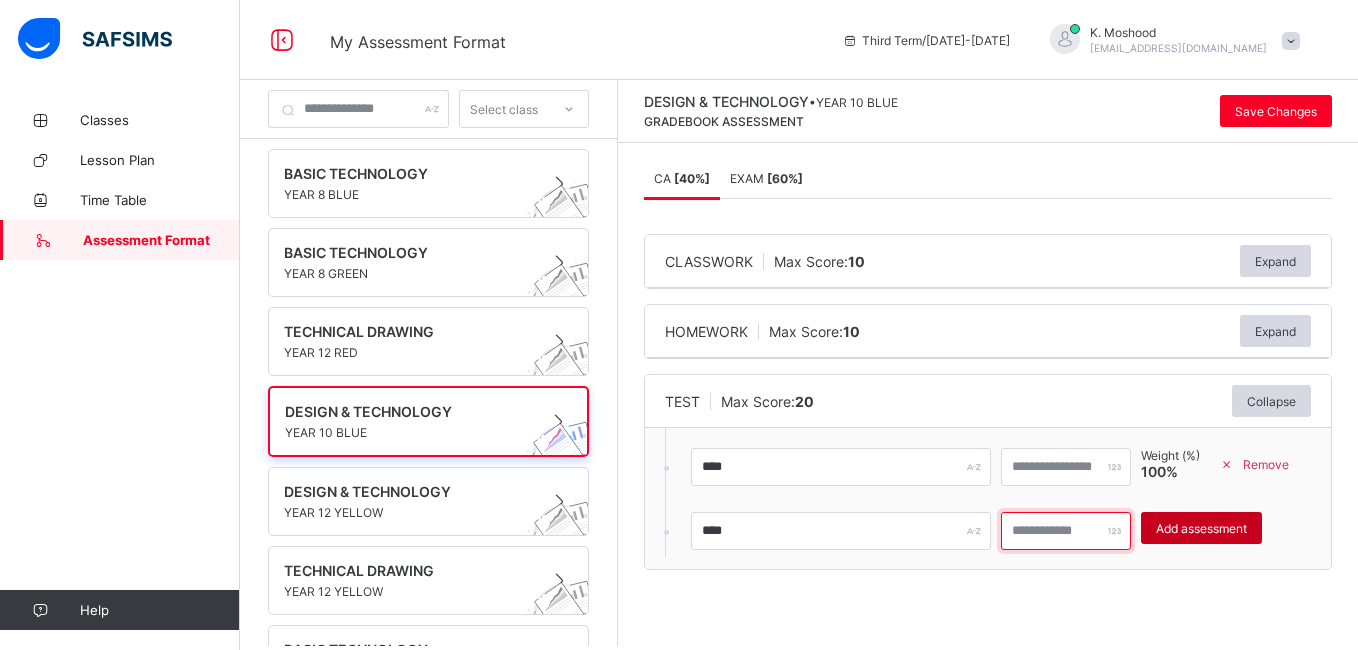 type on "**" 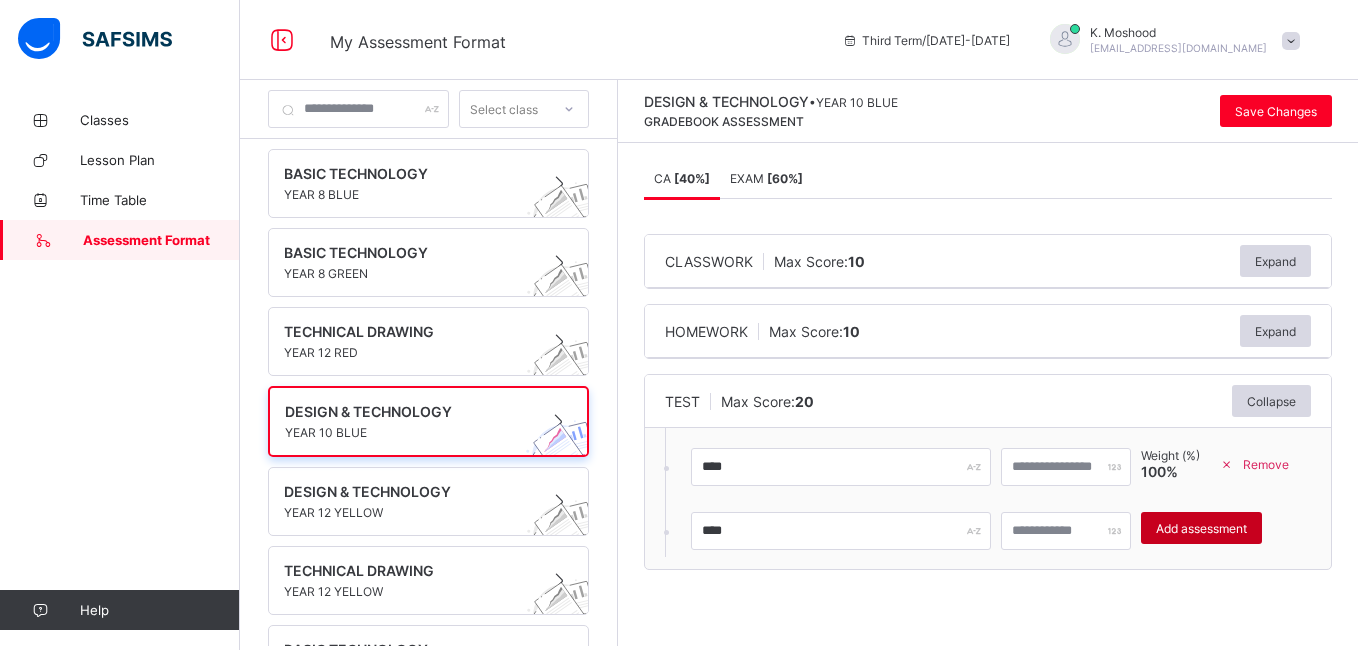 click on "Add assessment" at bounding box center (1201, 528) 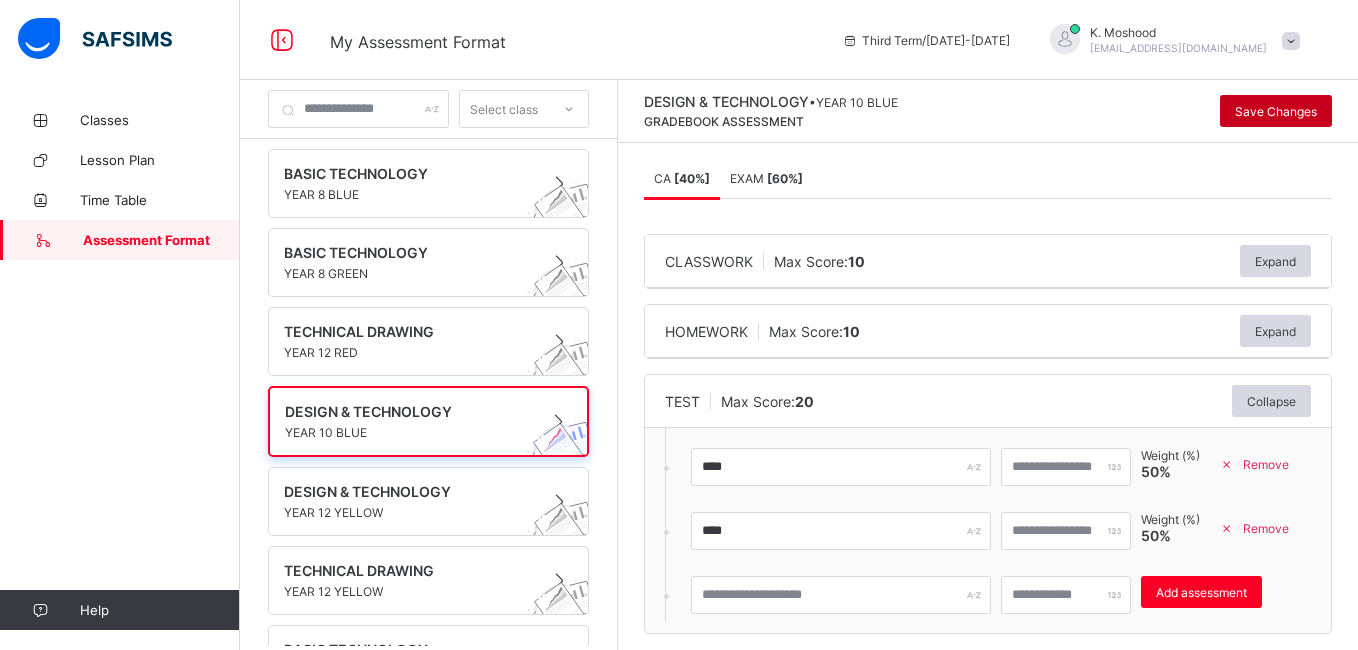 click on "Save Changes" at bounding box center [1276, 111] 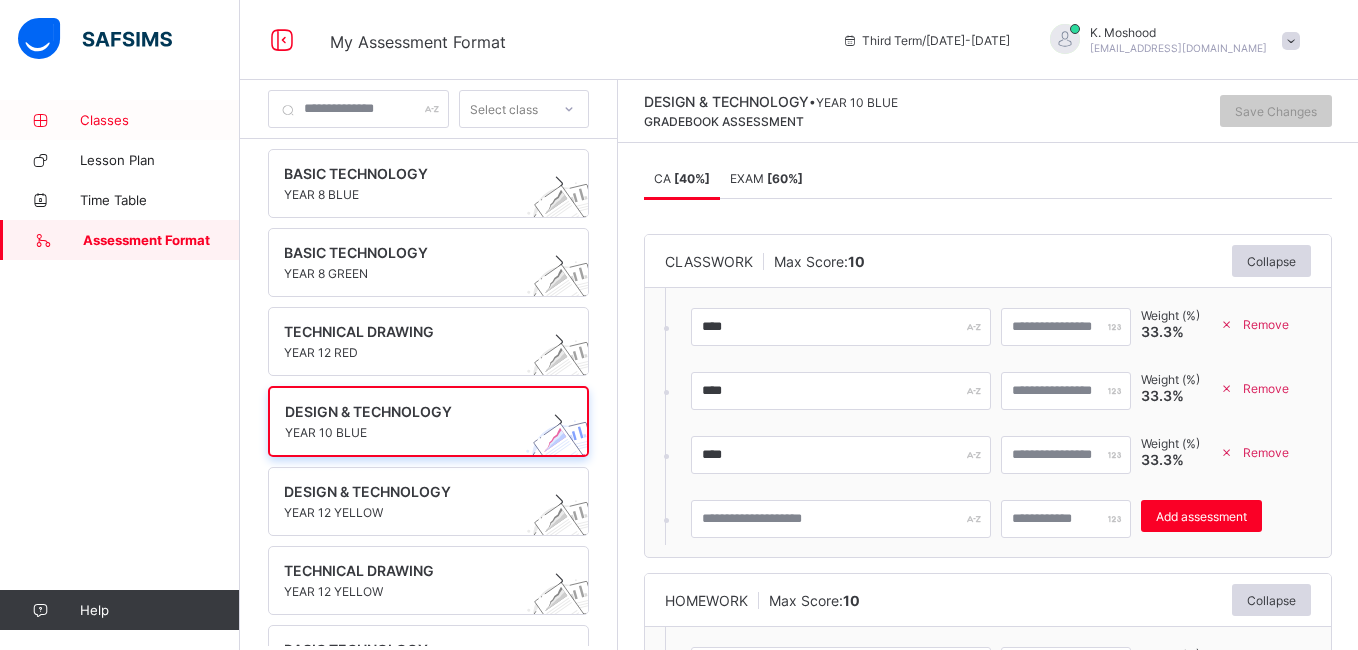 click on "Classes" at bounding box center (160, 120) 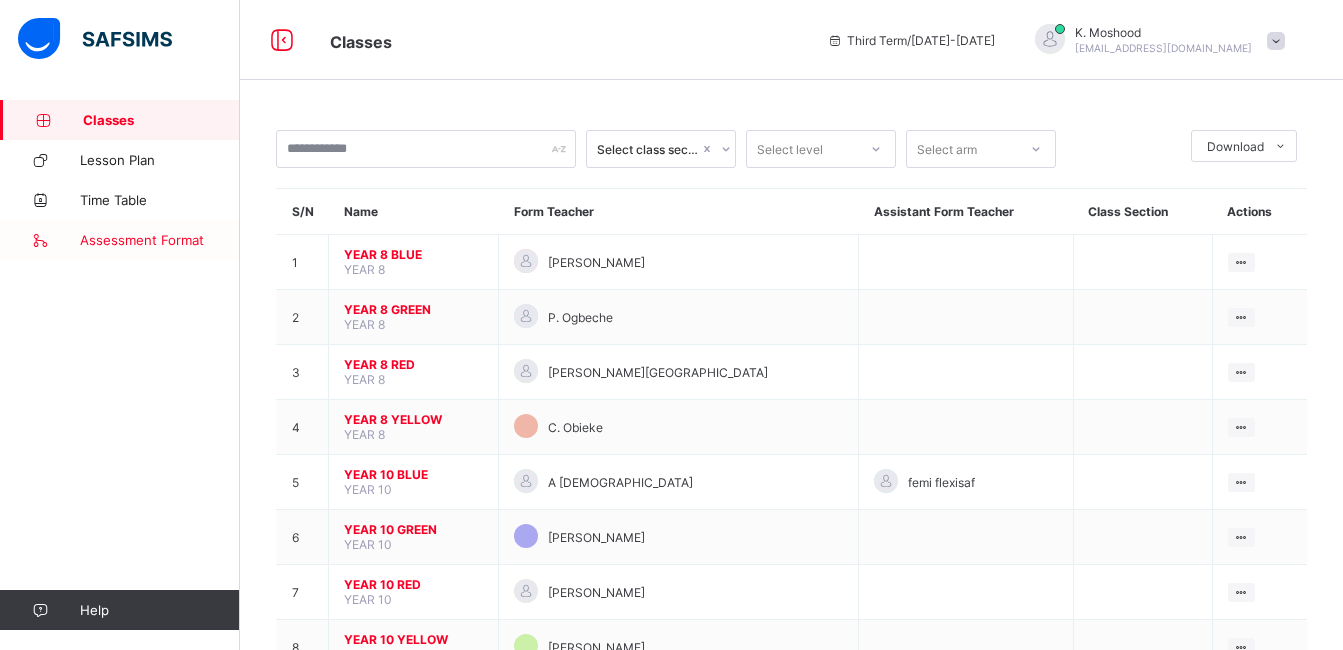 click on "Assessment Format" at bounding box center [160, 240] 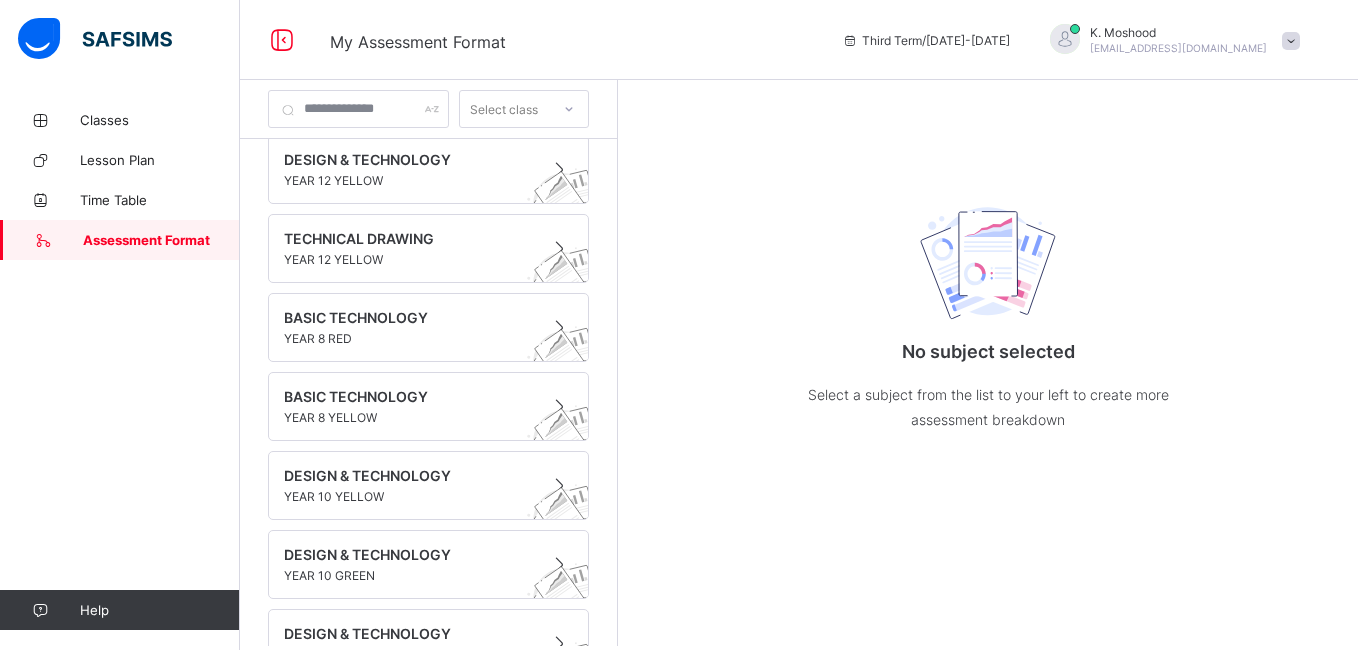 scroll, scrollTop: 338, scrollLeft: 0, axis: vertical 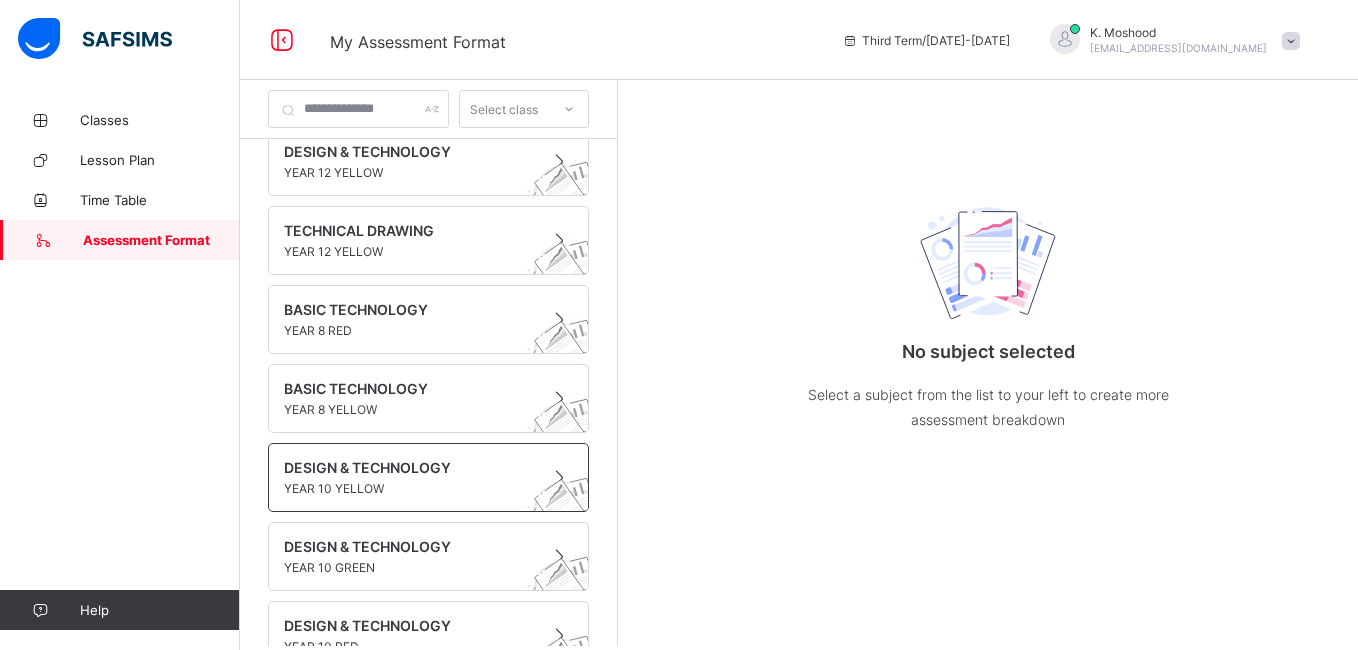 click on "DESIGN & TECHNOLOGY" at bounding box center [409, 467] 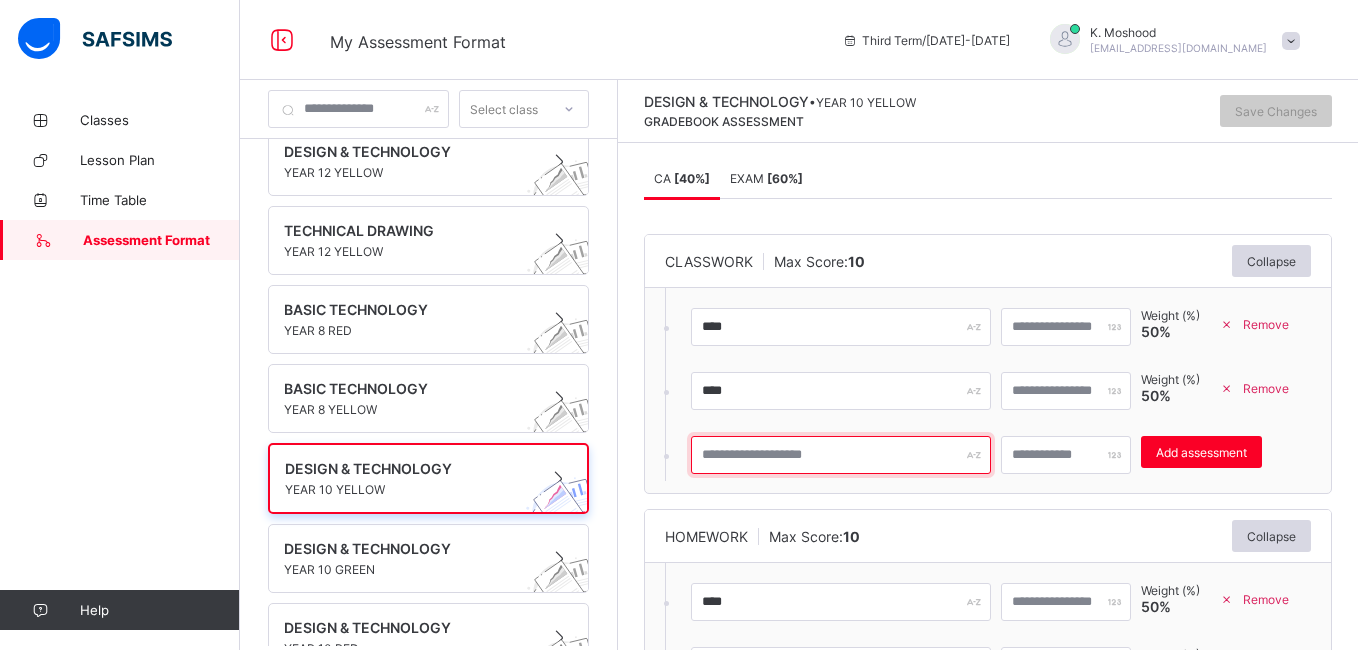 click at bounding box center [841, 455] 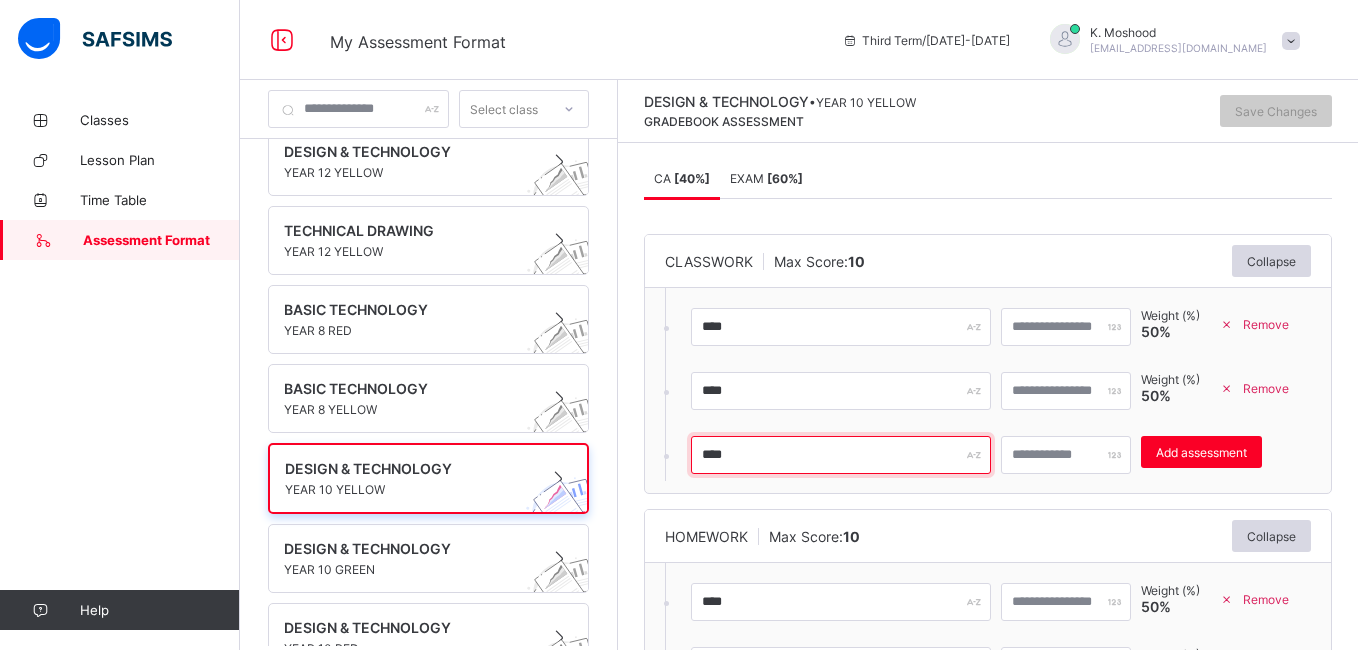 type on "****" 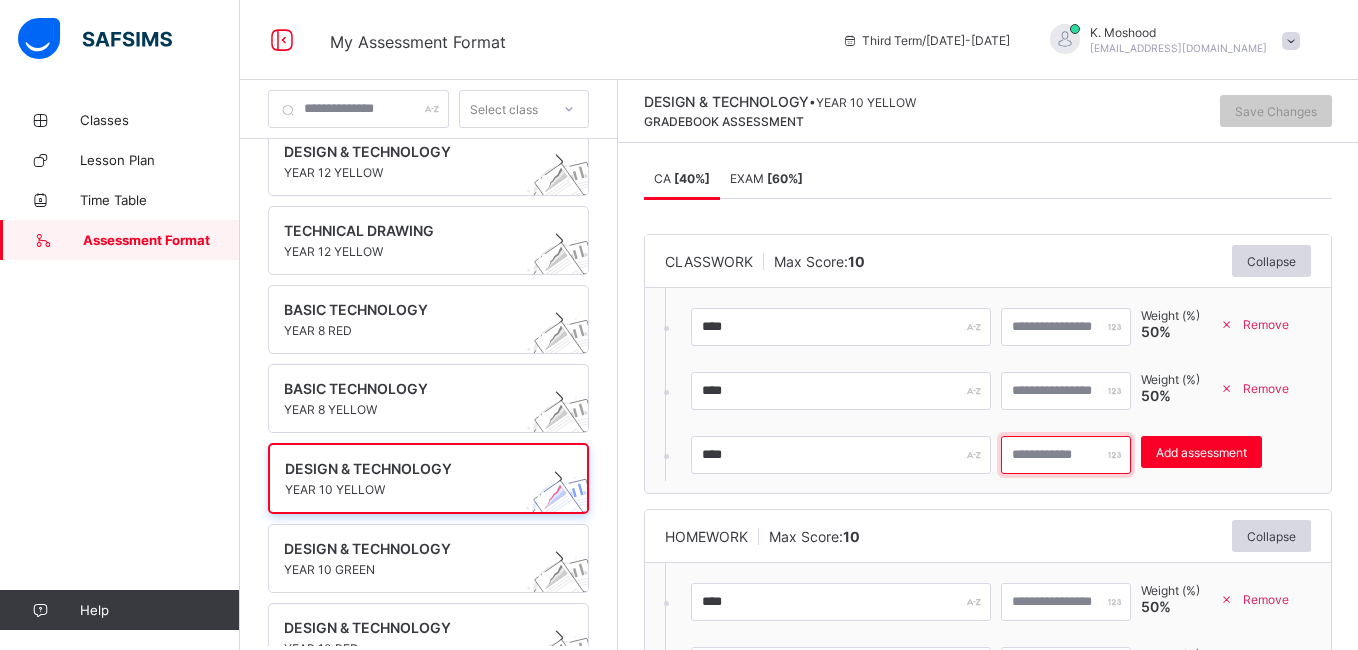 click at bounding box center (1066, 455) 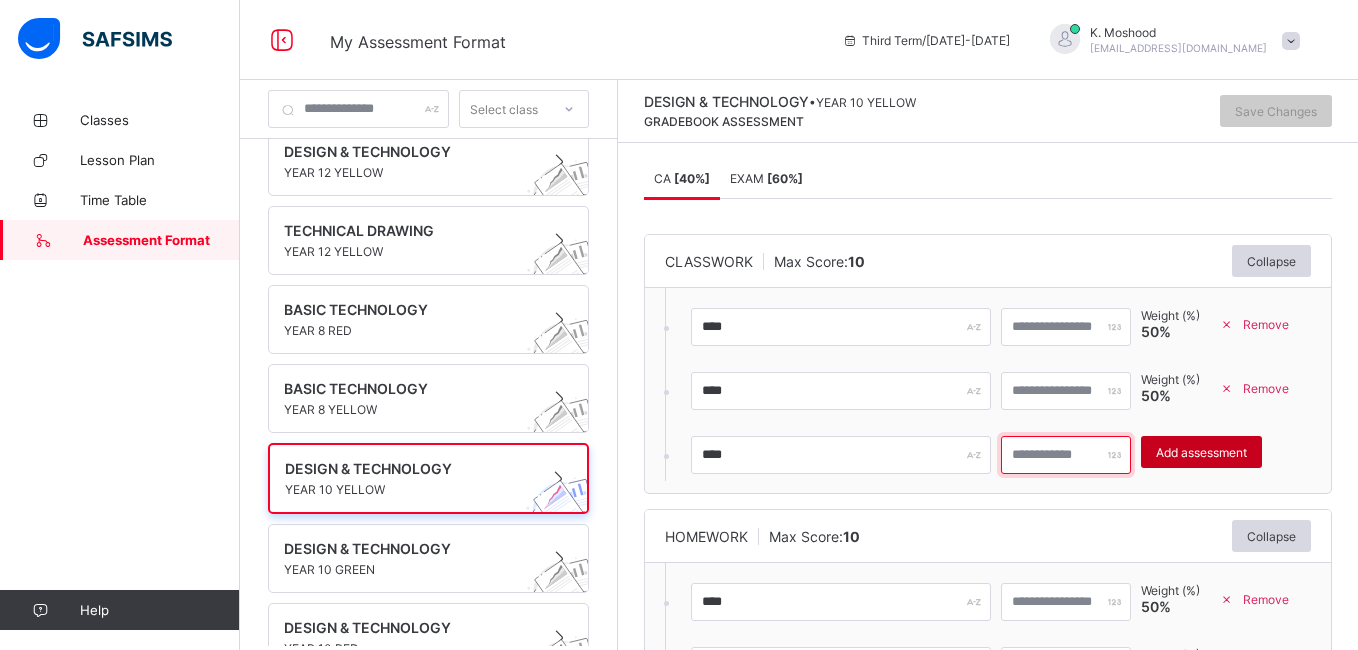 type on "**" 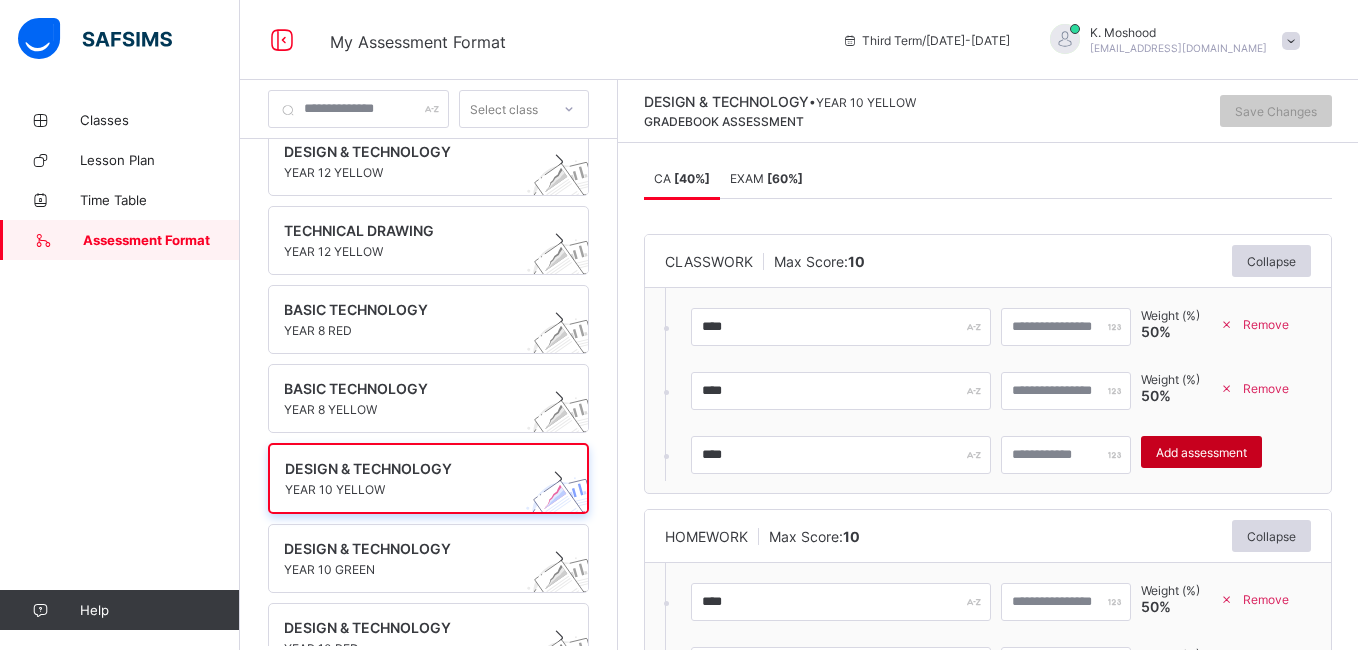 click on "Add assessment" at bounding box center [1201, 452] 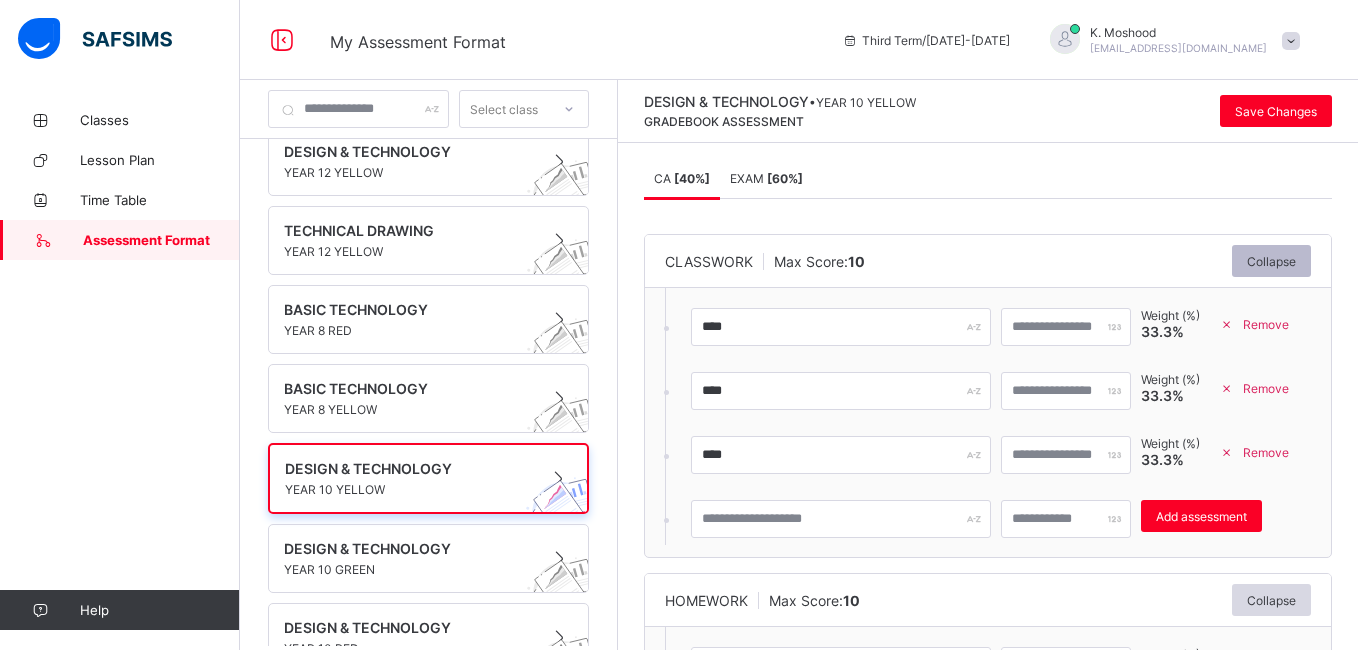 click on "Collapse" at bounding box center [1271, 261] 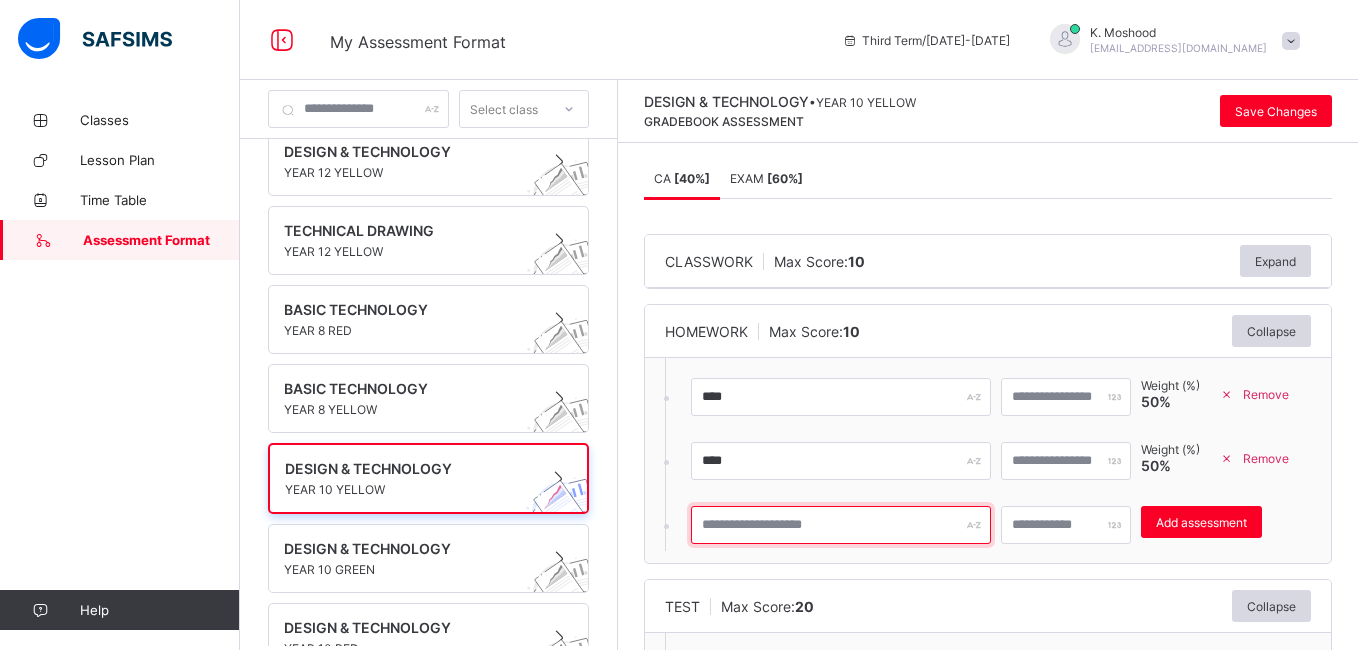 click at bounding box center (841, 525) 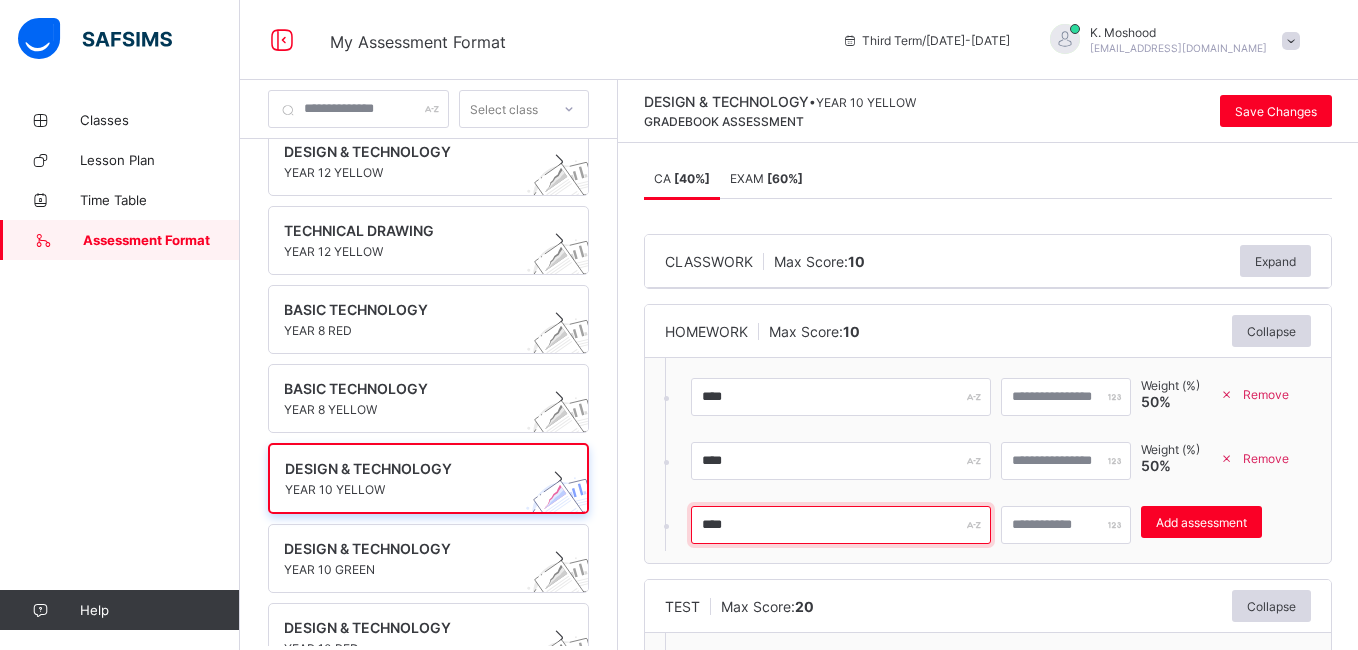 type on "****" 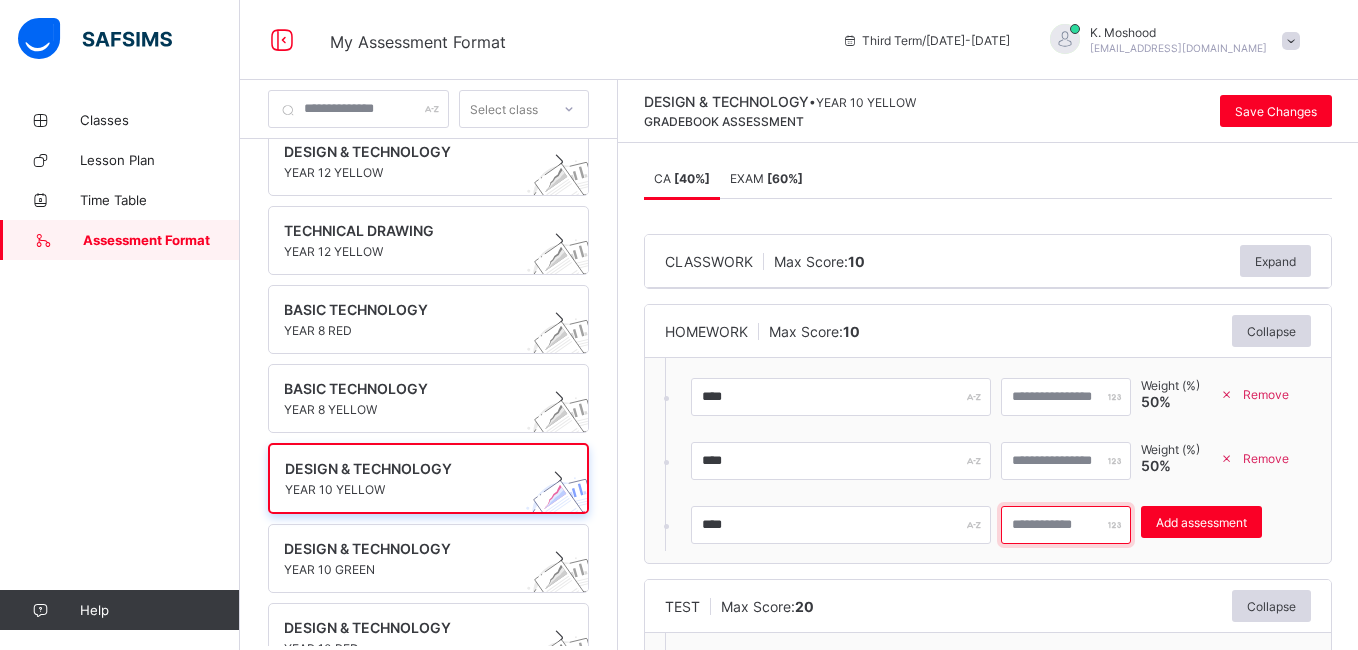 click at bounding box center (1066, 525) 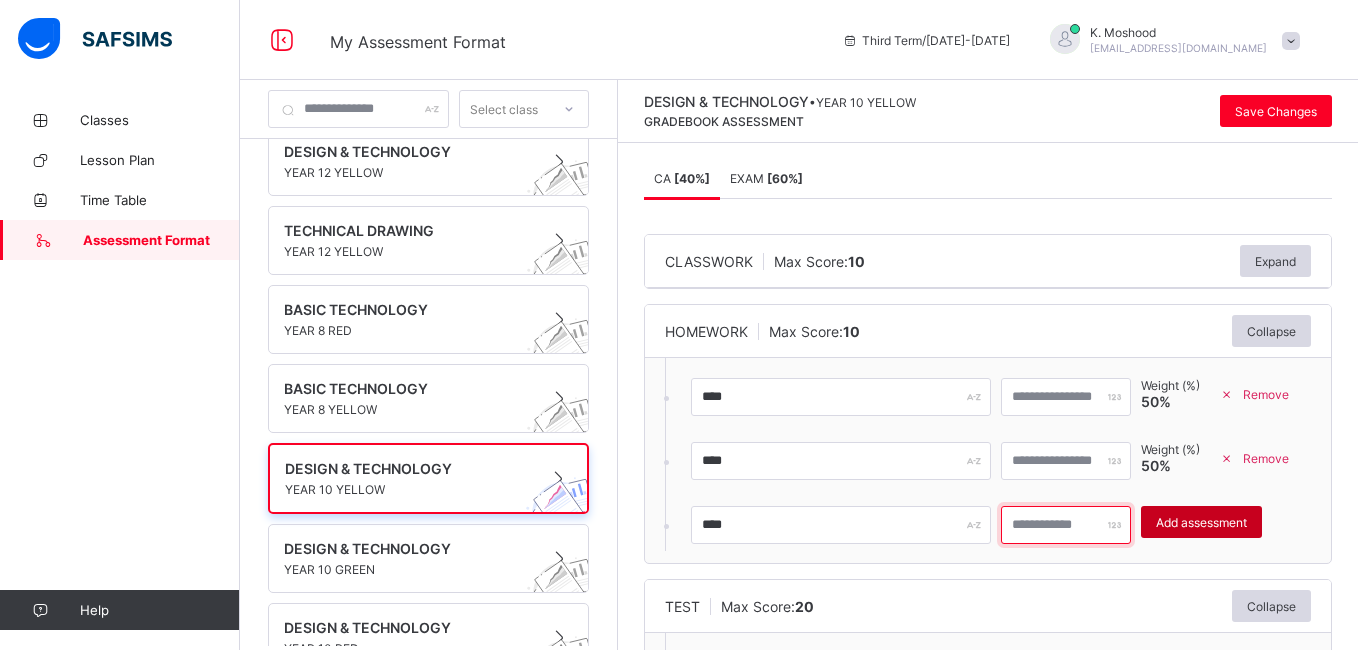 type on "**" 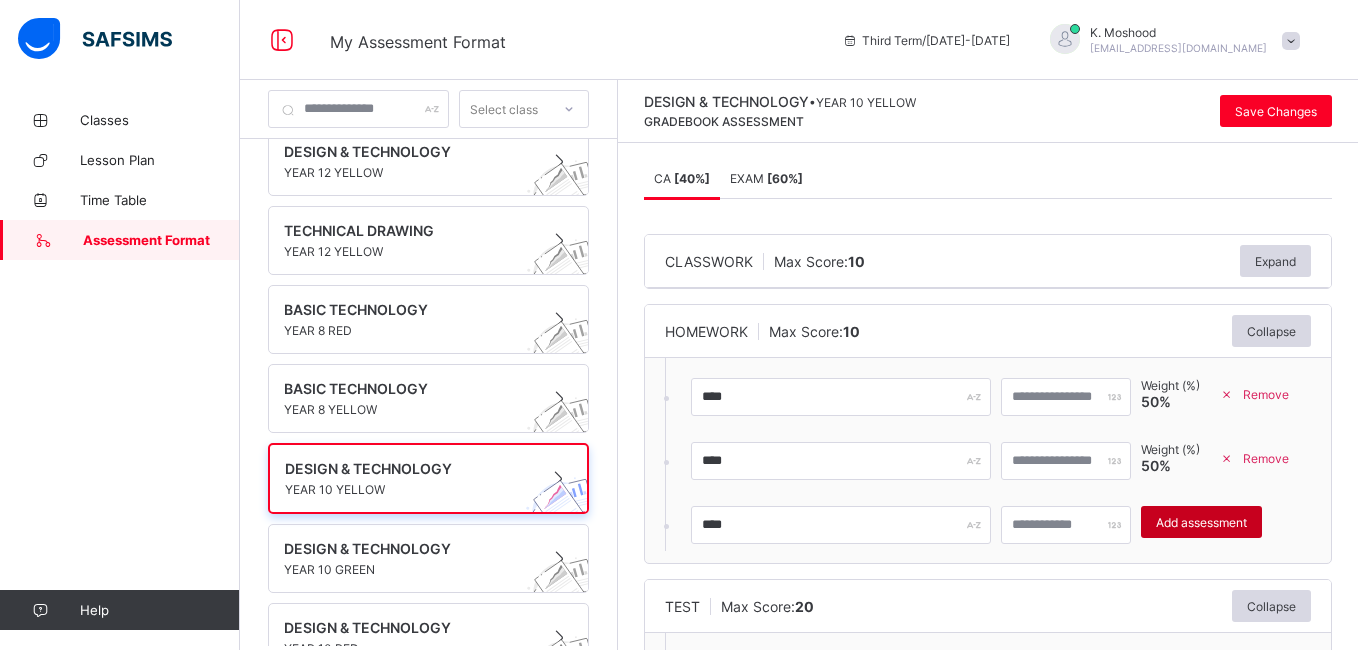 click on "Add assessment" at bounding box center (1201, 522) 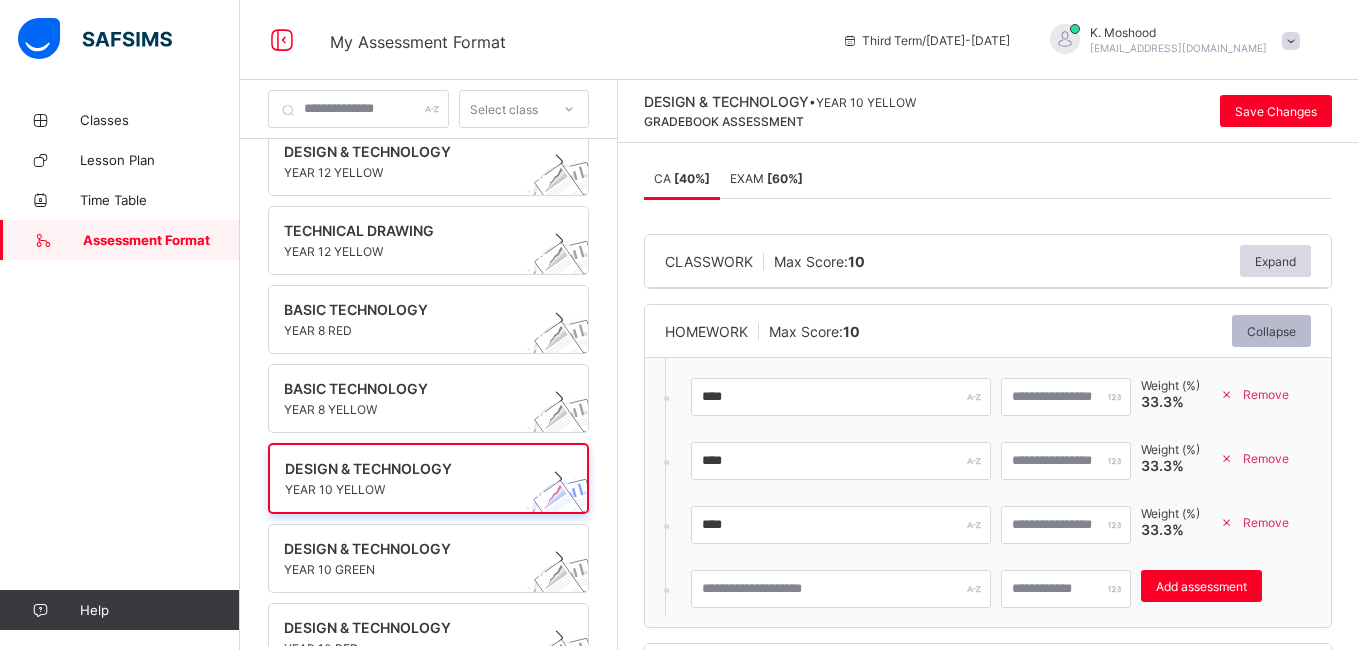 click on "Collapse" at bounding box center (1271, 331) 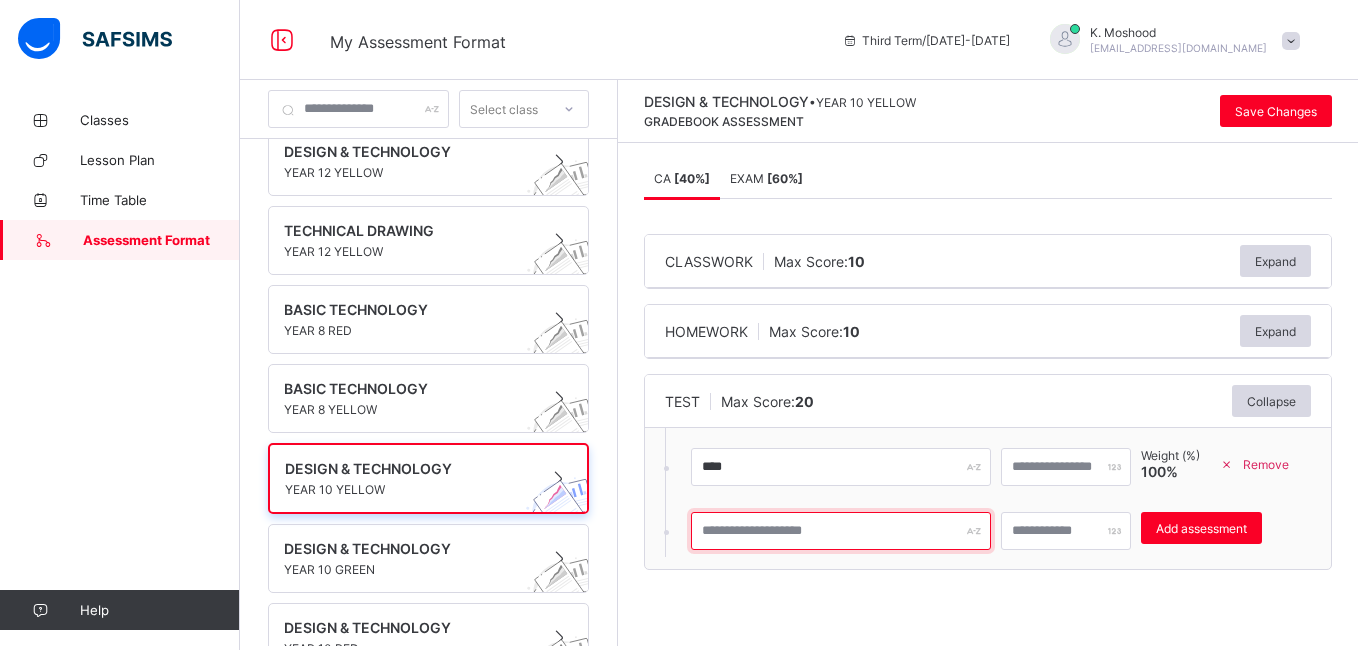 click at bounding box center (841, 531) 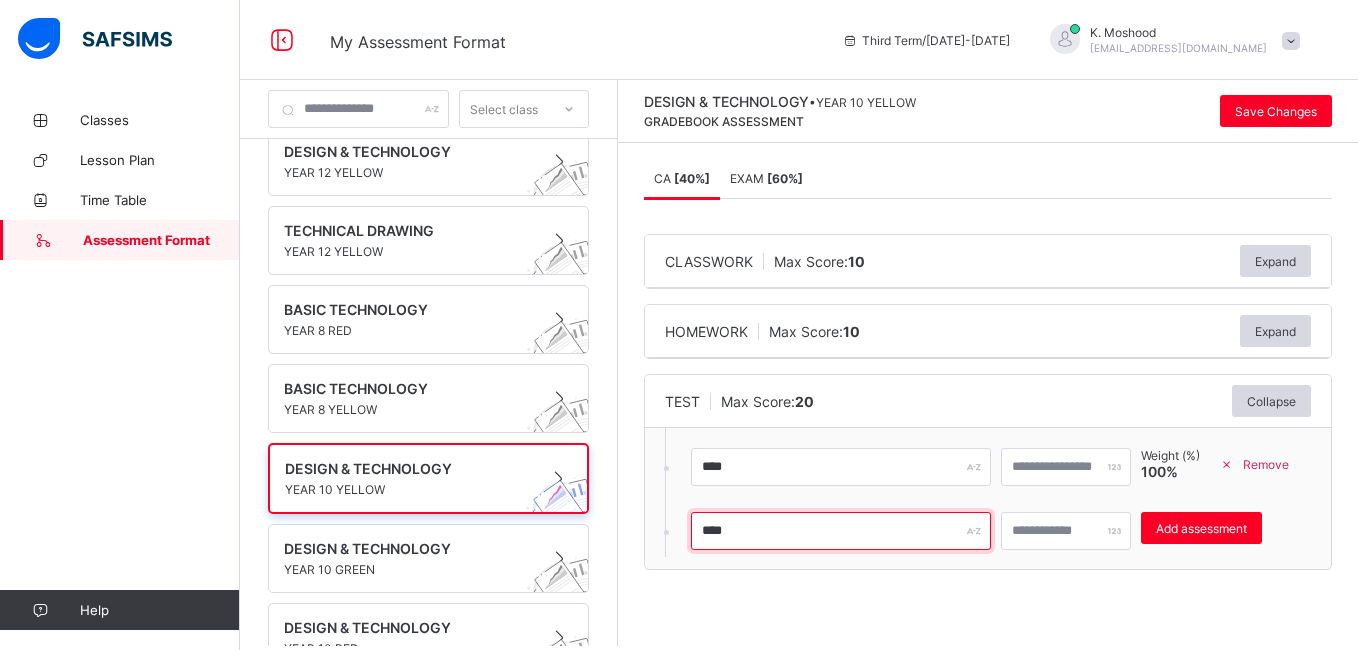 type on "****" 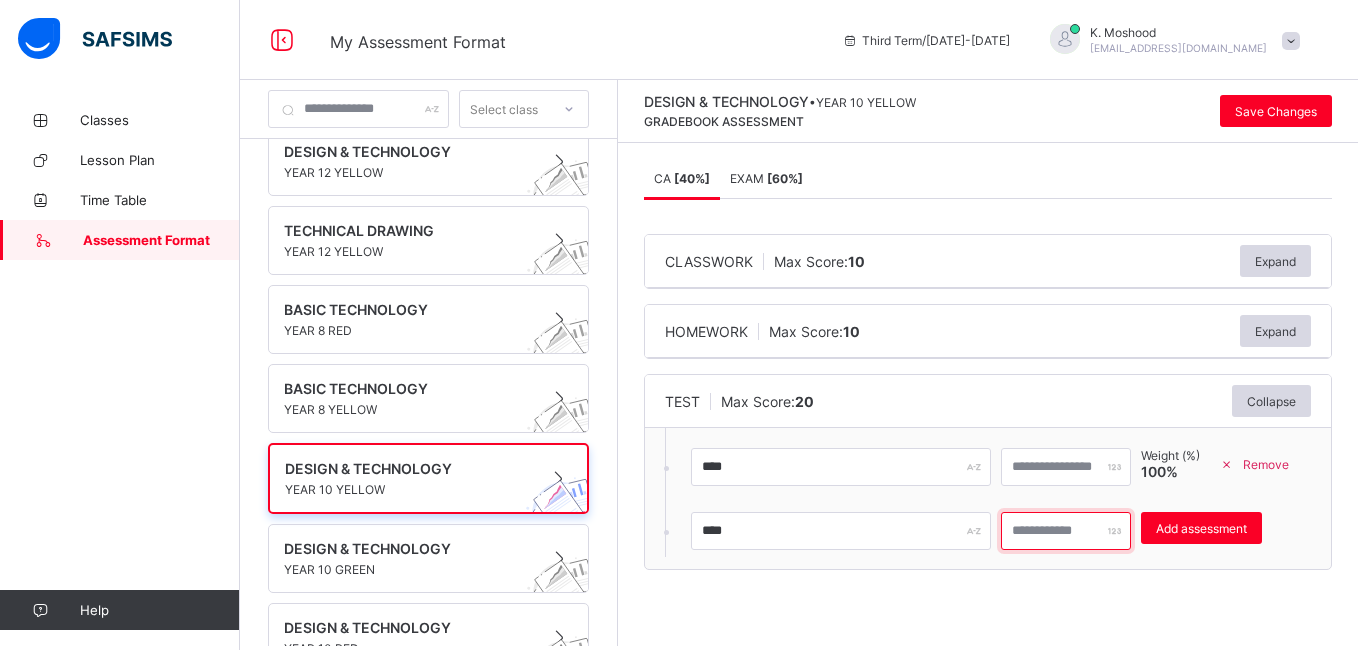 click at bounding box center [1066, 531] 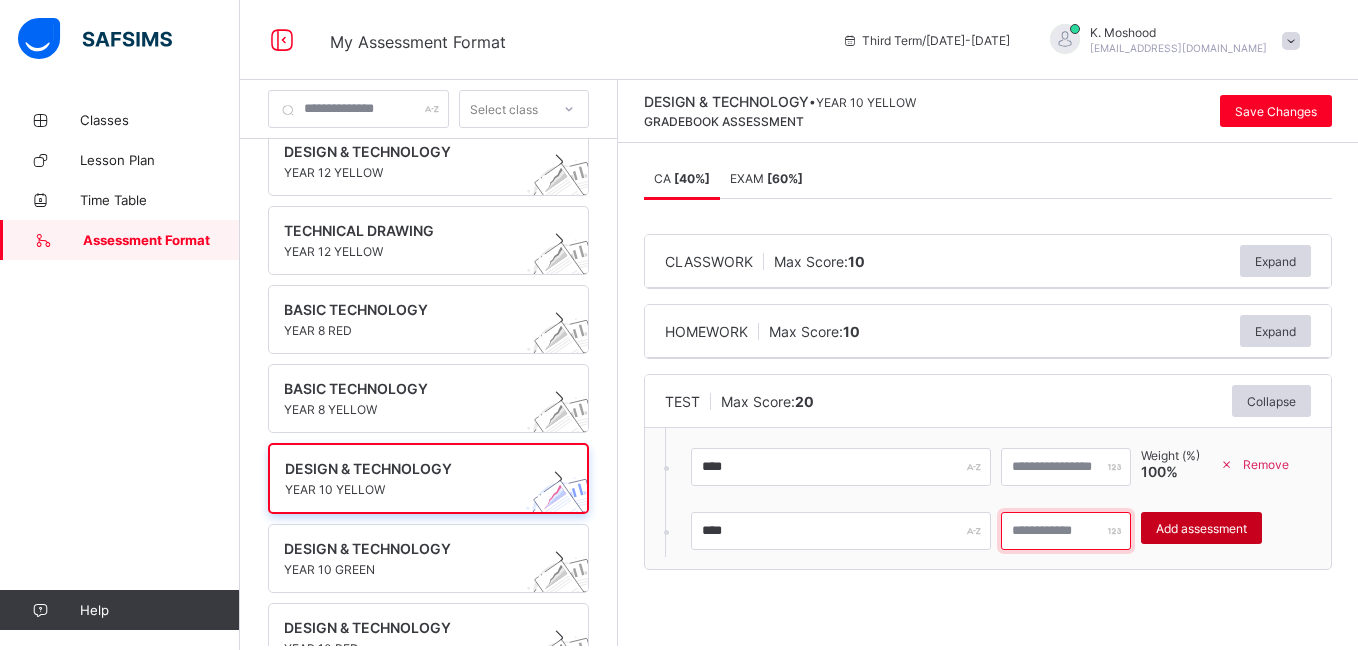 type on "**" 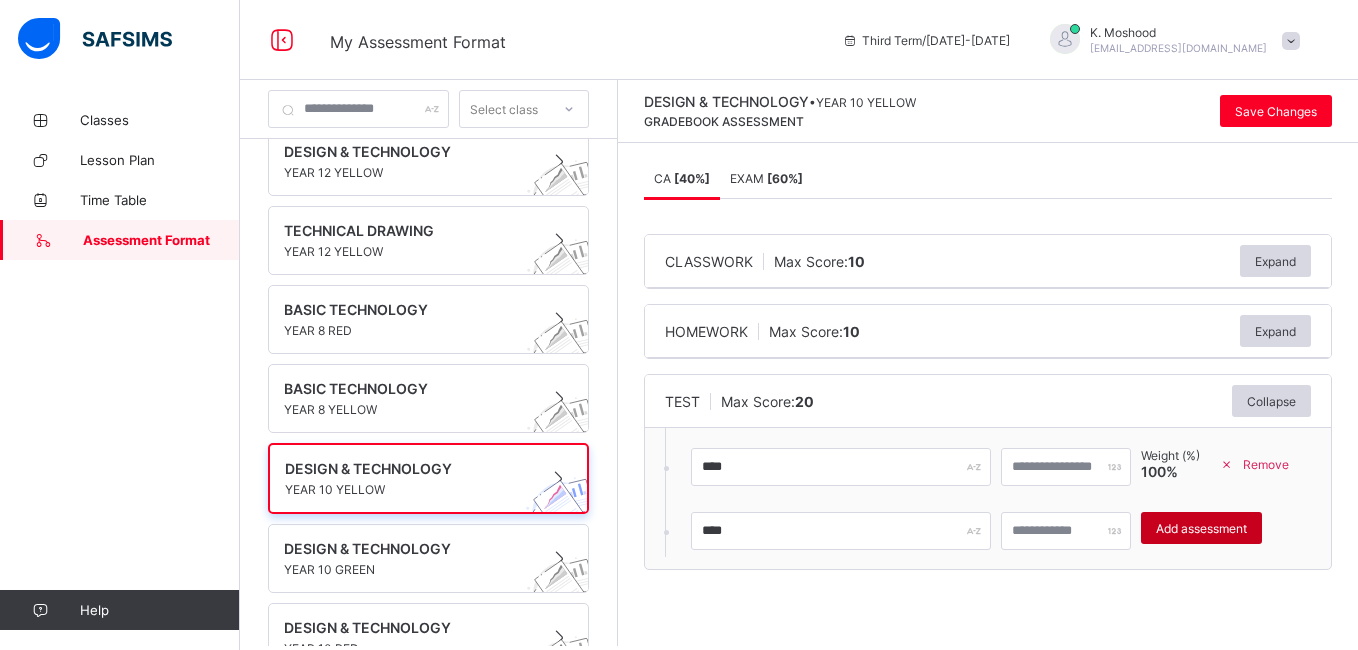 click on "Add assessment" at bounding box center [1201, 528] 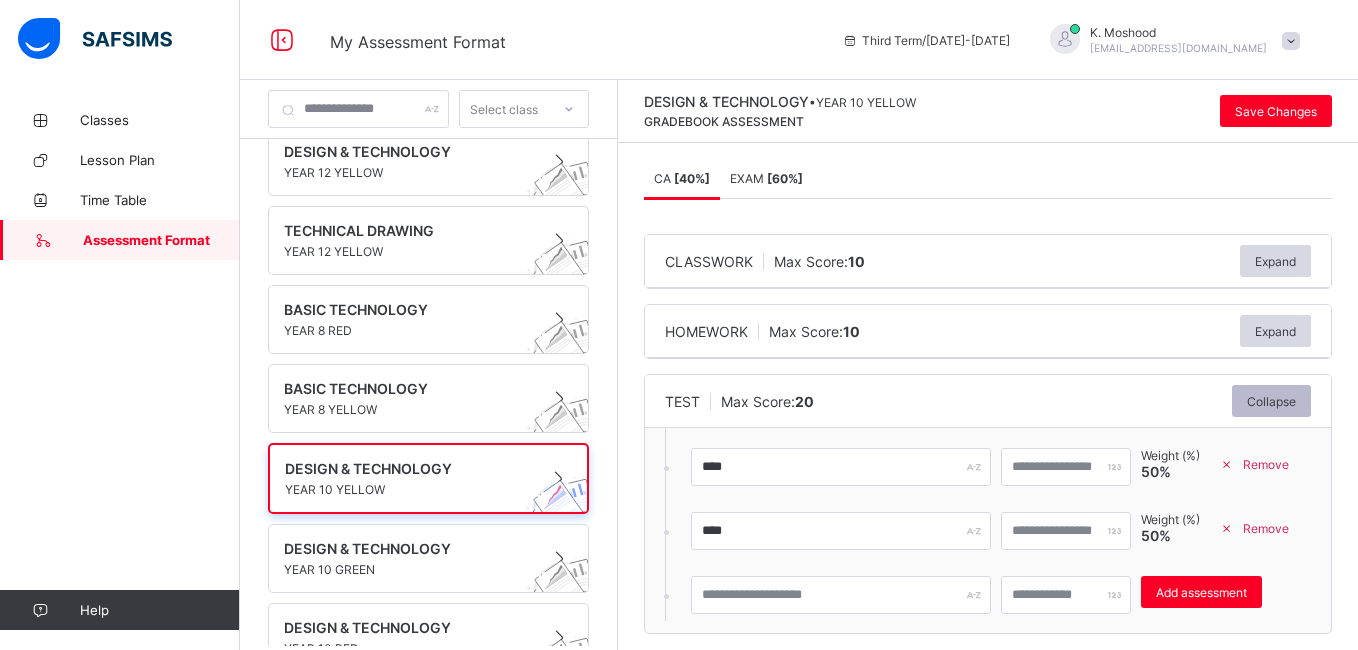 click on "Collapse" at bounding box center [1271, 401] 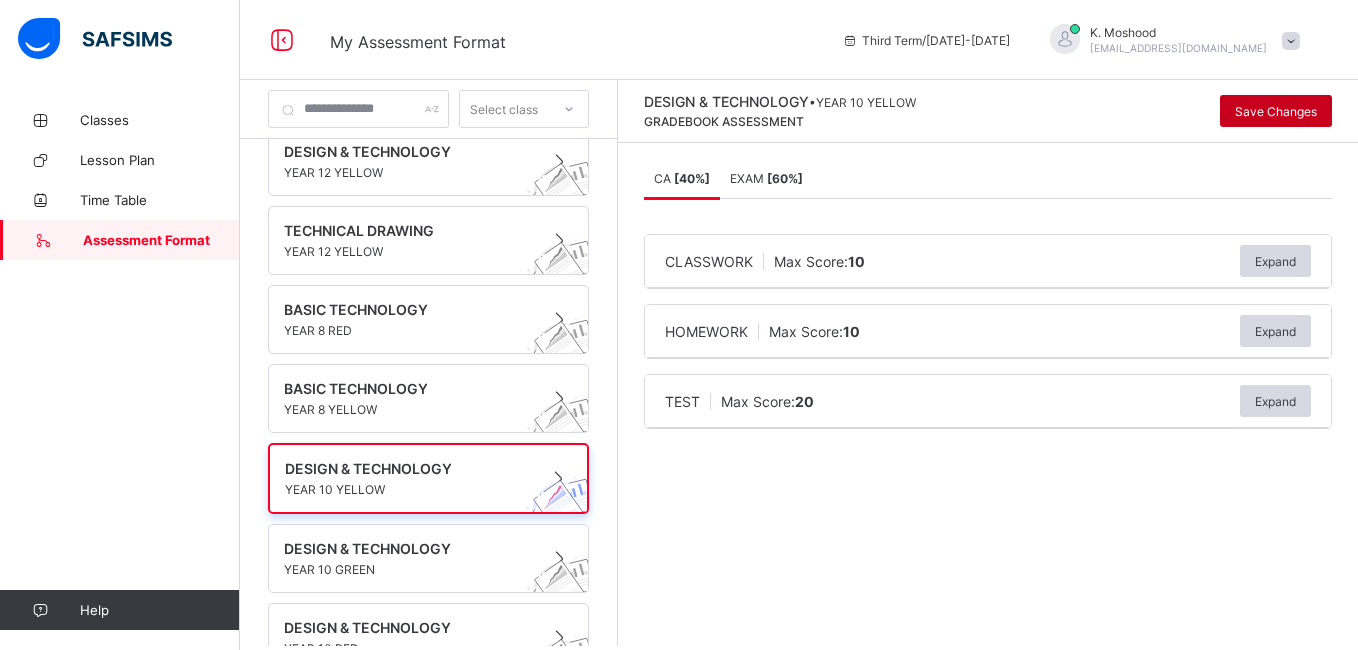 click on "Save Changes" at bounding box center [1276, 111] 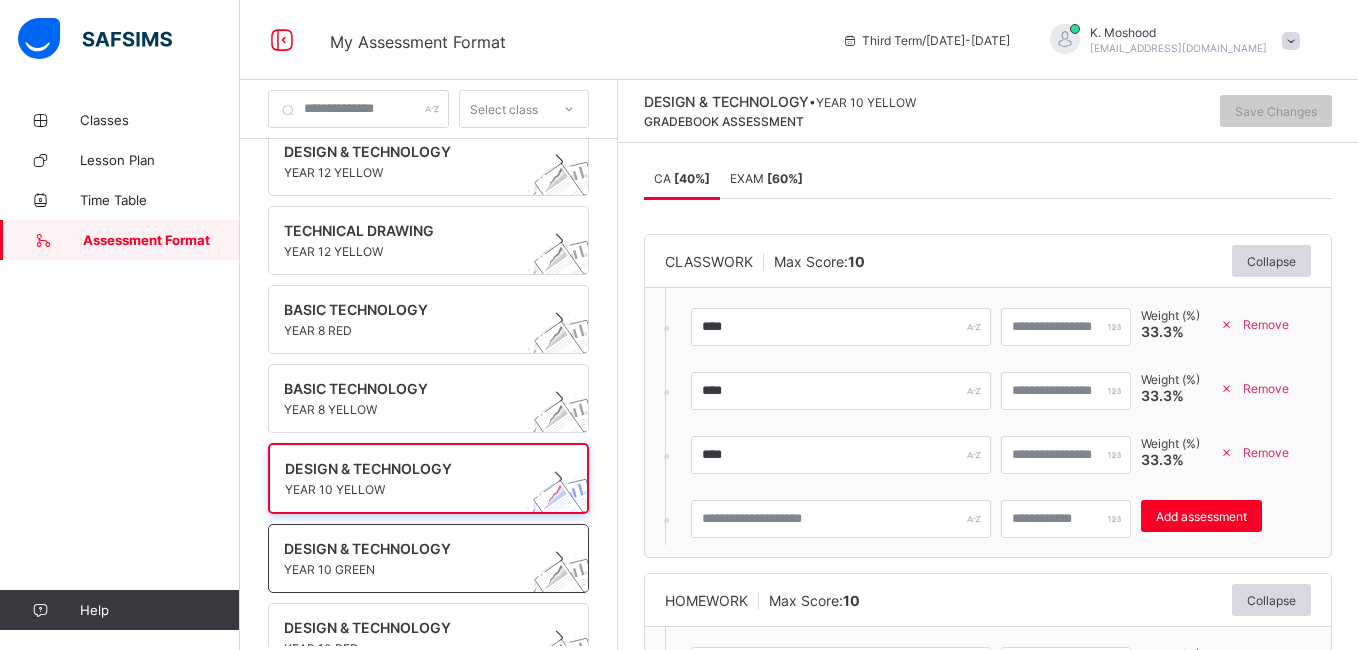 click on "DESIGN & TECHNOLOGY" at bounding box center (409, 548) 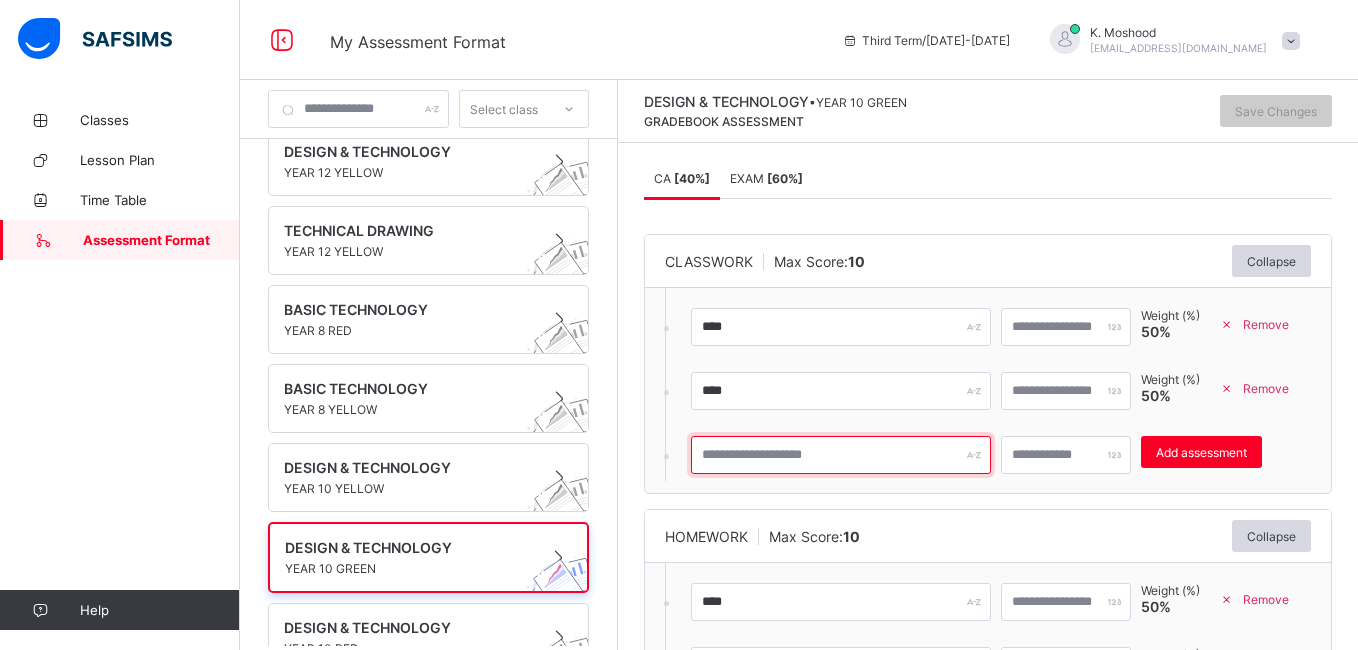 click at bounding box center (841, 455) 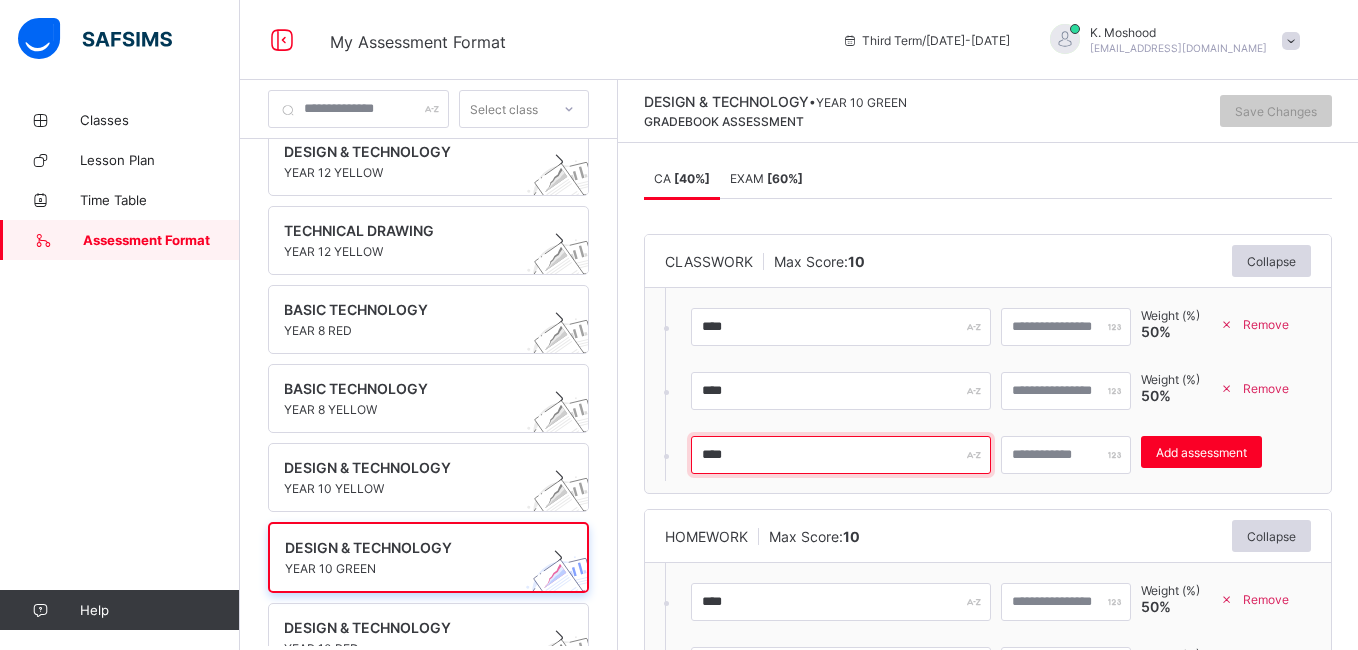 type on "****" 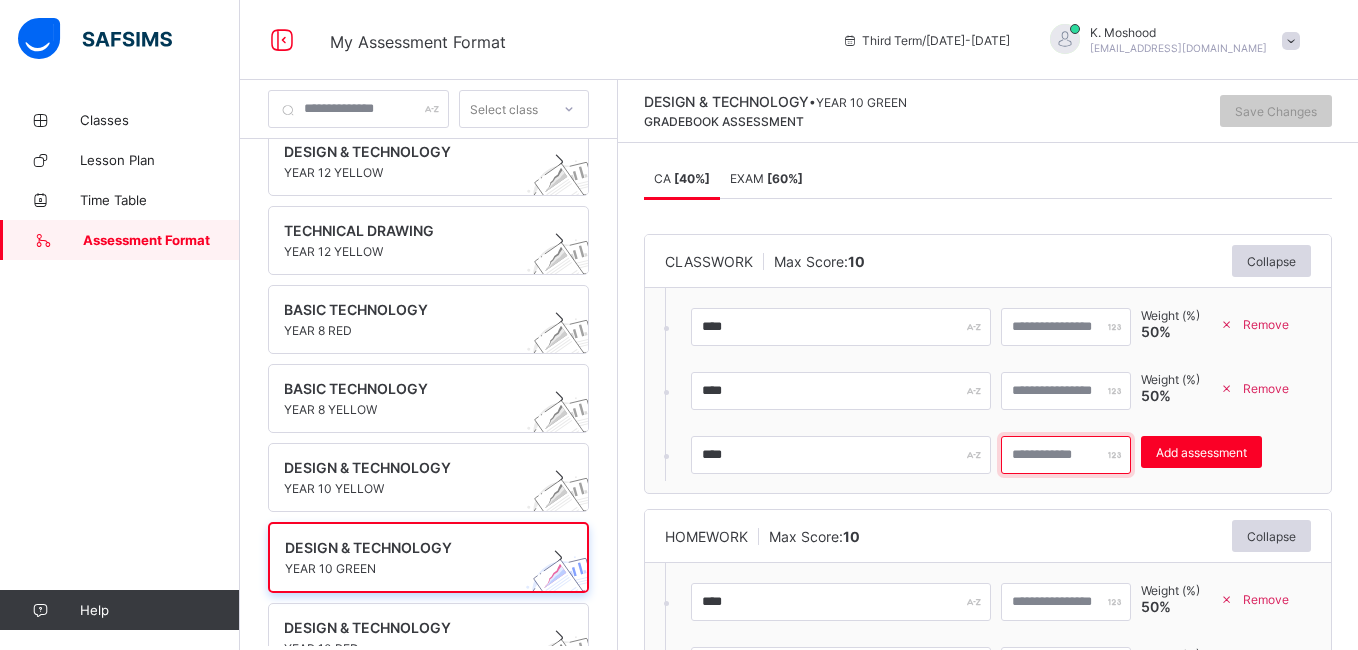 click at bounding box center (1066, 455) 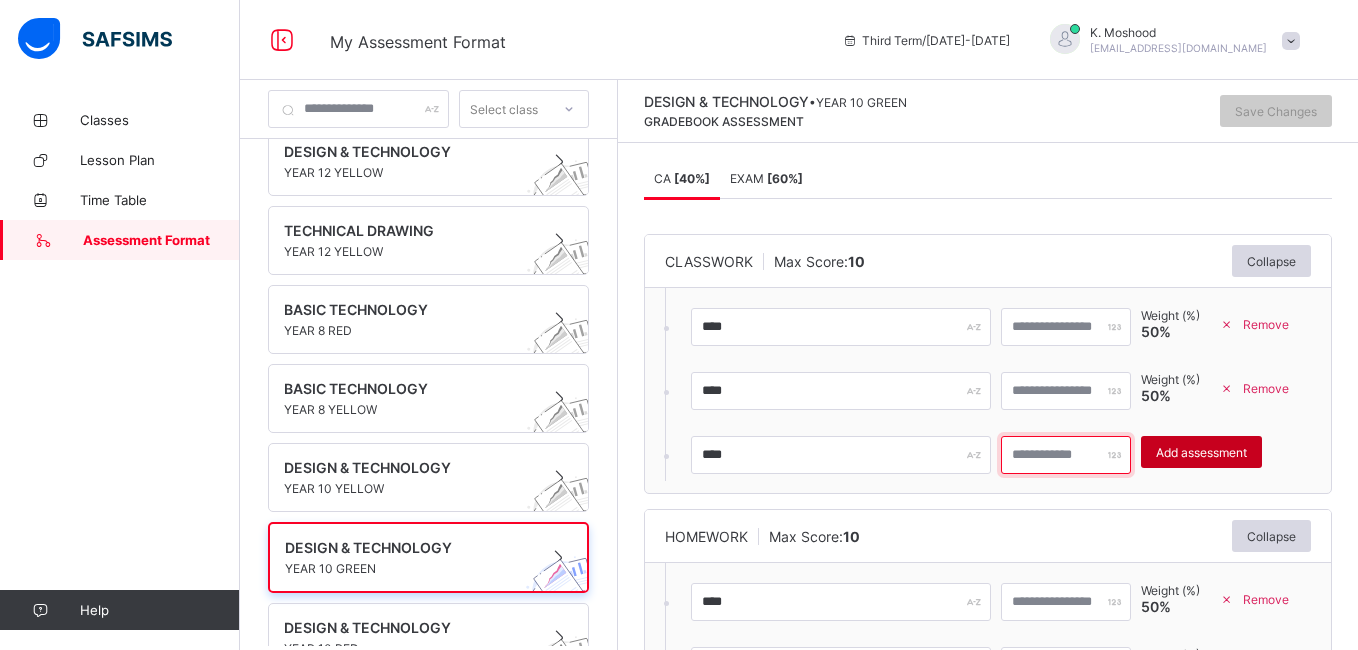 type on "**" 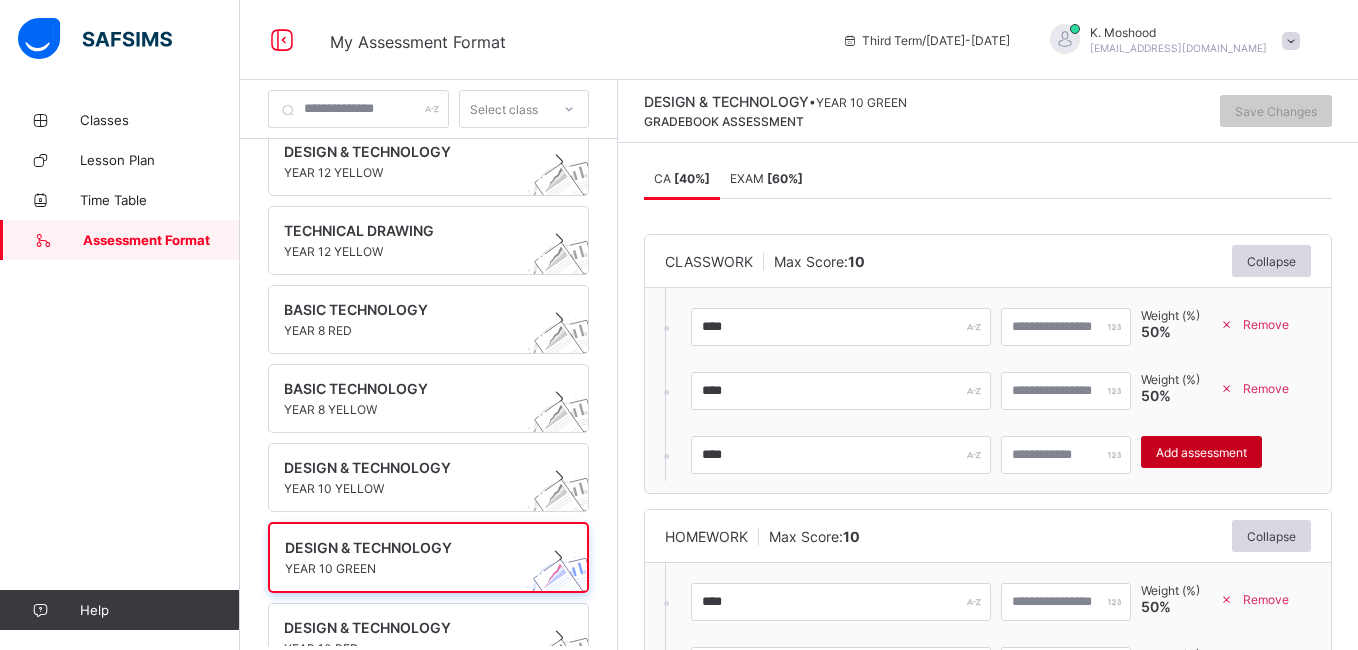 click on "Add assessment" at bounding box center (1201, 452) 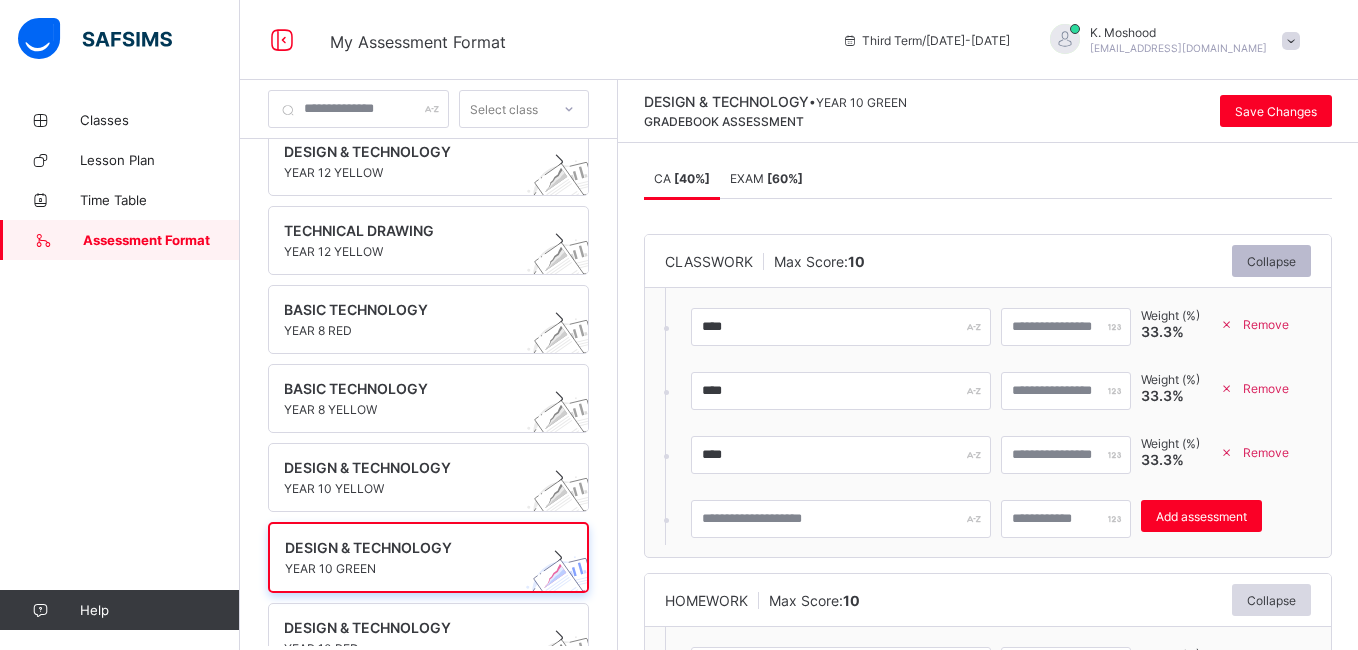 click on "Collapse" at bounding box center [1271, 261] 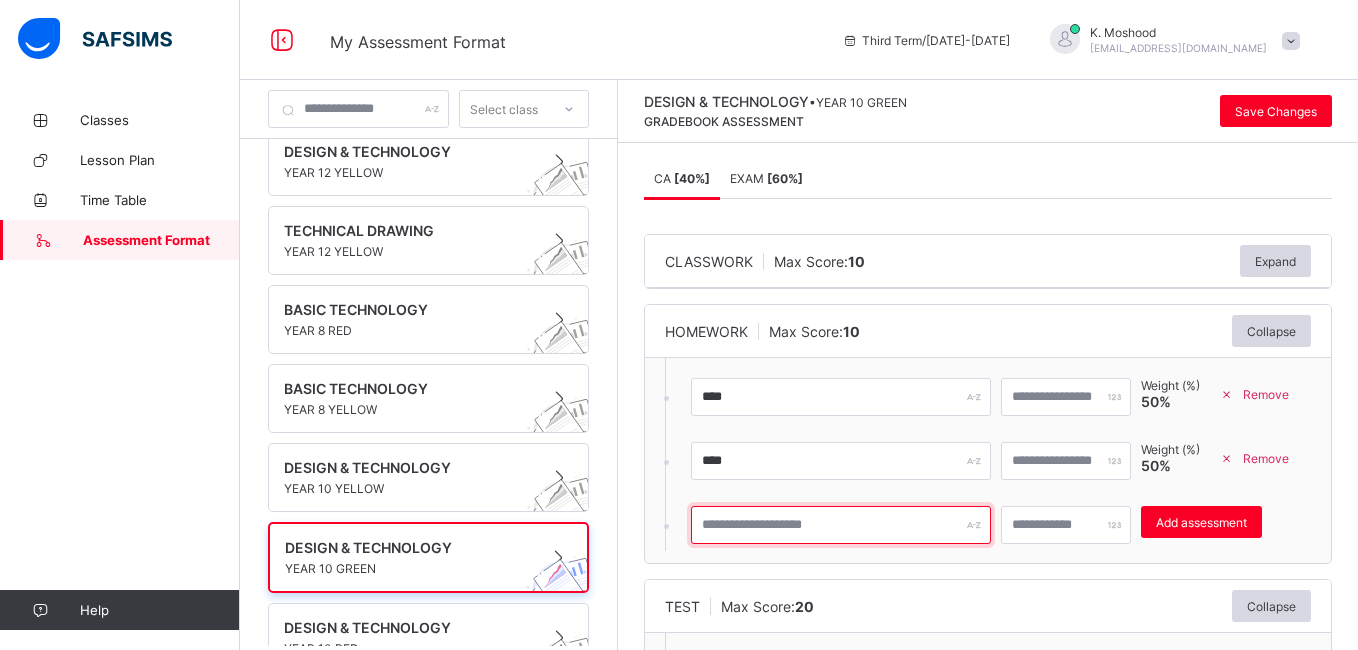 click at bounding box center (841, 525) 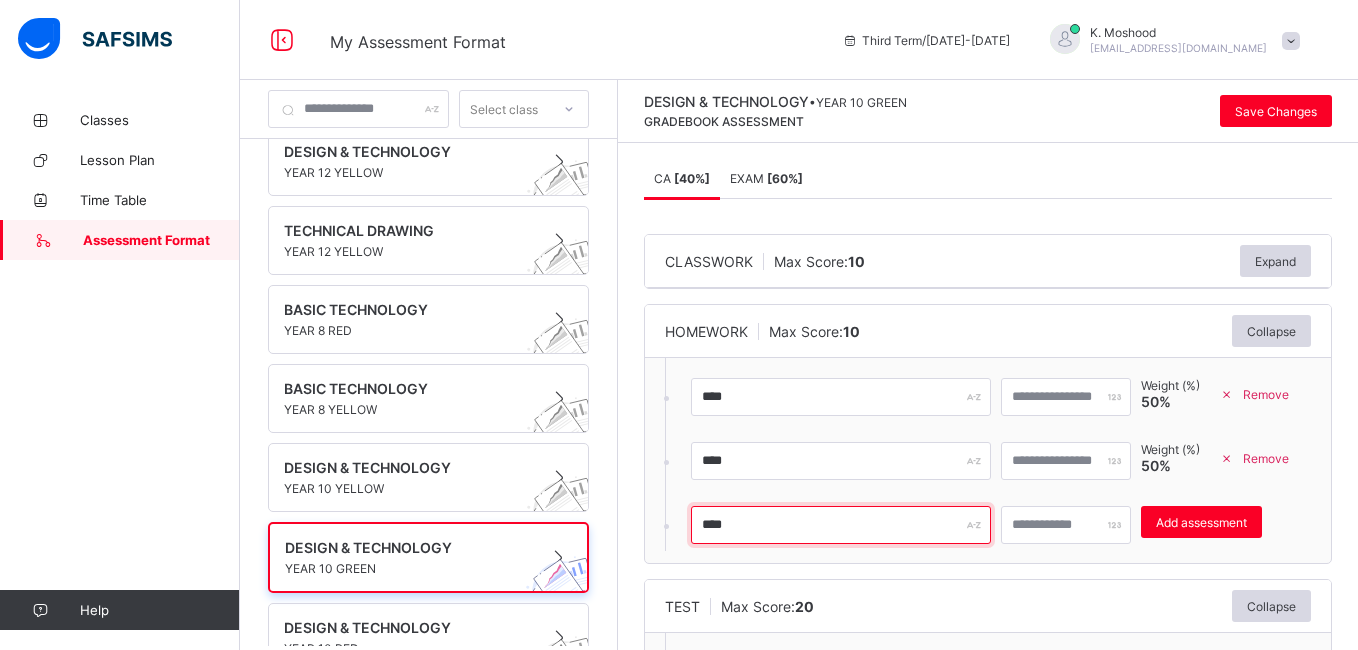 type on "****" 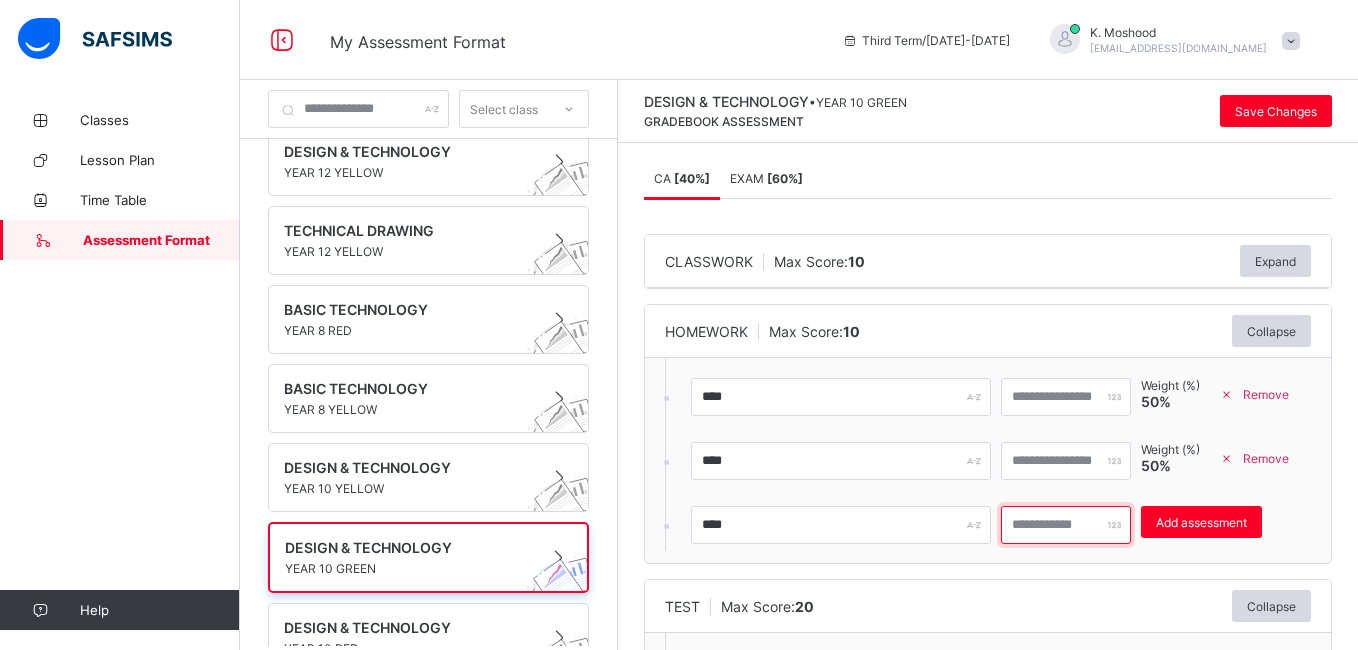 click at bounding box center (1066, 525) 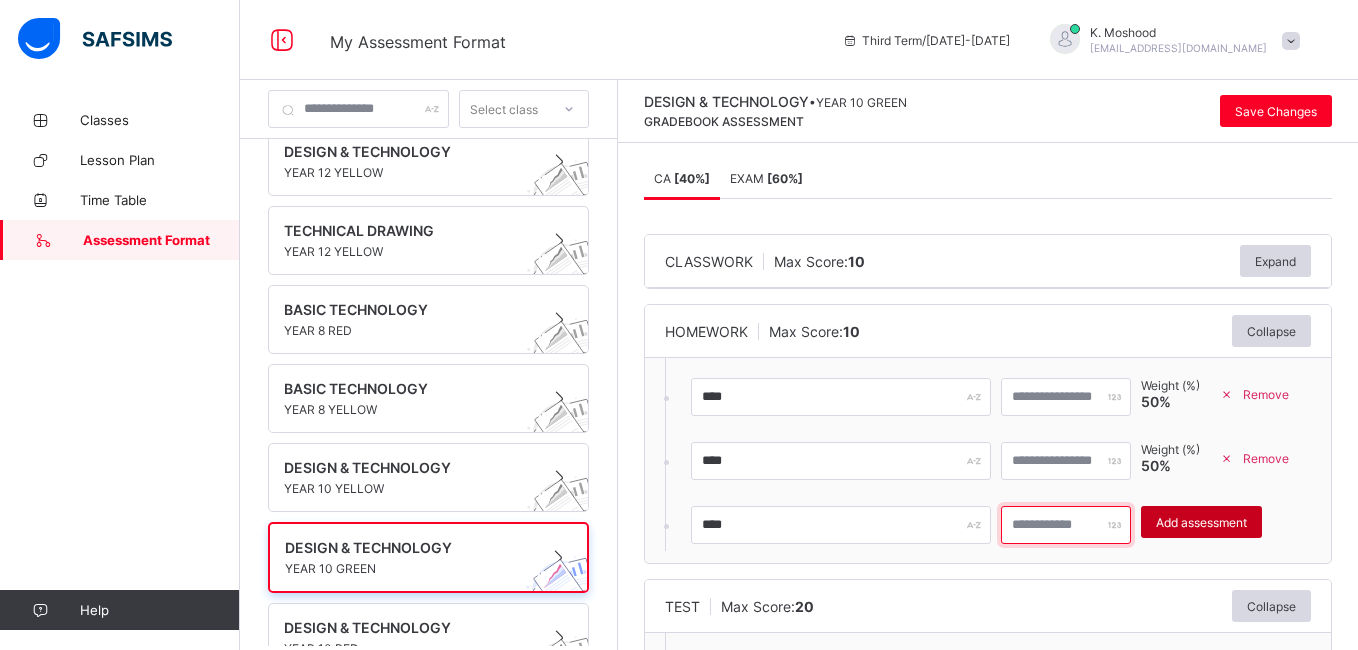 type on "**" 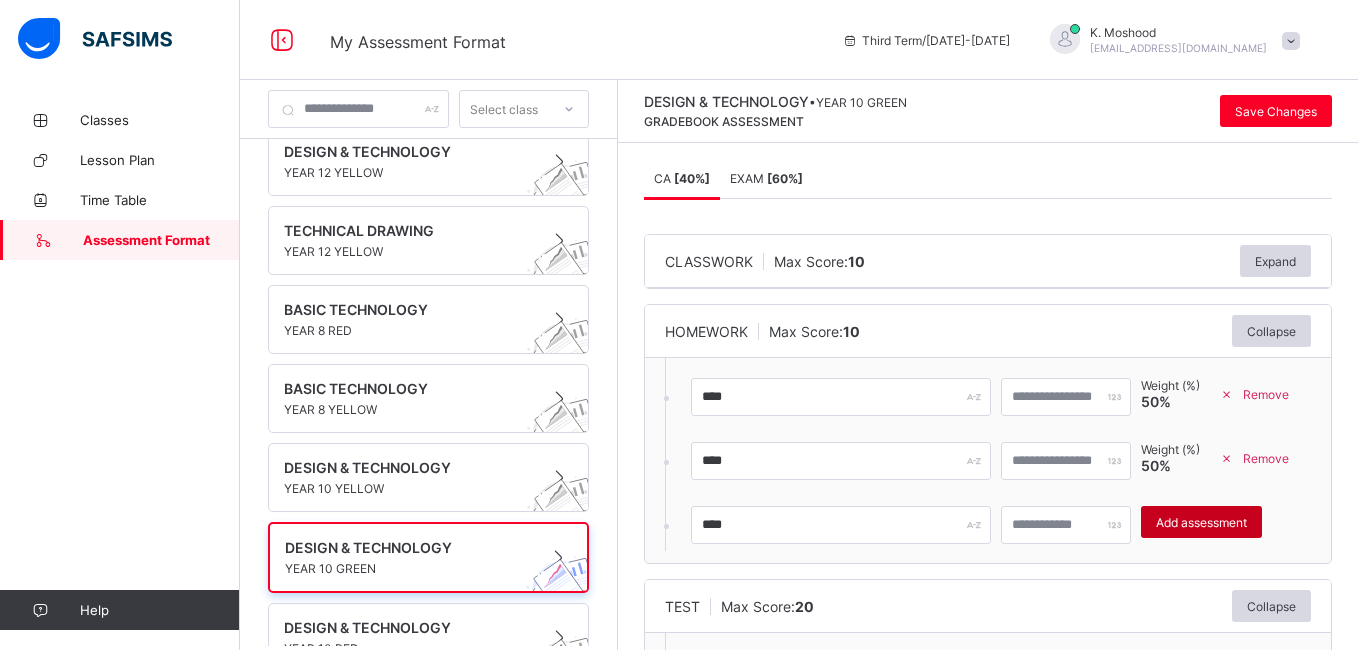 click on "Add assessment" at bounding box center (1201, 522) 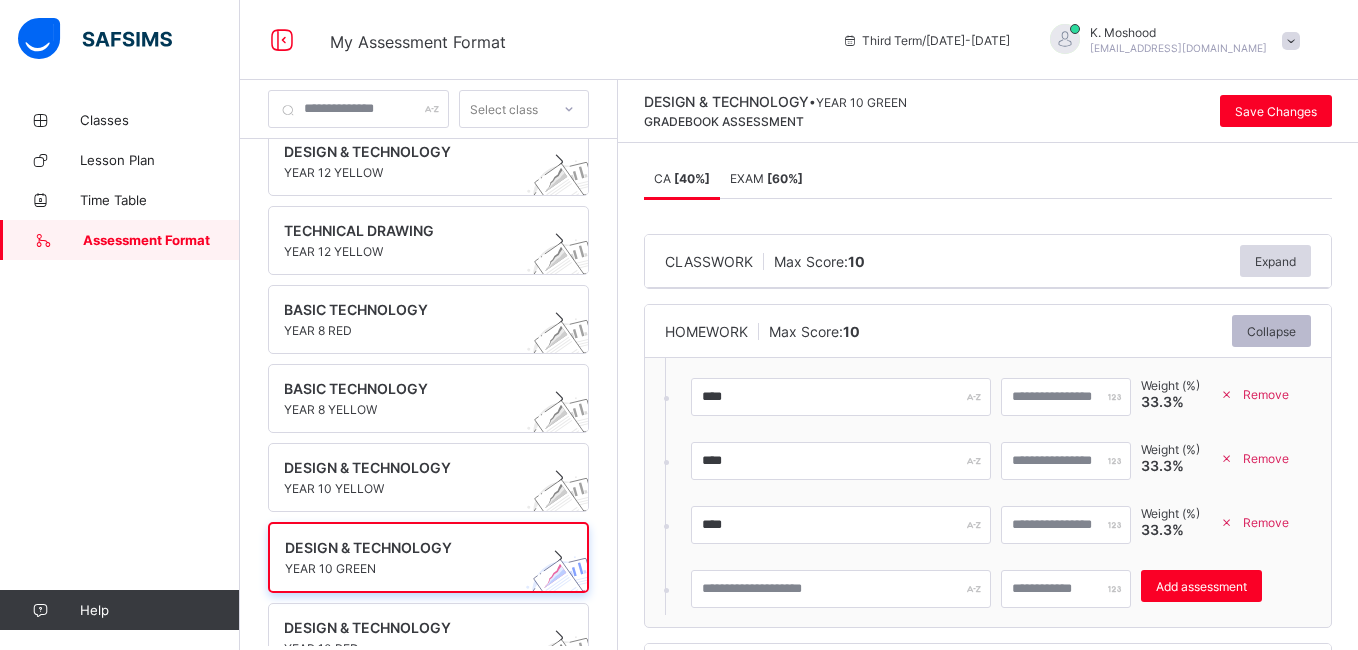 click on "Collapse" at bounding box center (1271, 331) 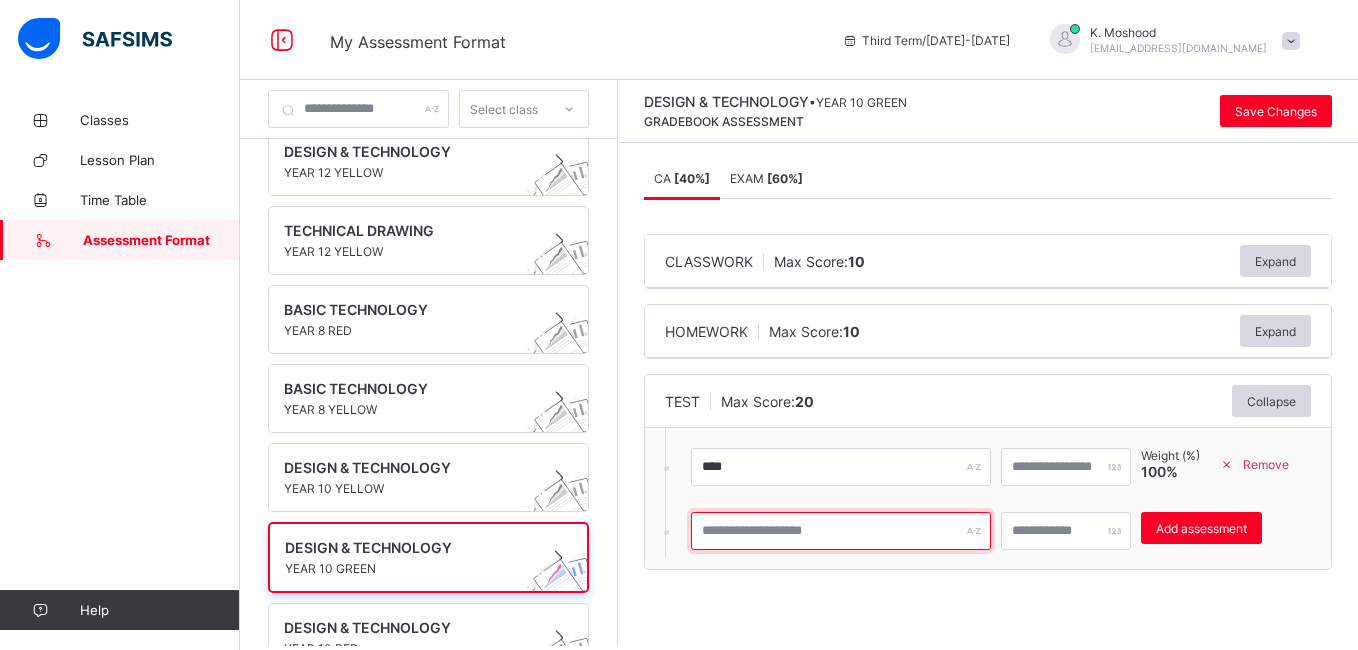 click at bounding box center [841, 531] 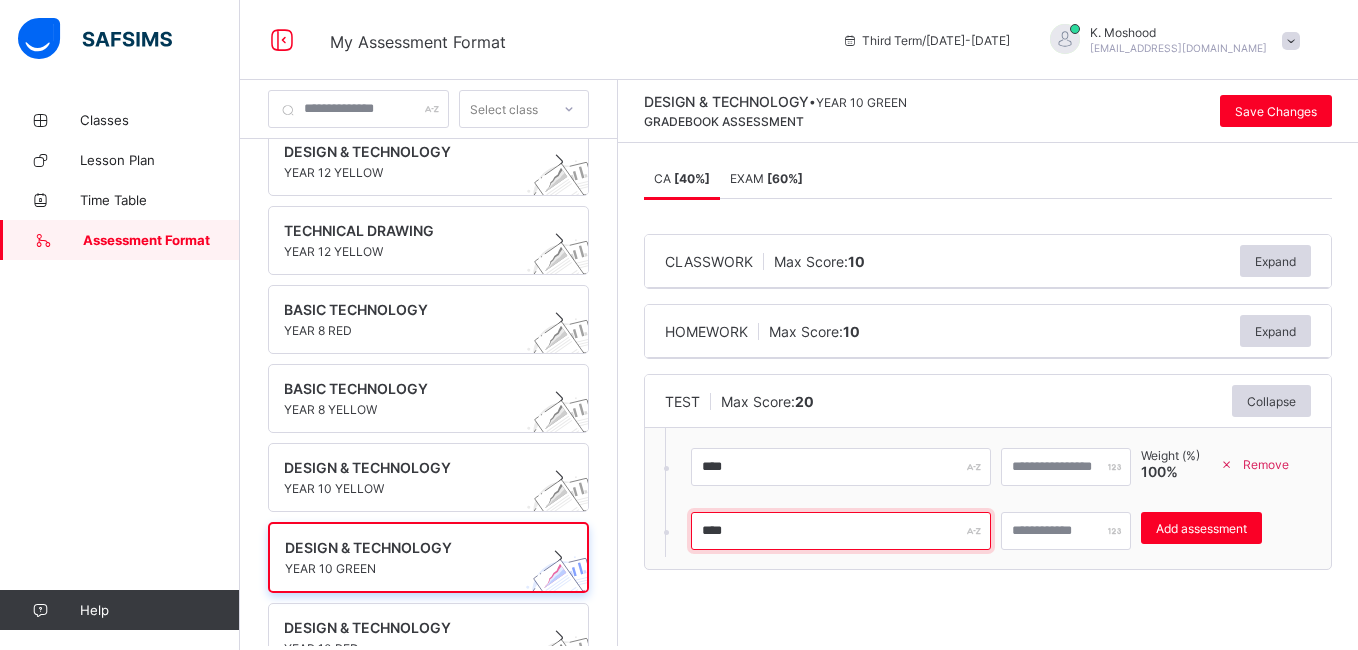 type on "****" 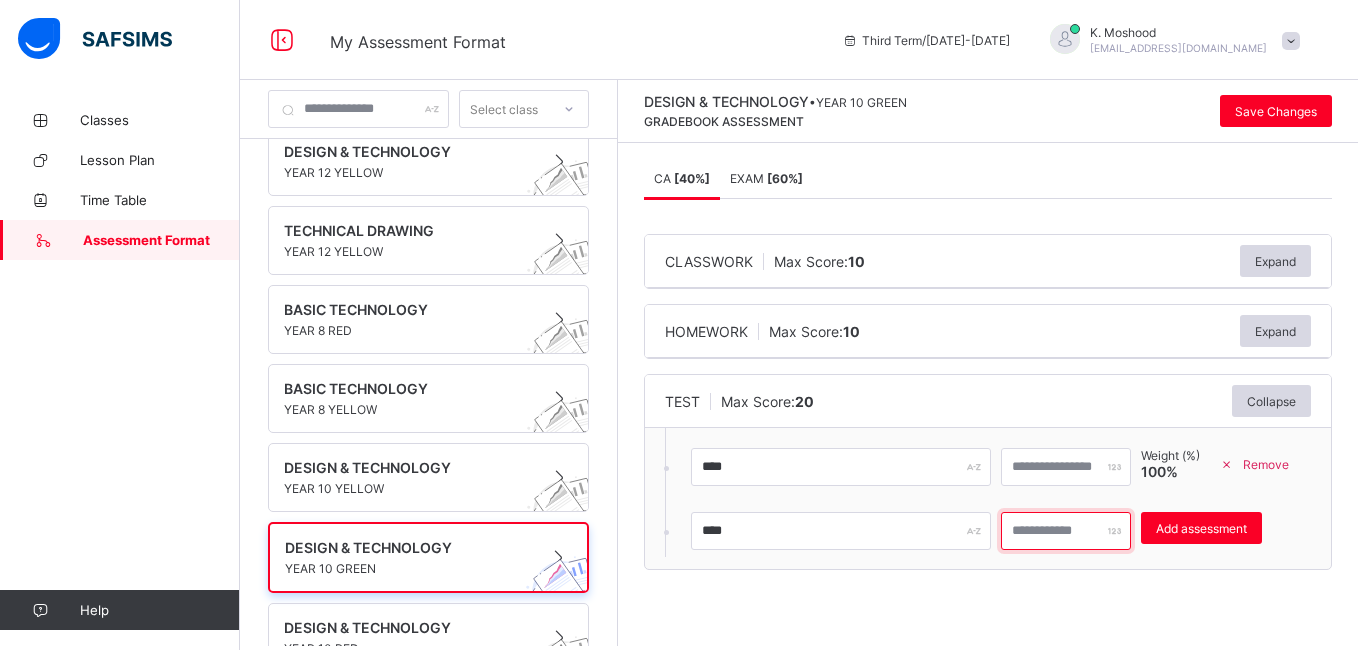 click at bounding box center (1066, 531) 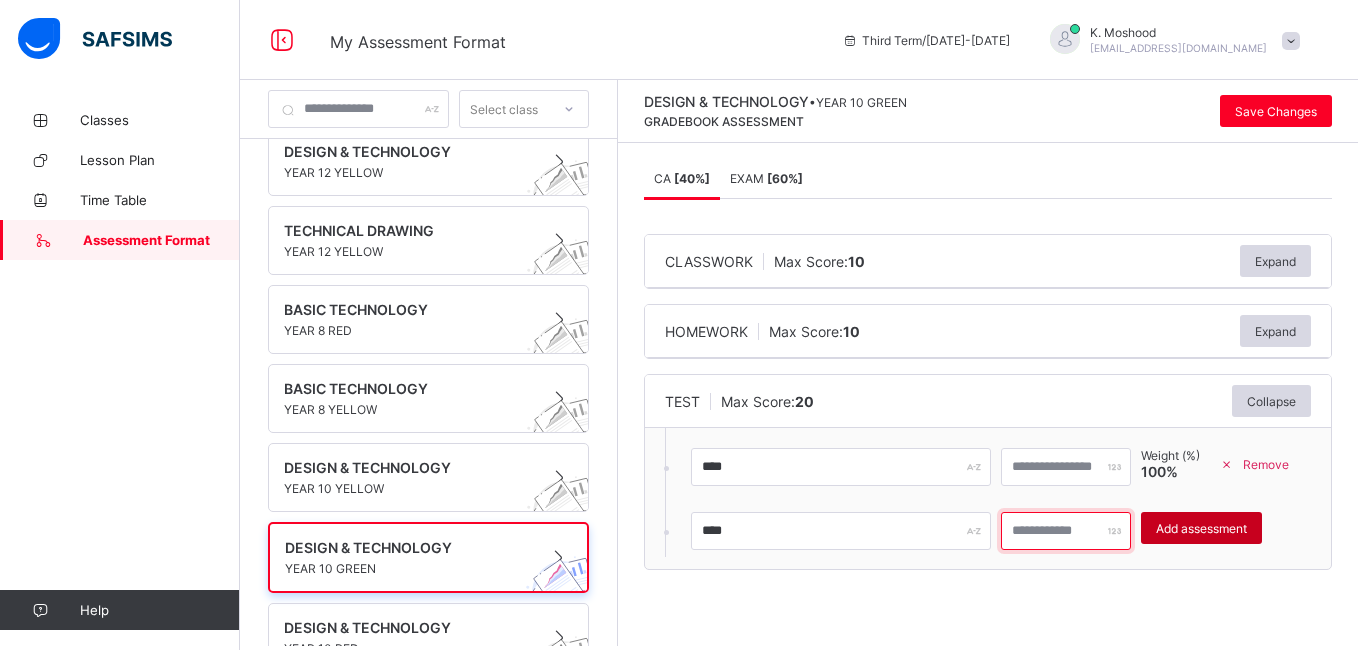 type on "**" 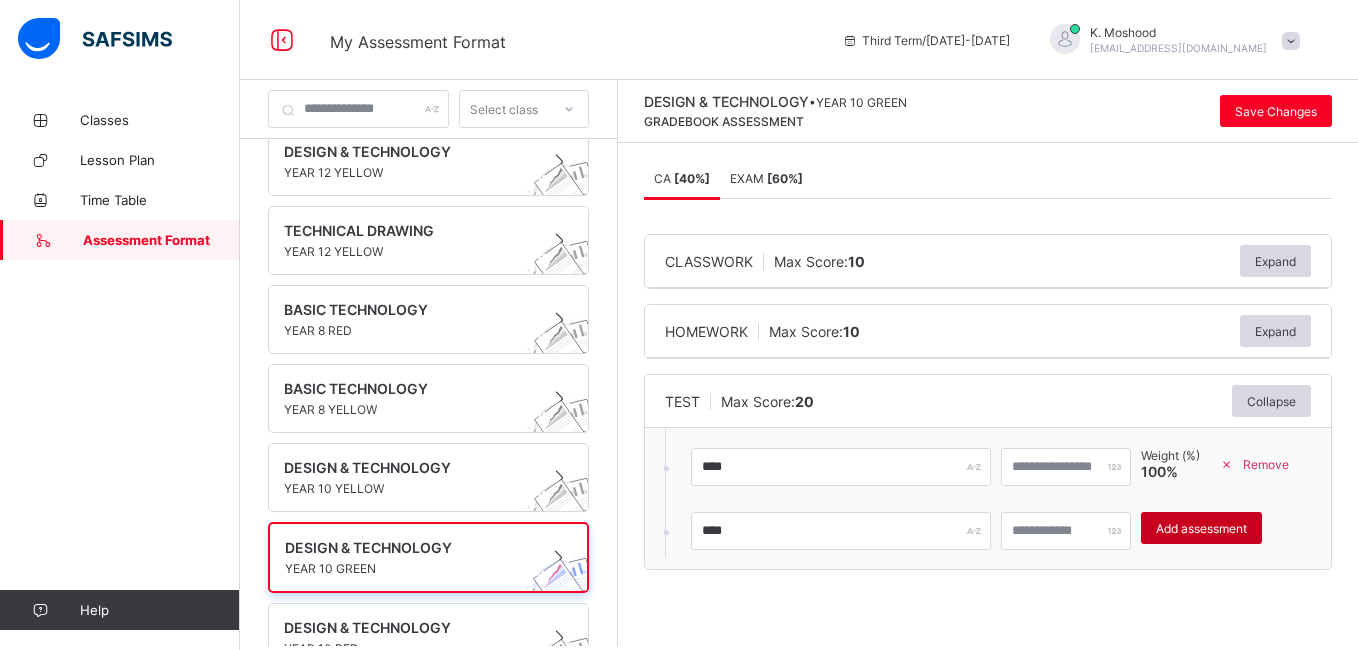 click on "Add assessment" at bounding box center [1201, 528] 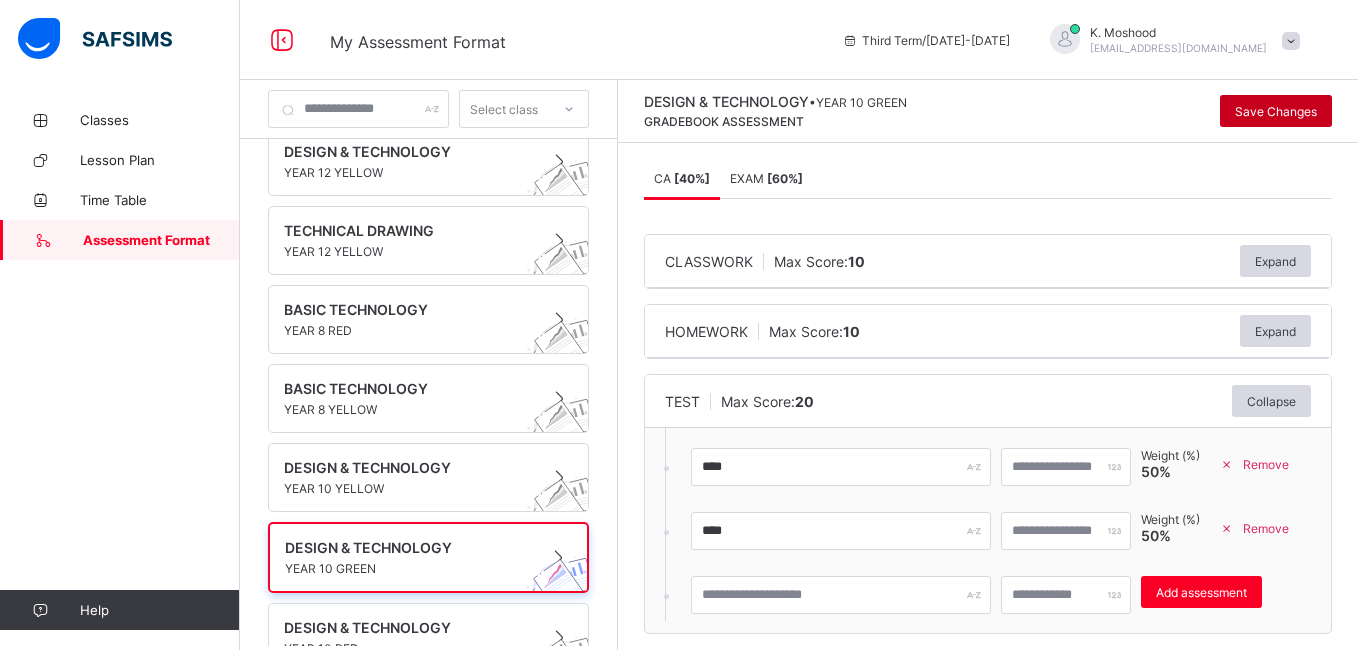click on "Save Changes" at bounding box center (1276, 111) 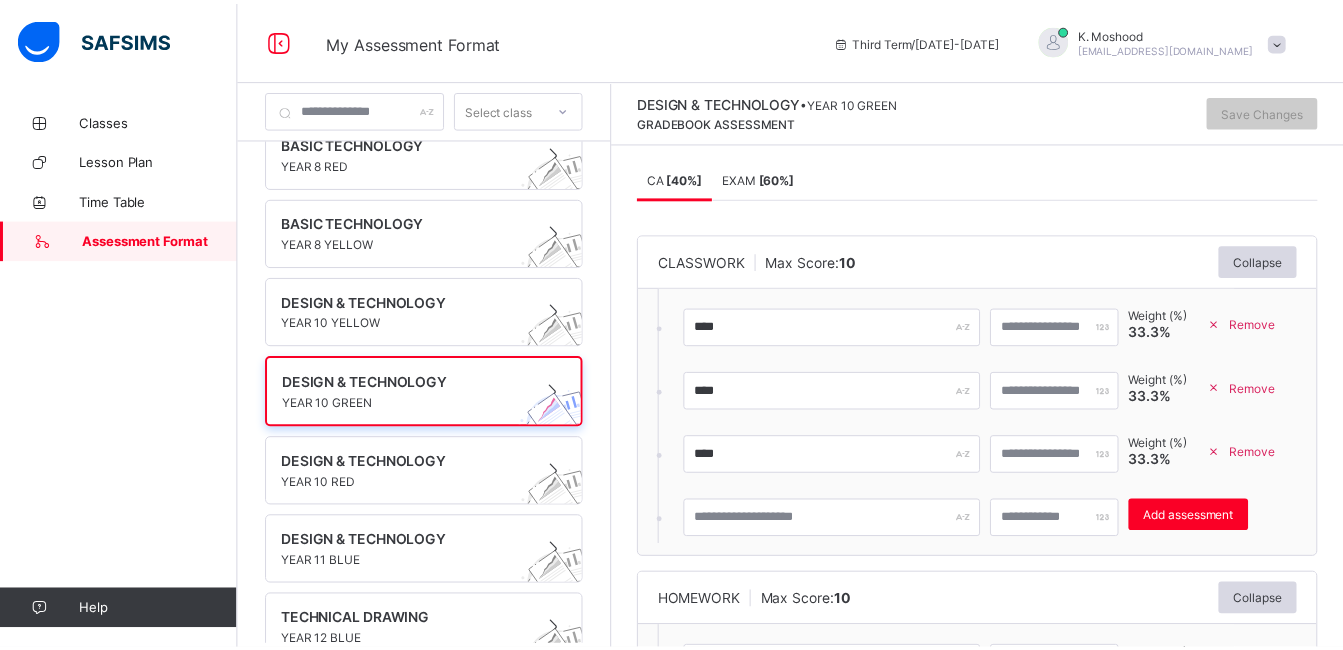 scroll, scrollTop: 509, scrollLeft: 0, axis: vertical 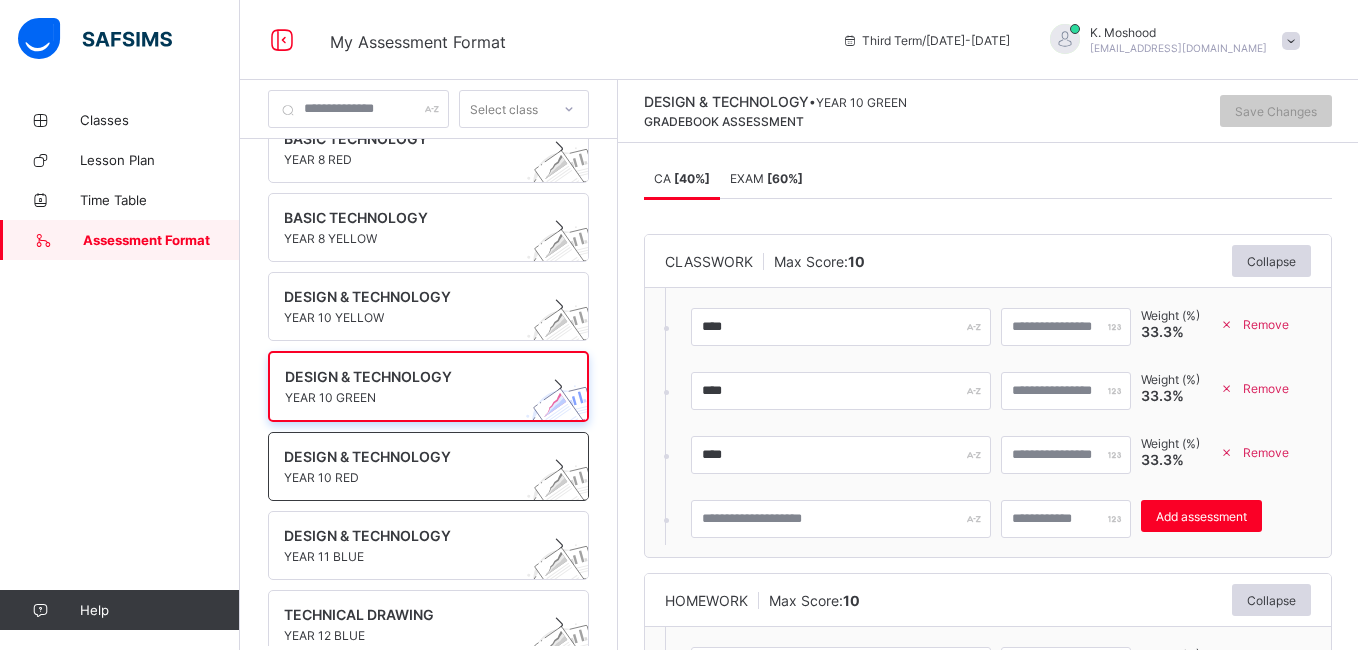 click on "YEAR 10 RED" at bounding box center (409, 477) 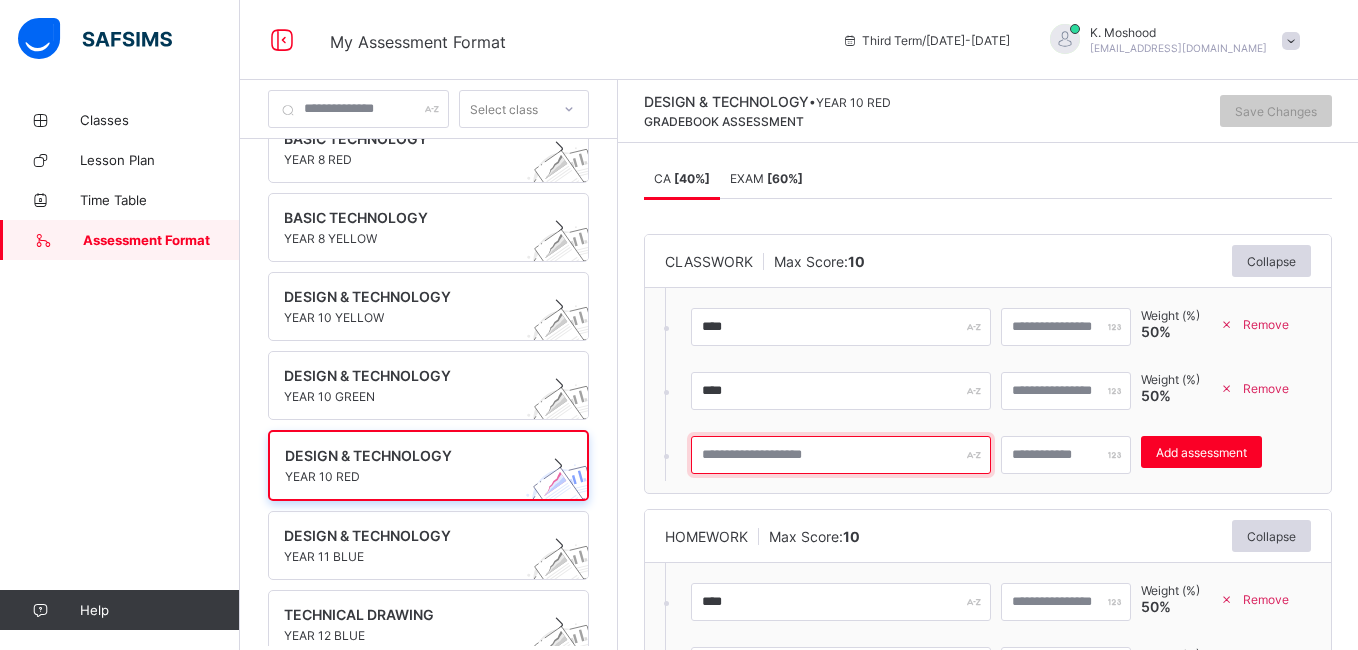 click at bounding box center [841, 455] 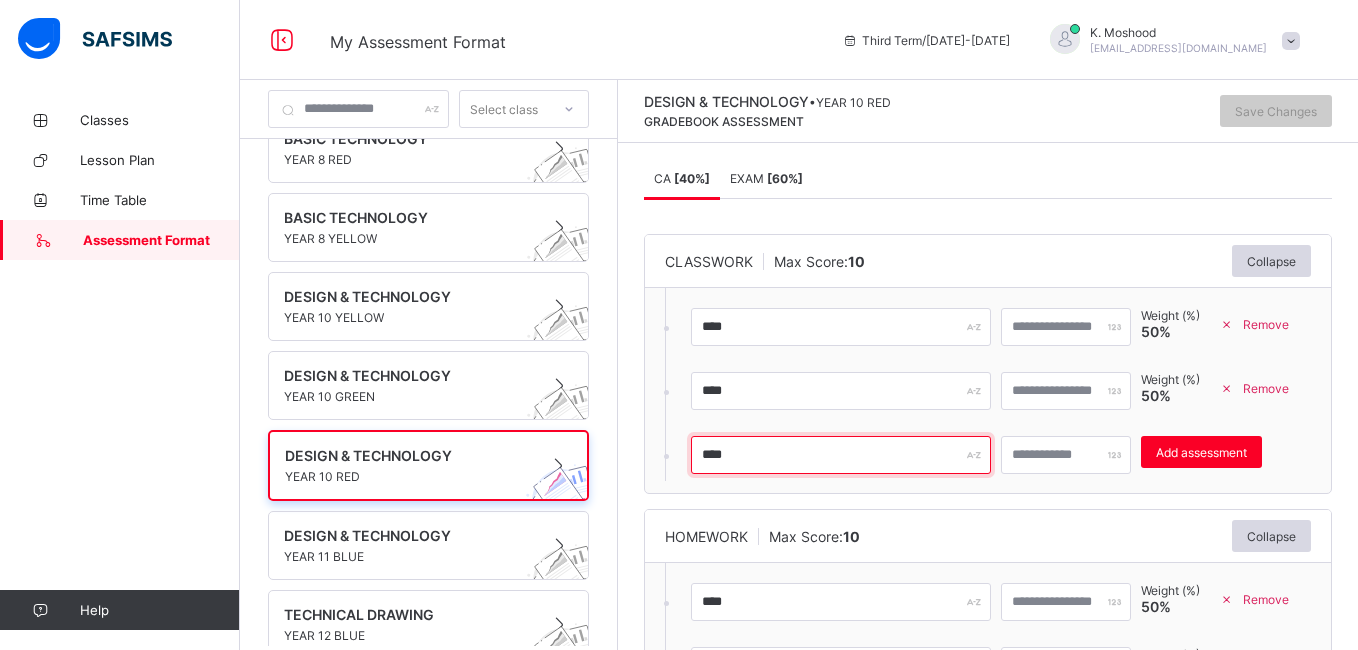 type on "****" 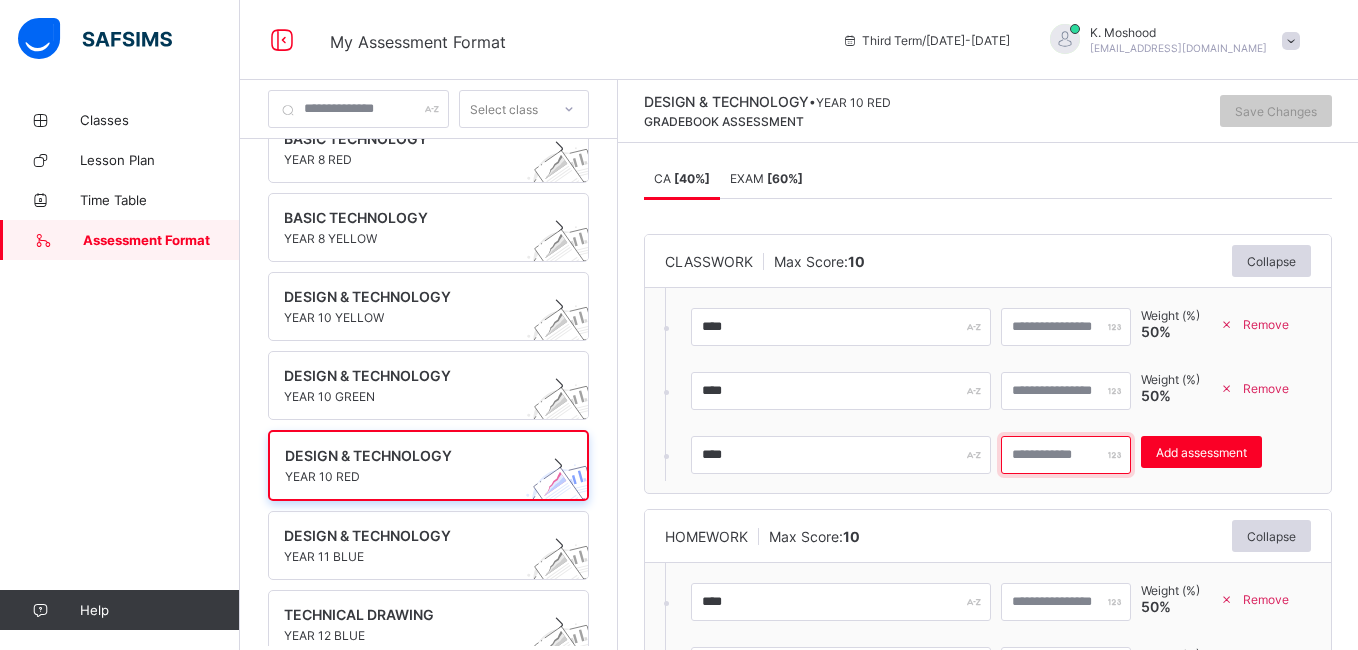 click at bounding box center (1066, 455) 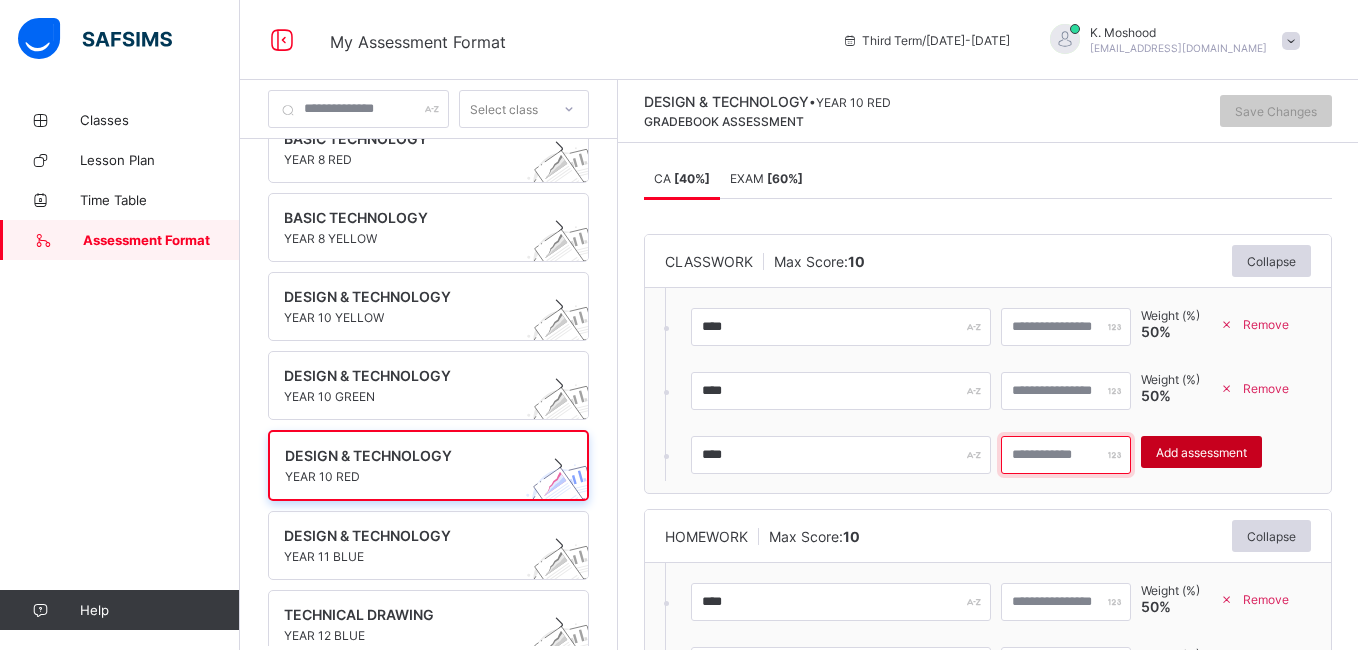 type on "**" 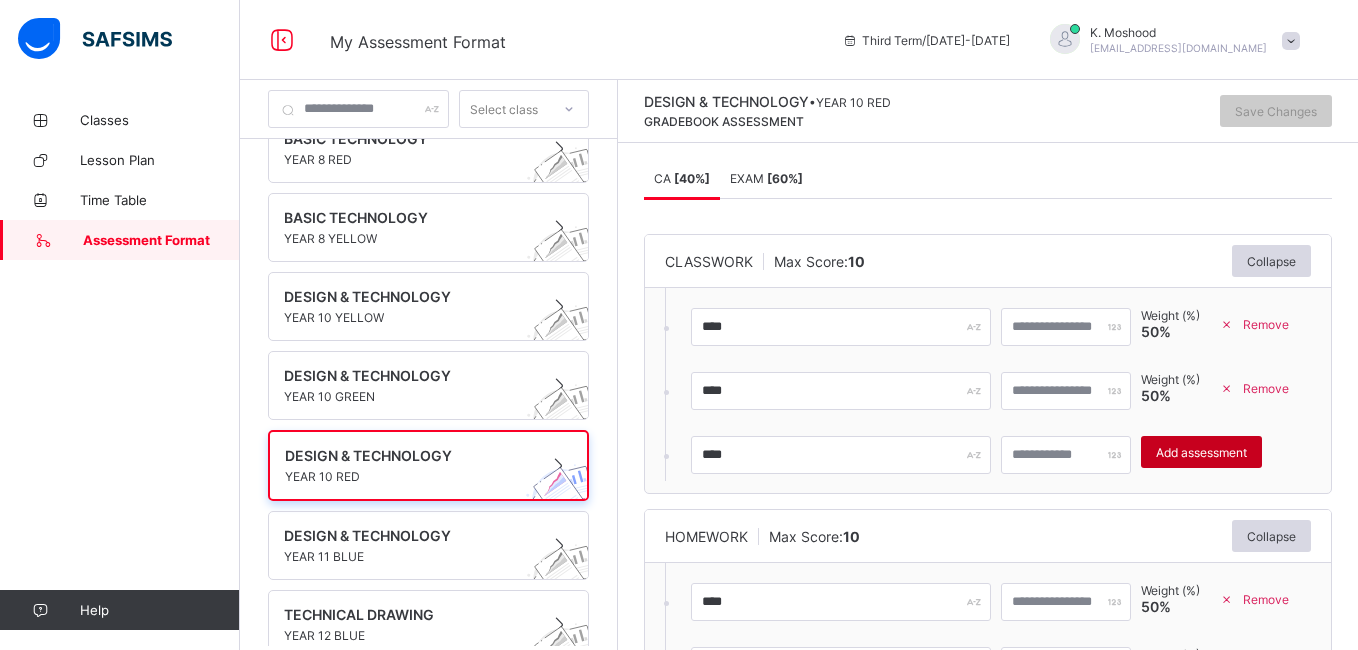 click on "Add assessment" at bounding box center [1201, 452] 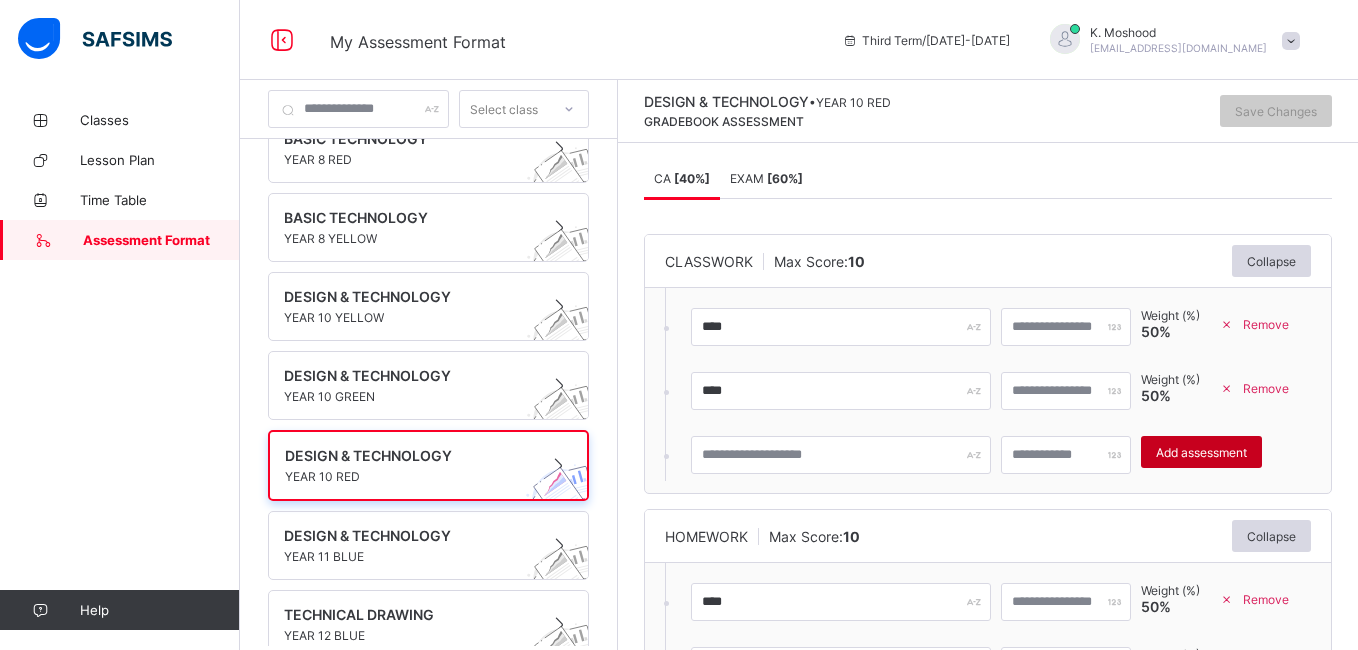 type on "*" 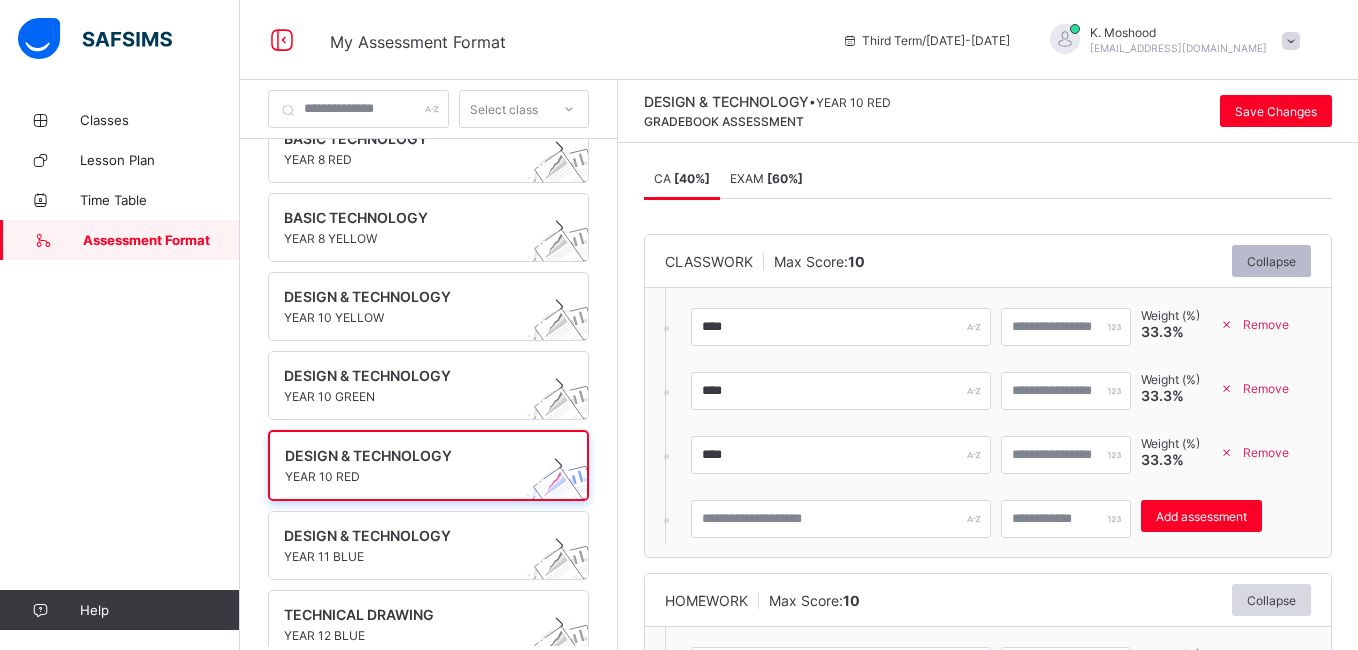 click on "Collapse" at bounding box center [1271, 261] 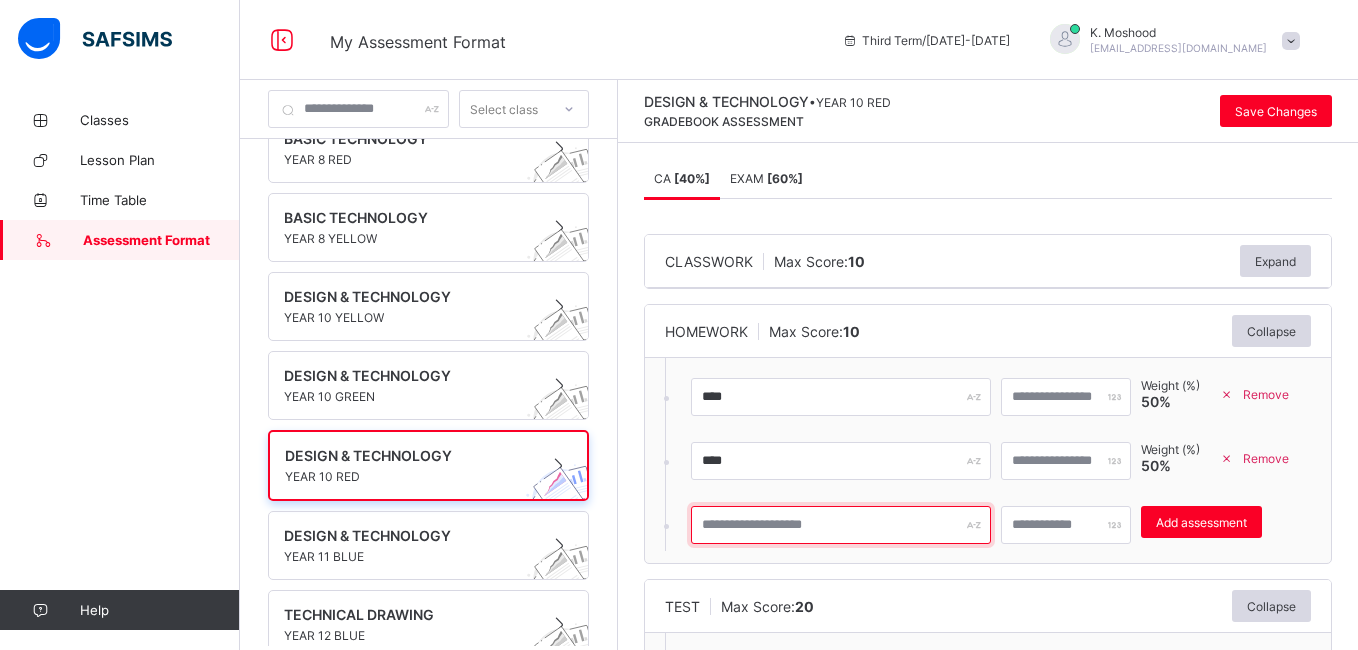 click at bounding box center (841, 525) 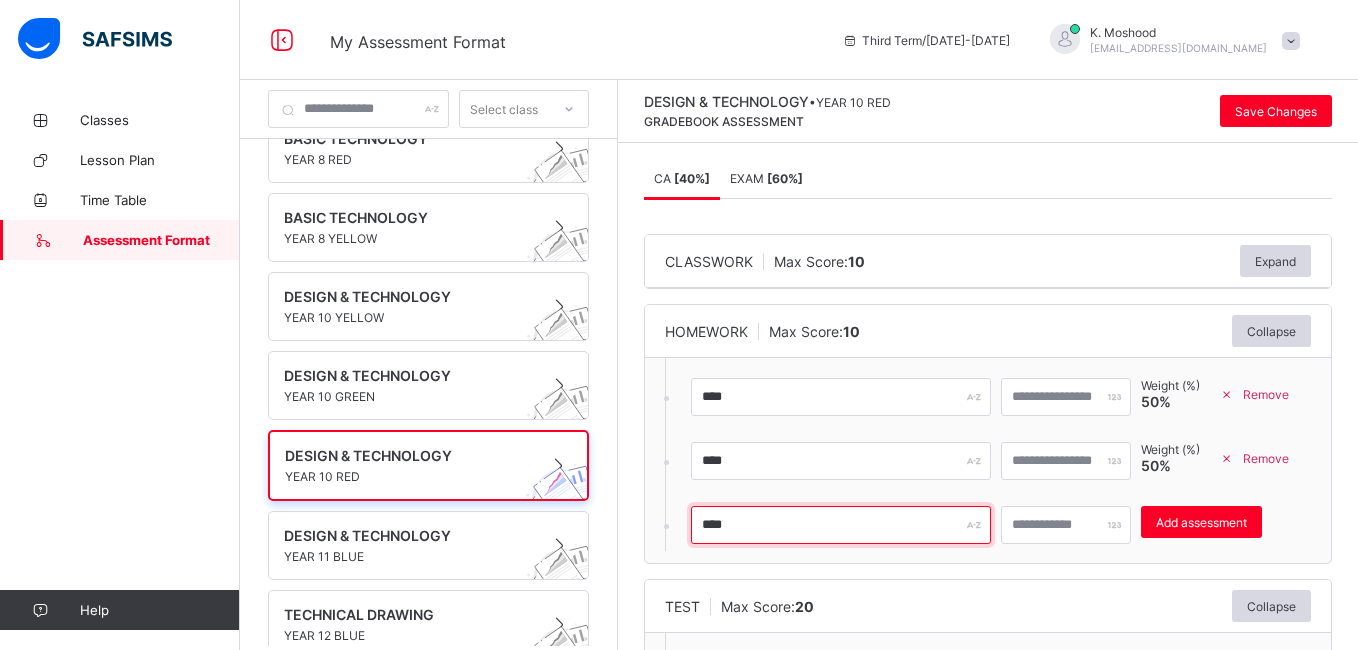type on "****" 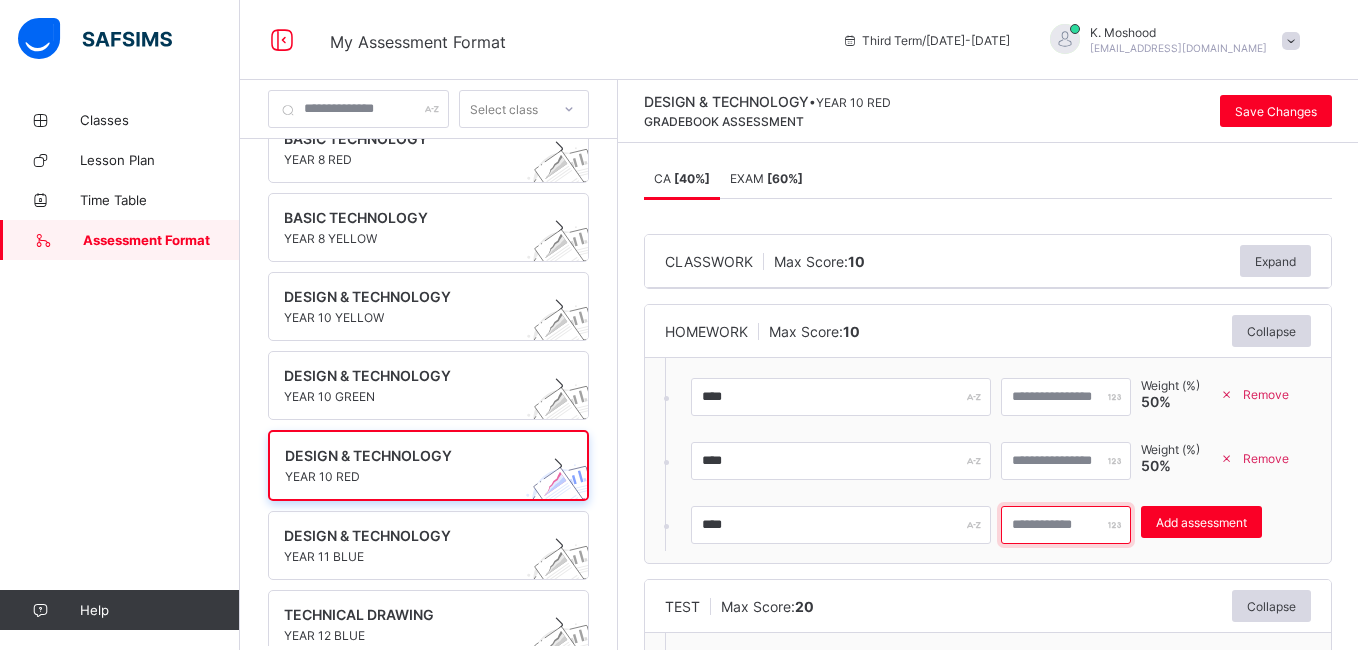 click at bounding box center [1066, 525] 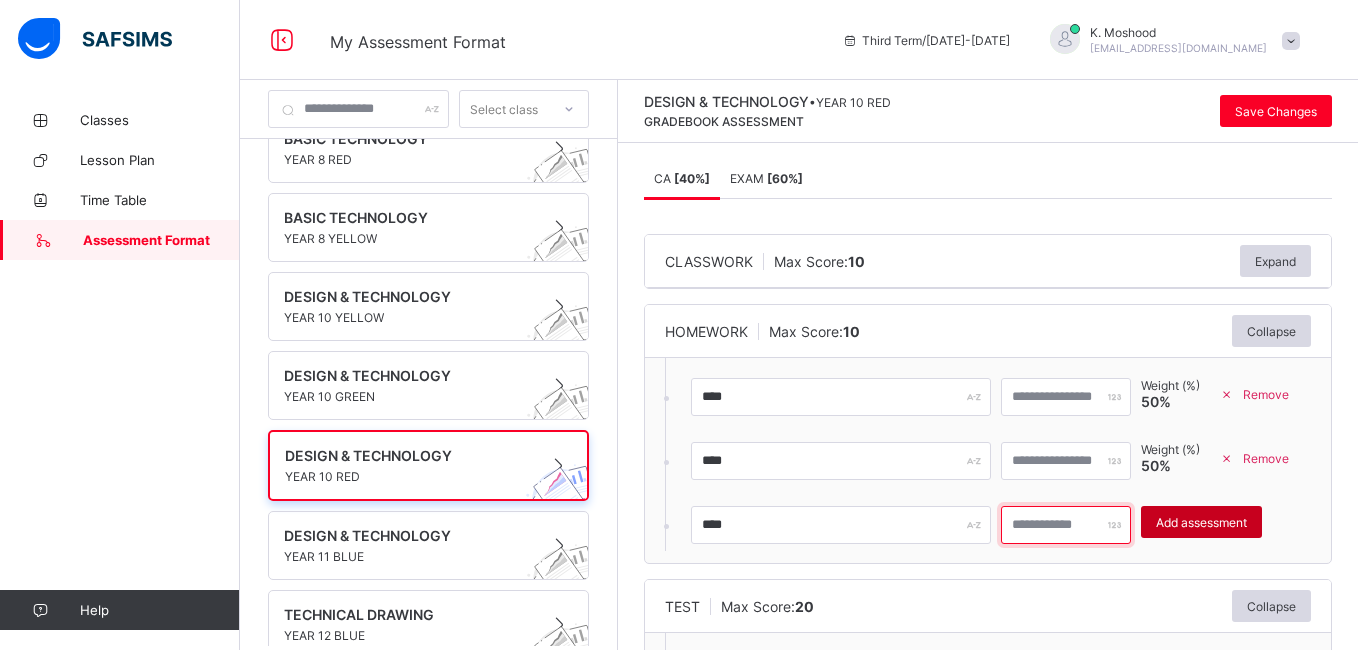 type on "**" 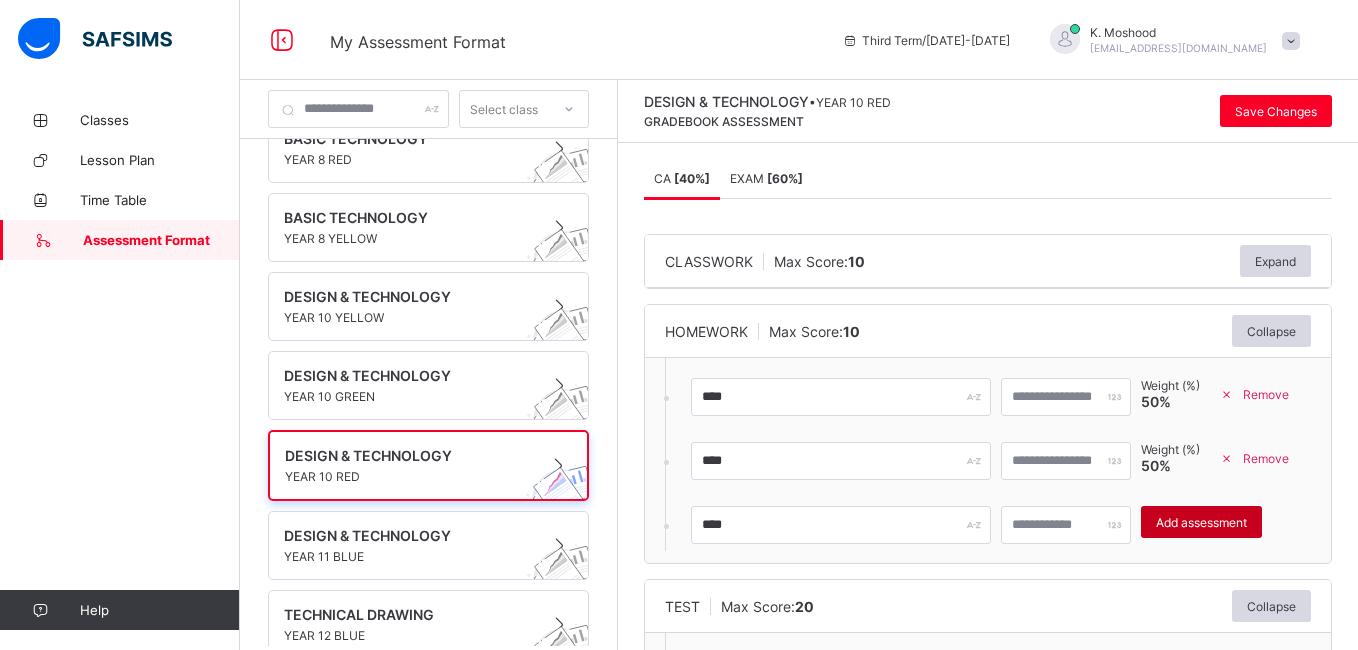 click on "Add assessment" at bounding box center [1201, 522] 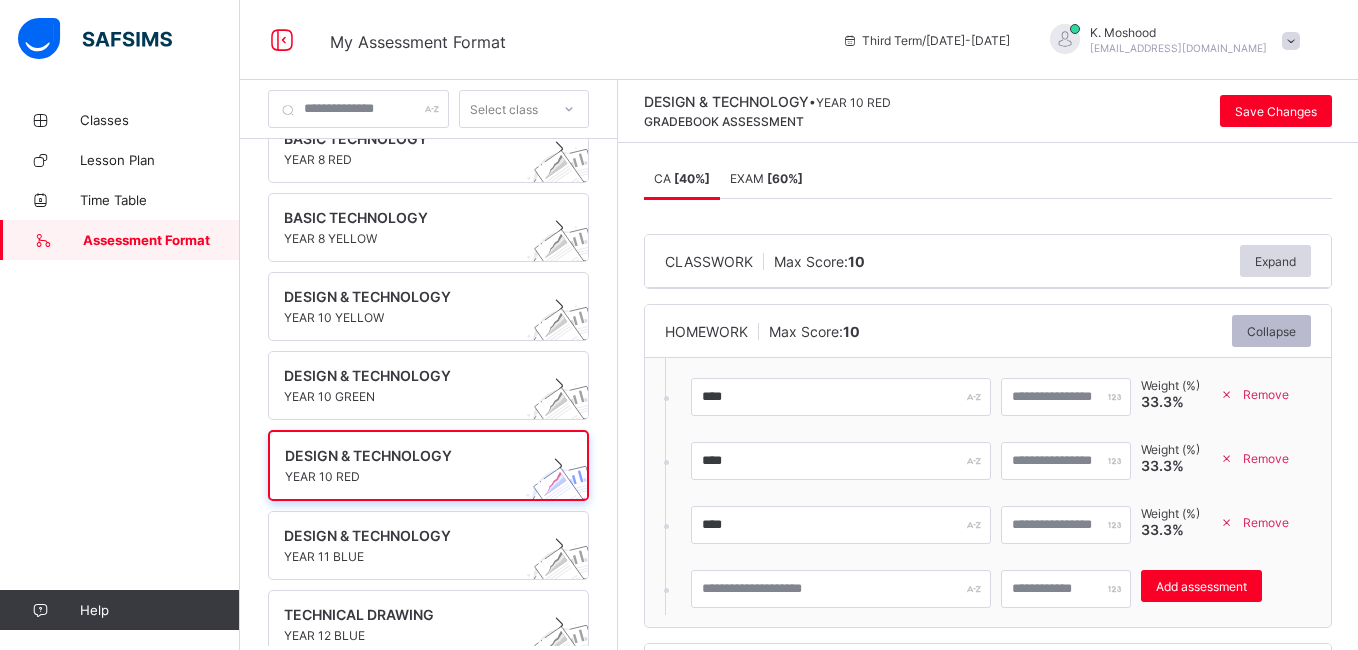 click on "Collapse" at bounding box center [1271, 331] 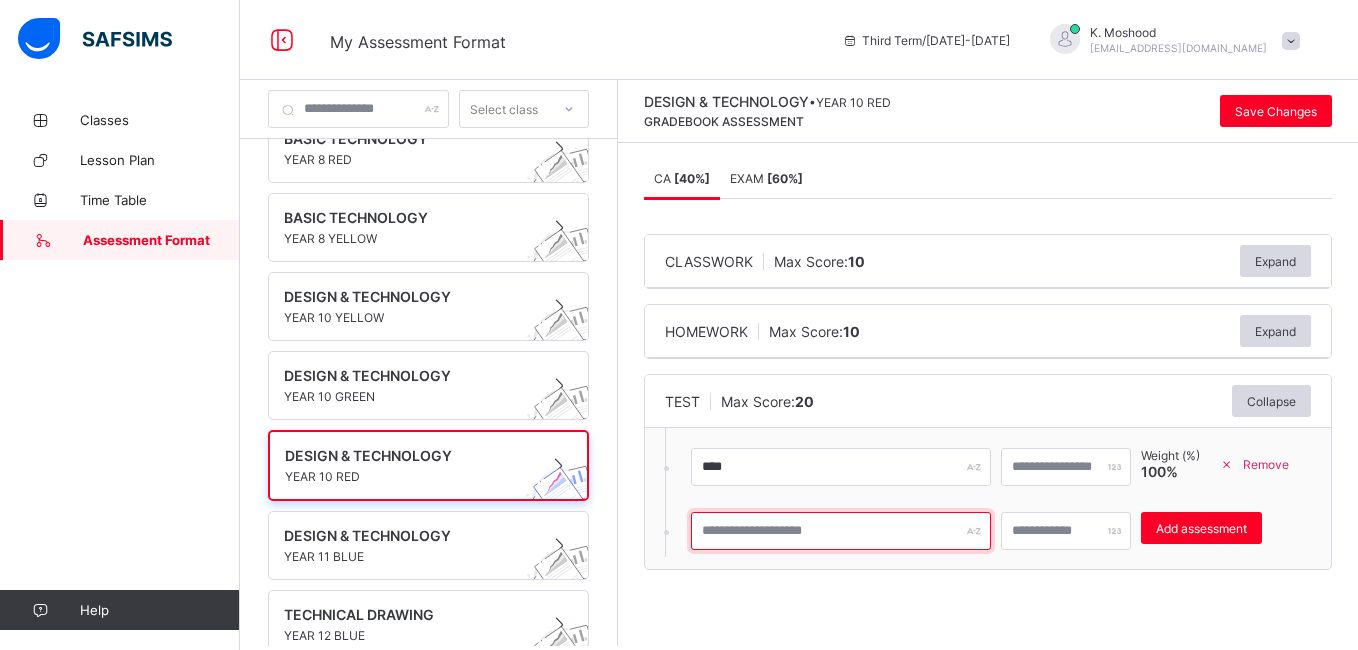 click at bounding box center [841, 531] 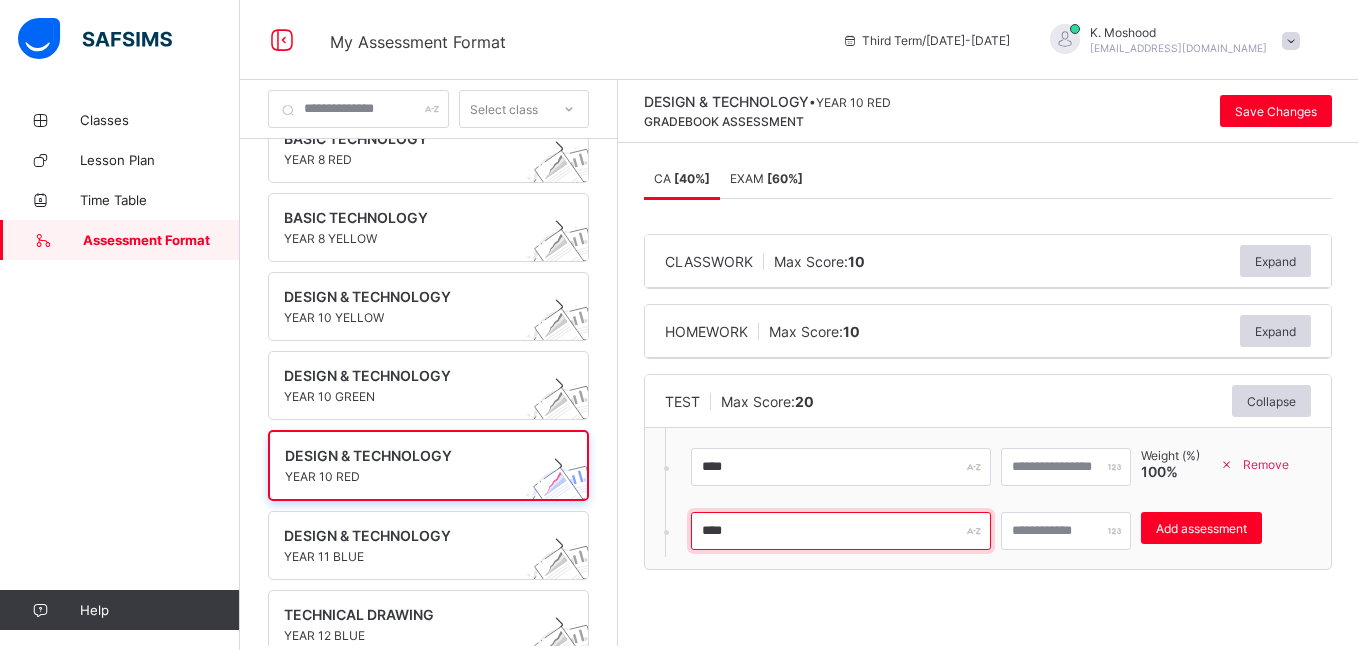 type on "****" 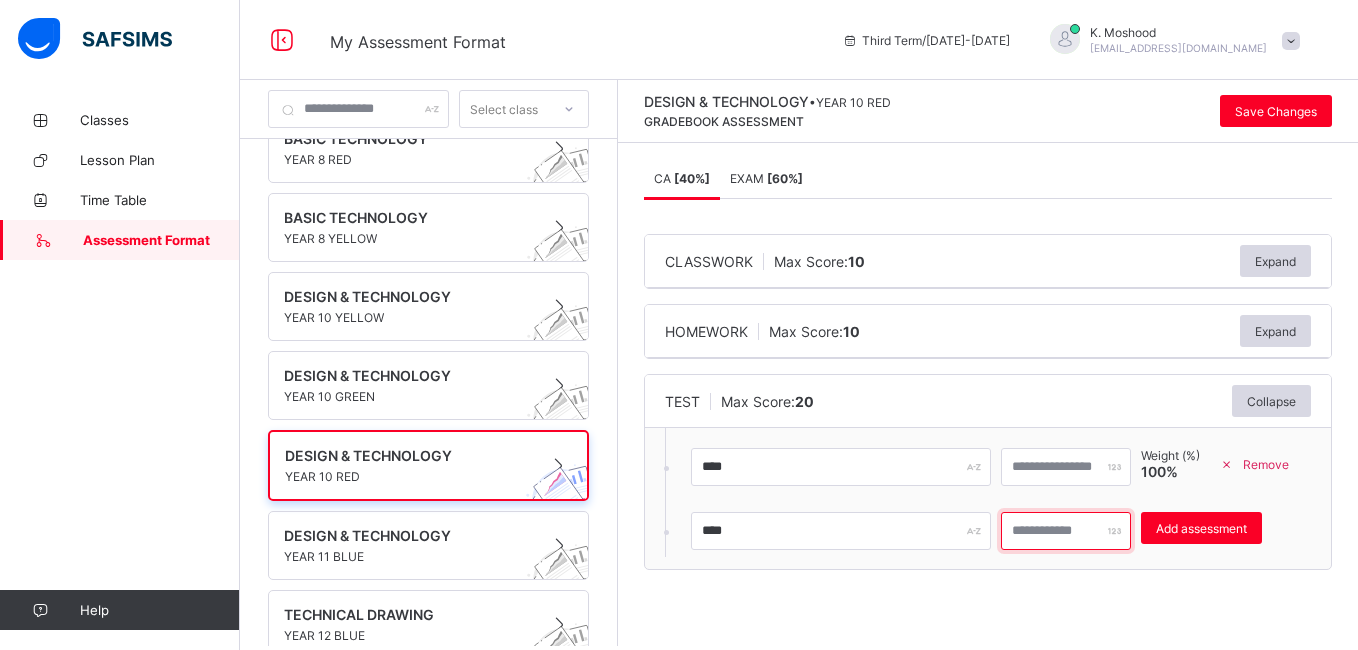 click at bounding box center [1066, 531] 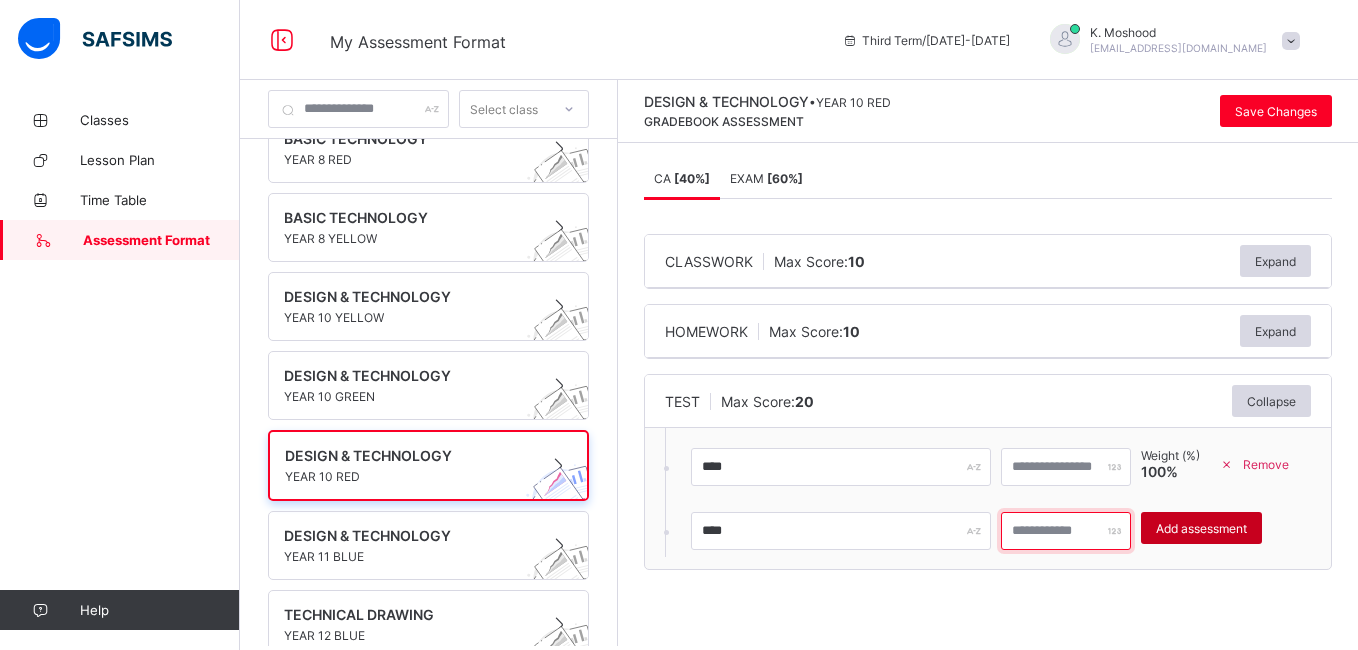 type on "**" 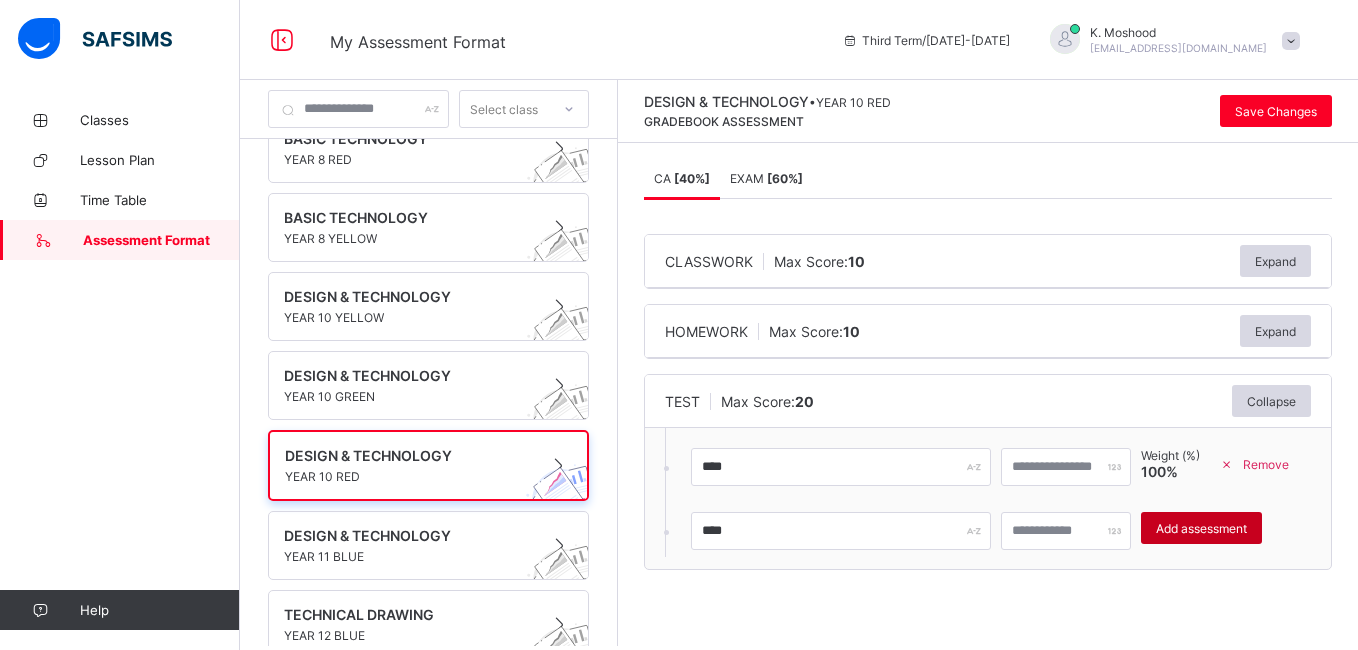 click on "Add assessment" at bounding box center (1201, 528) 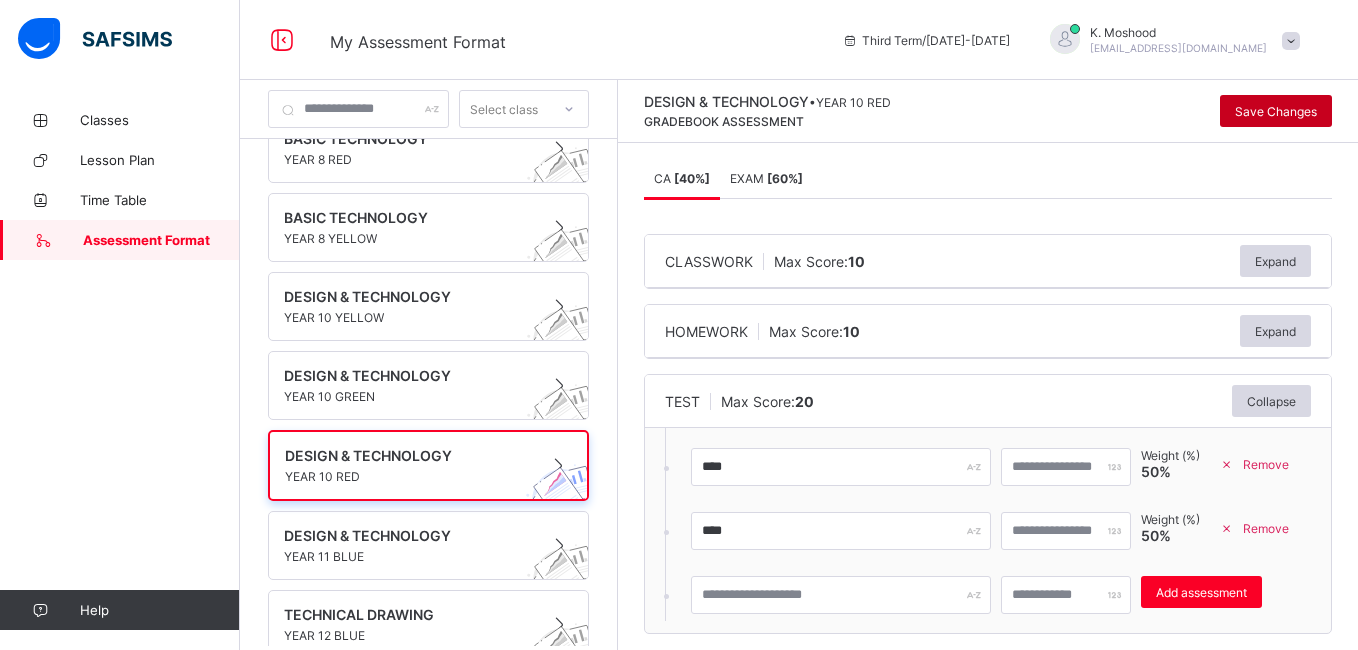 click on "Save Changes" at bounding box center [1276, 111] 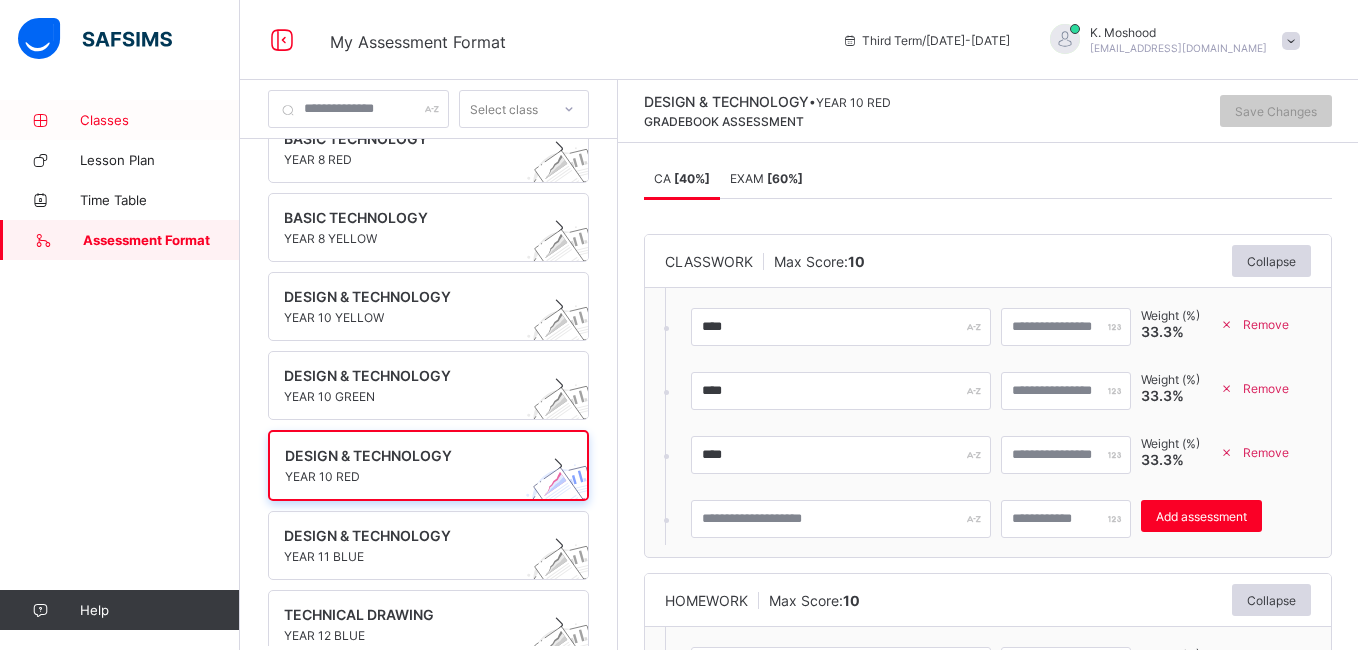 click on "Classes" at bounding box center (160, 120) 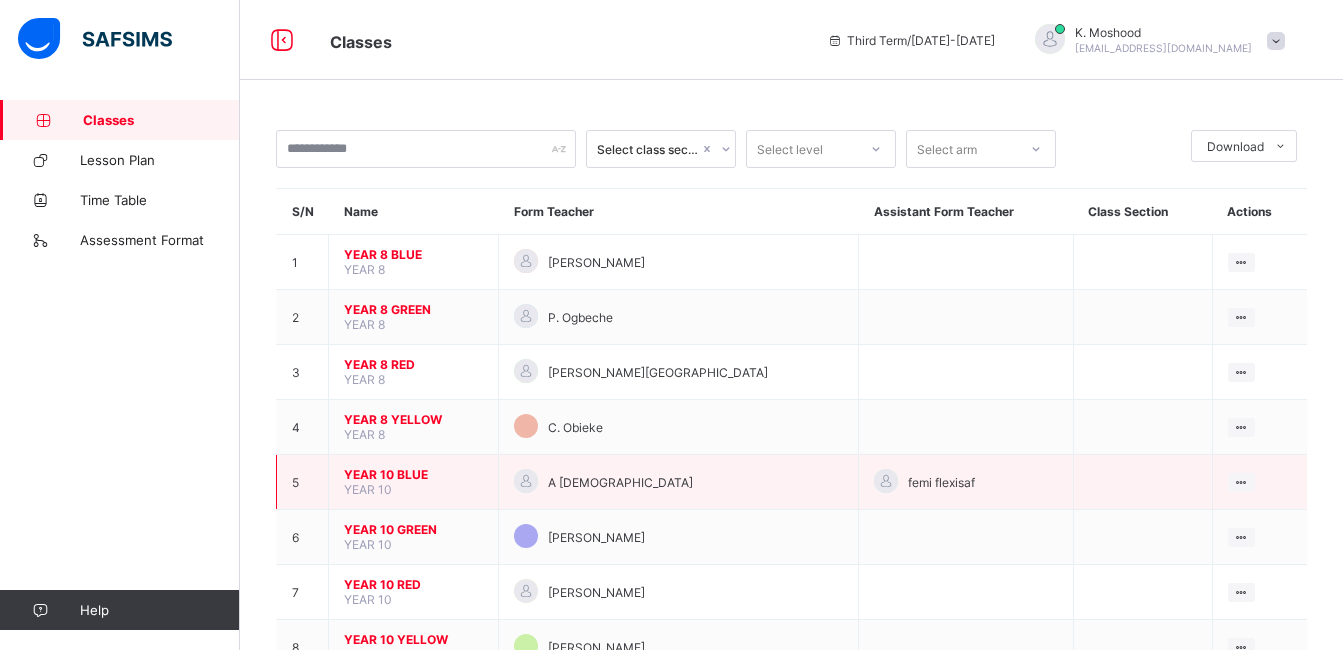 click on "YEAR 10   BLUE   YEAR 10" at bounding box center (414, 482) 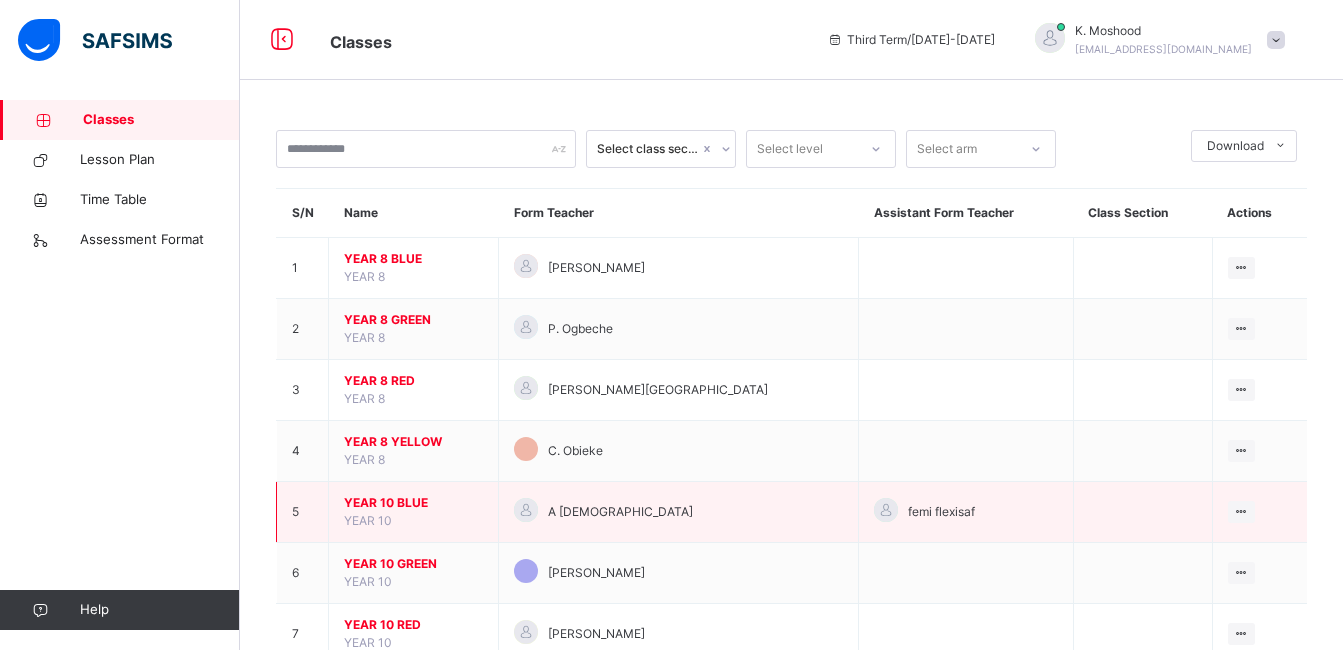 click on "YEAR 10   BLUE" at bounding box center (413, 503) 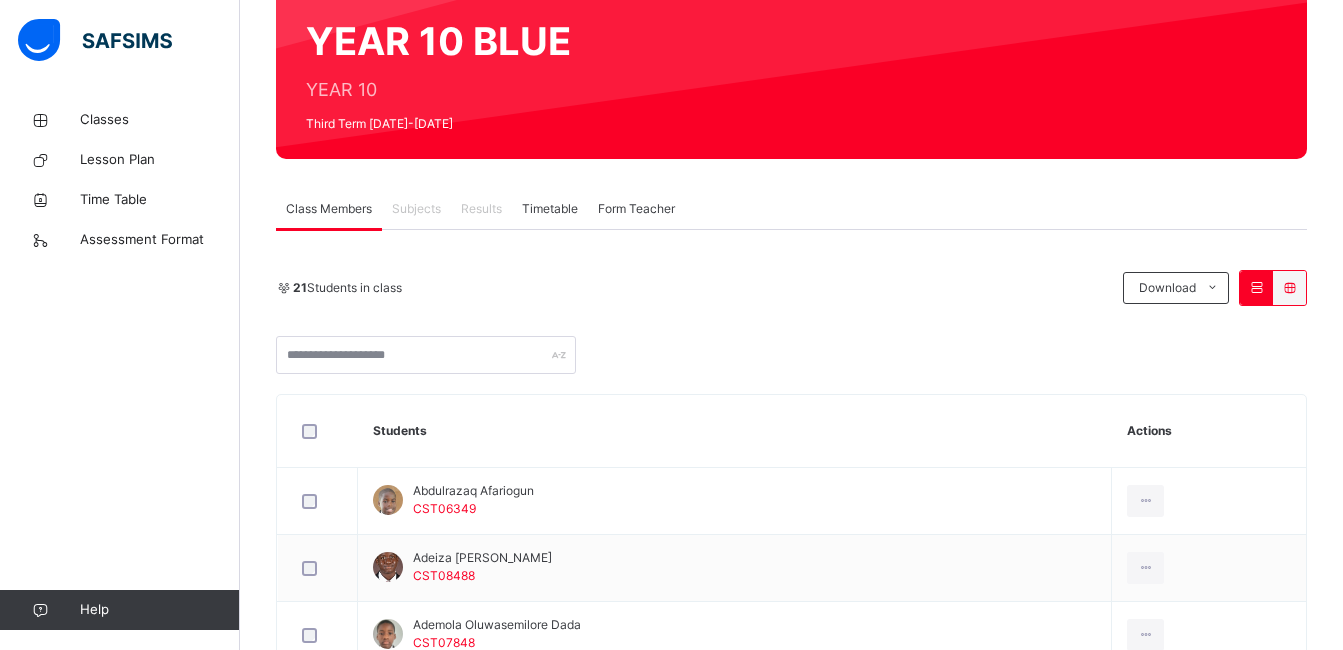scroll, scrollTop: 0, scrollLeft: 0, axis: both 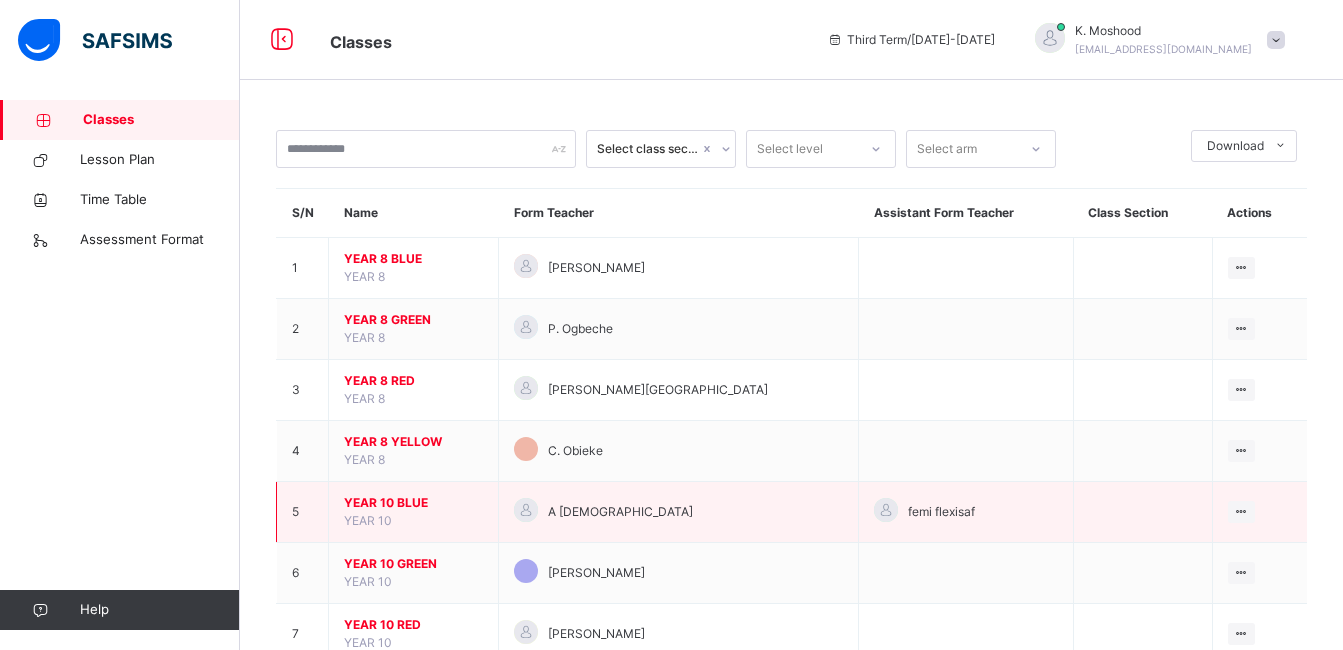 click on "YEAR 10   BLUE" at bounding box center [413, 503] 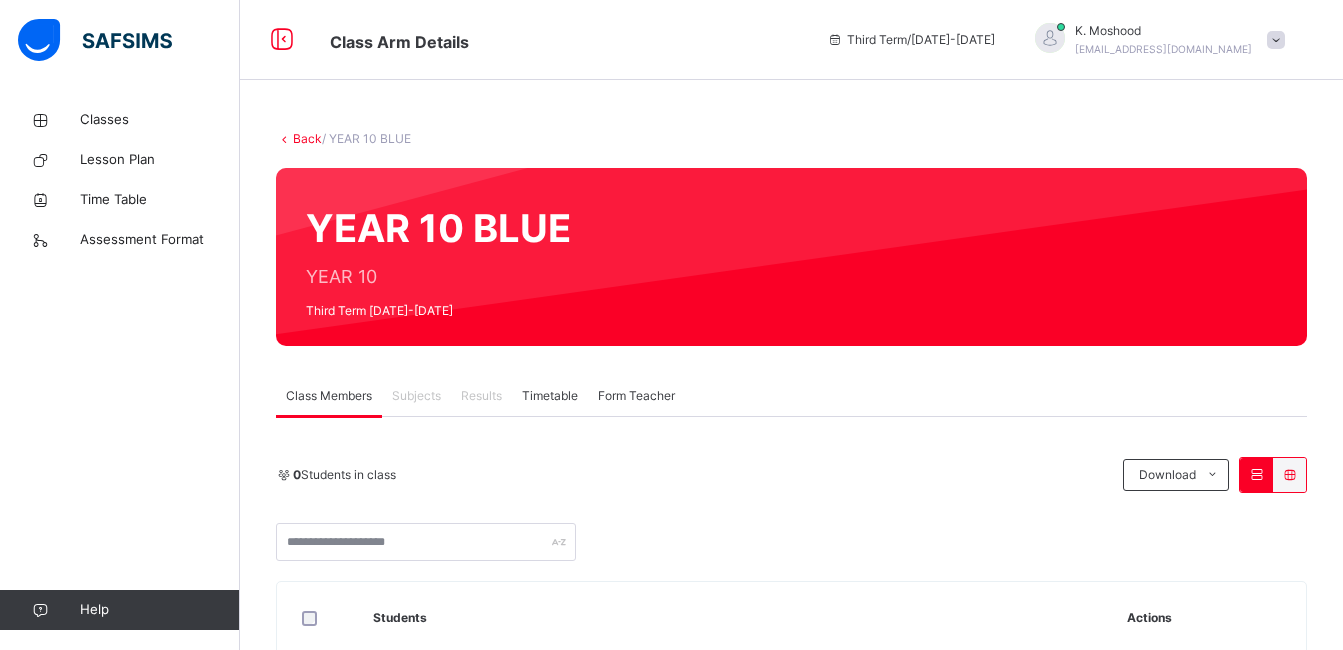 click on "Subjects" at bounding box center [416, 396] 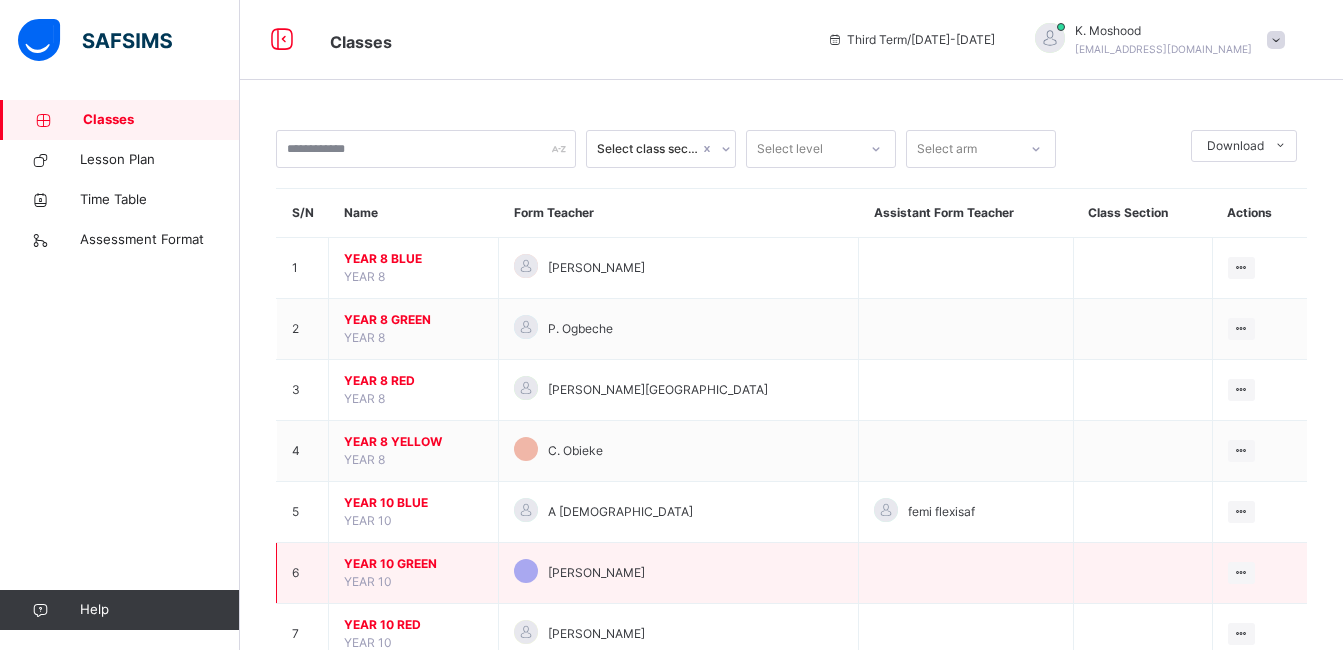 click on "YEAR 10   GREEN" at bounding box center (413, 564) 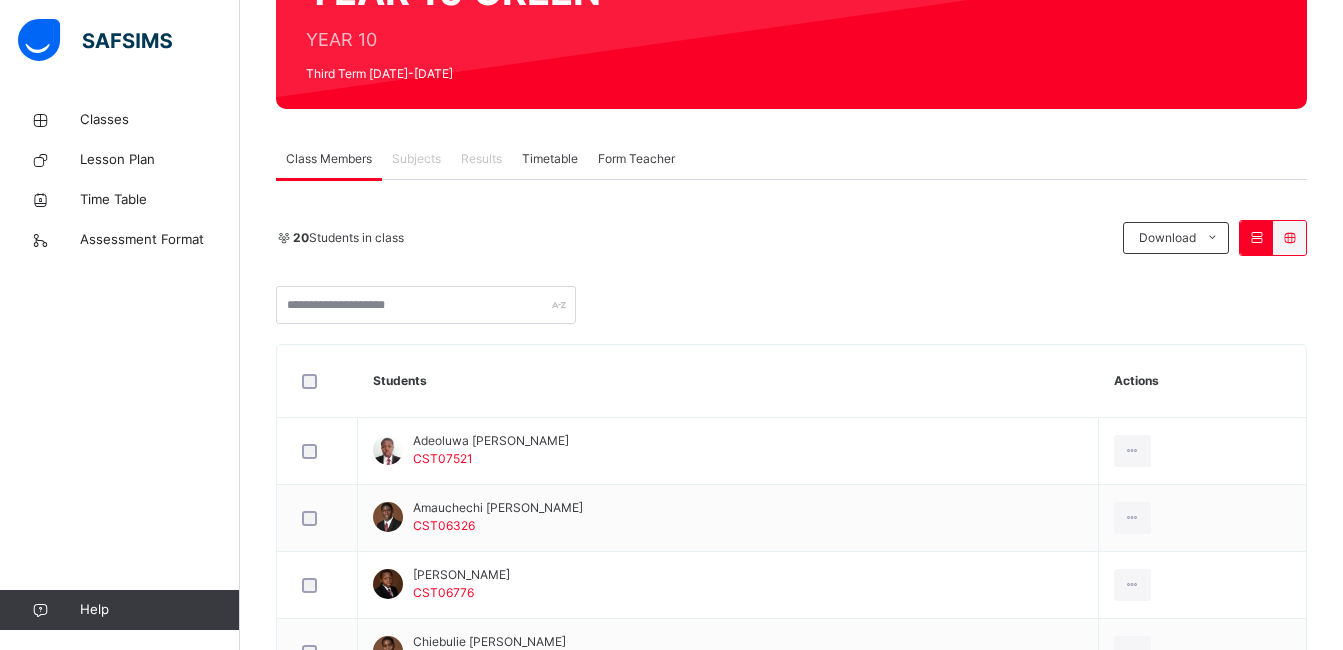 scroll, scrollTop: 234, scrollLeft: 0, axis: vertical 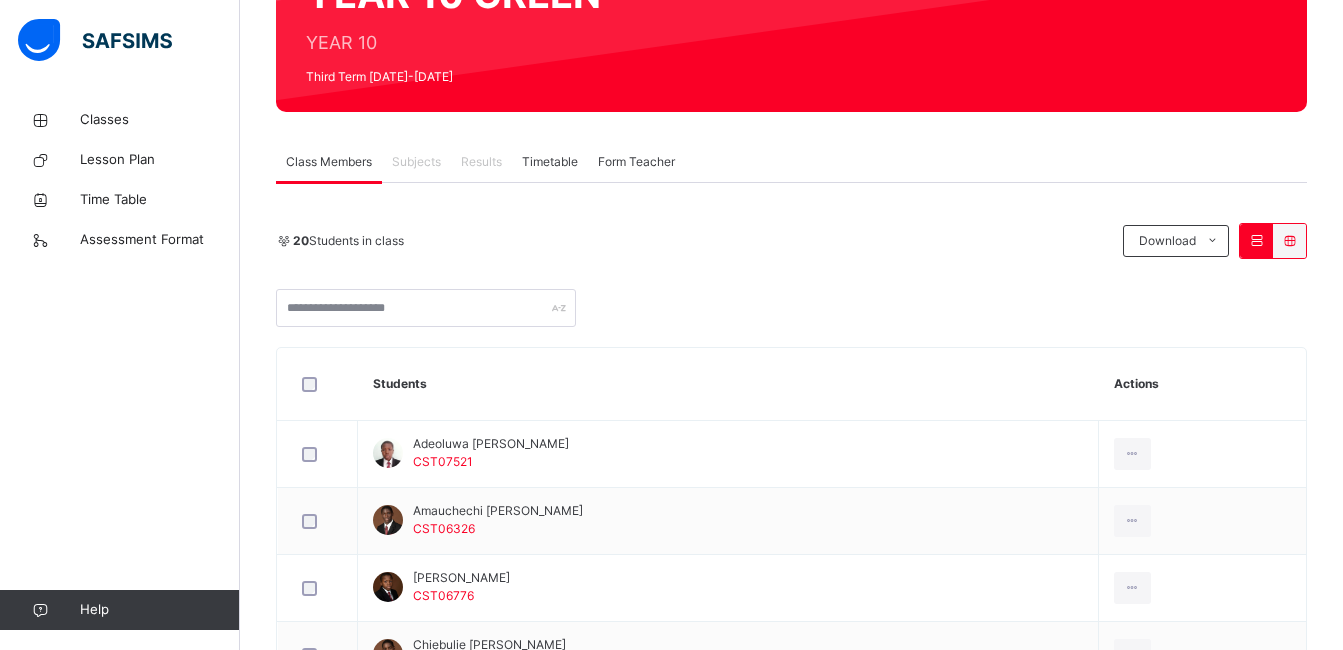 click on "Subjects" at bounding box center (416, 162) 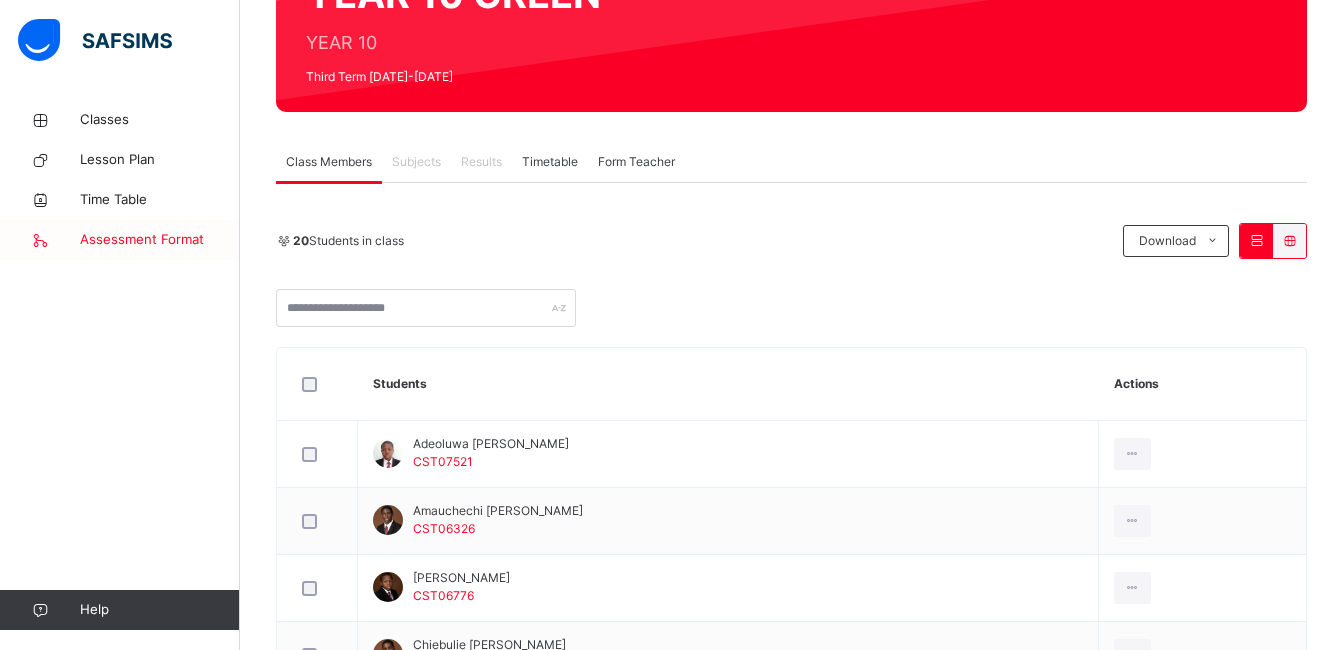 click on "Assessment Format" at bounding box center (160, 240) 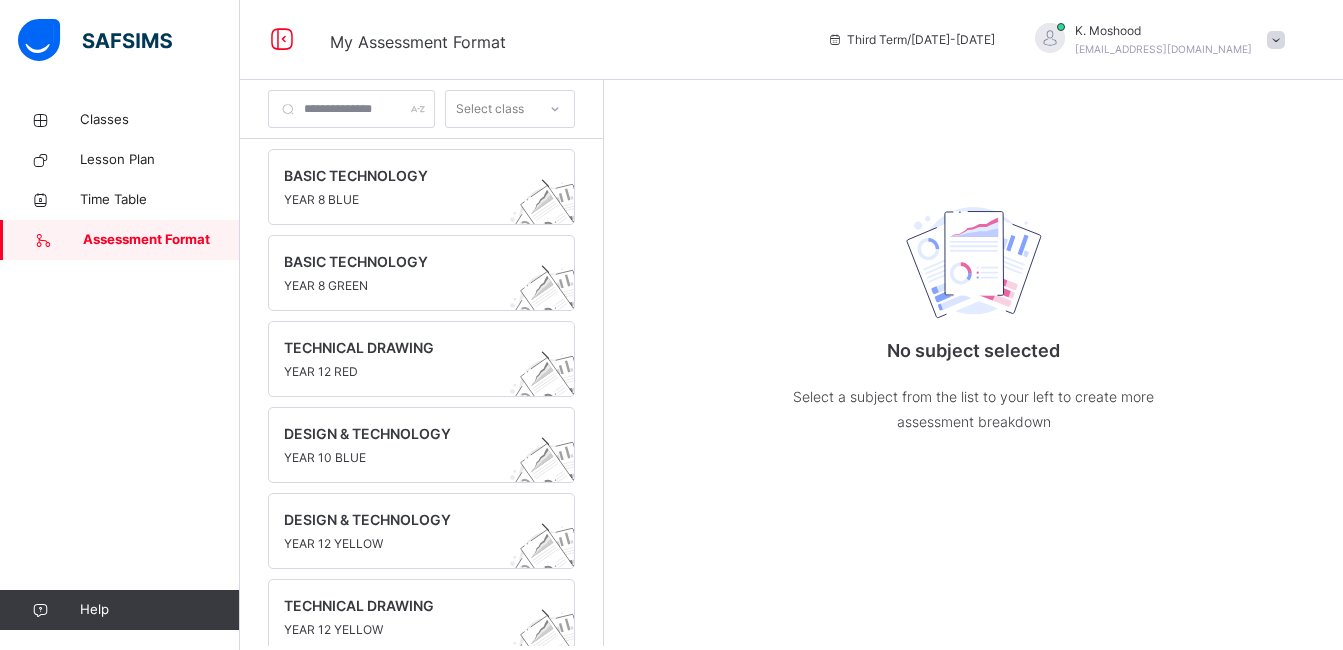 scroll, scrollTop: 0, scrollLeft: 0, axis: both 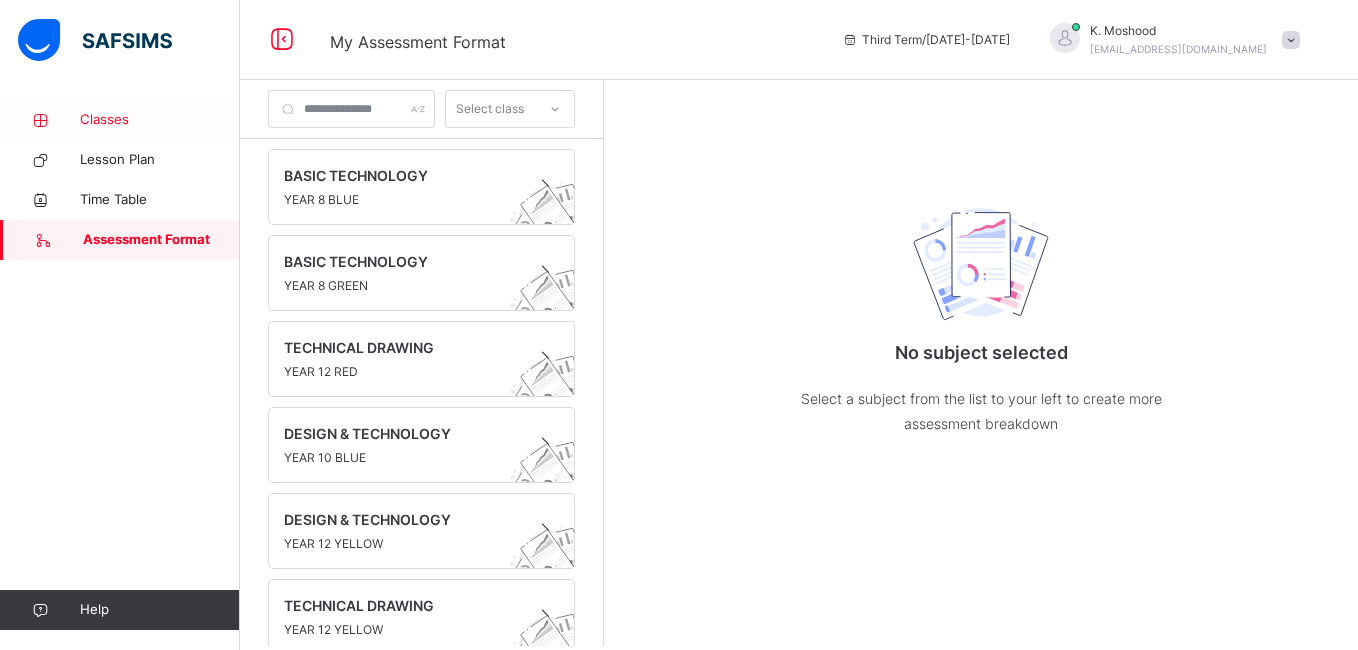 click on "Classes" at bounding box center [160, 120] 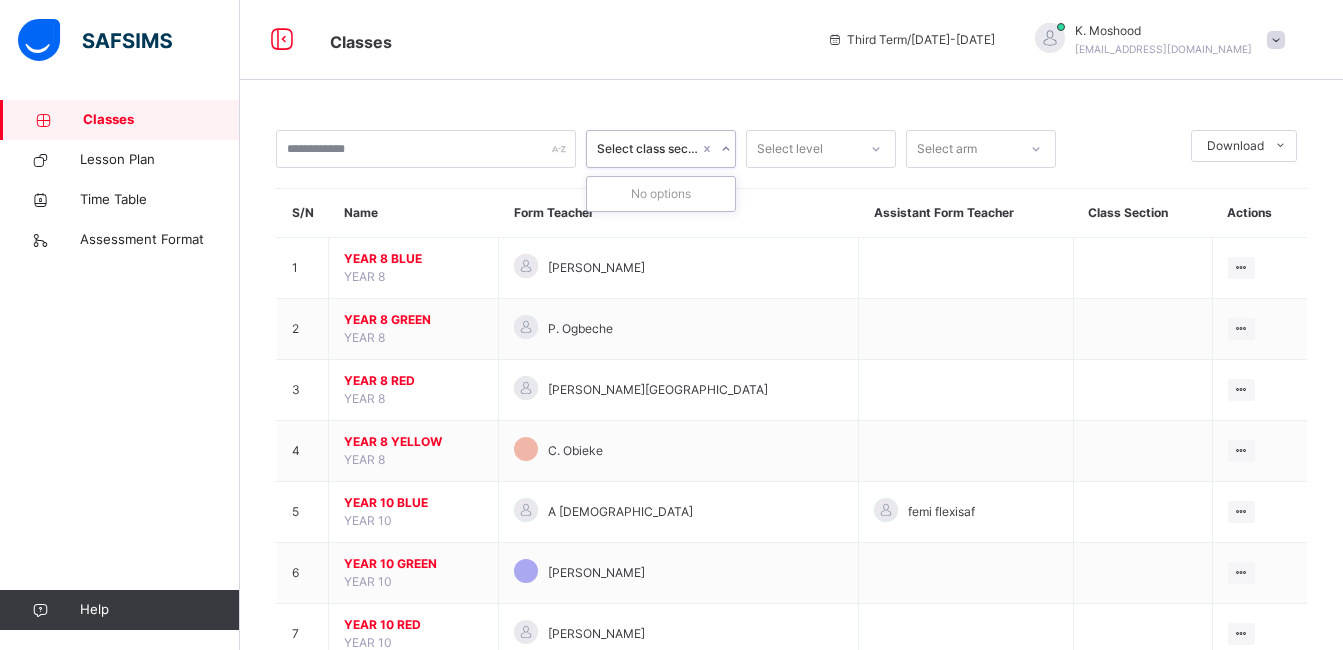 click 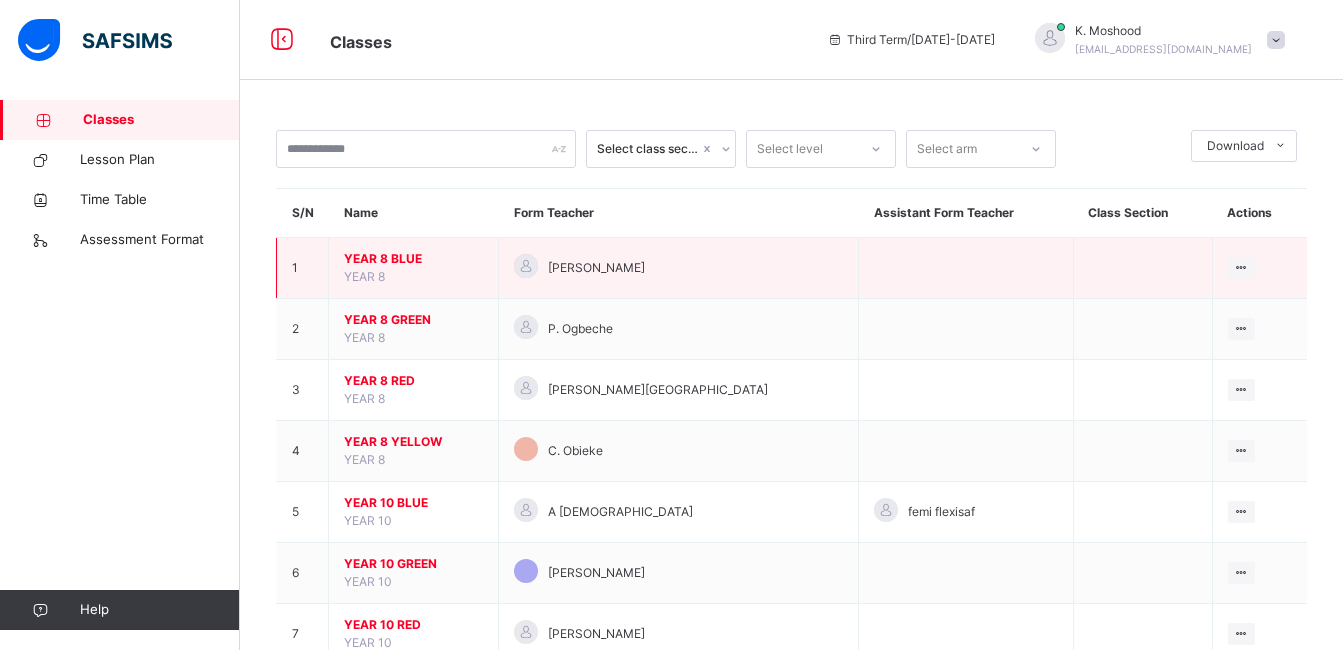 click on "YEAR 8   BLUE" at bounding box center (413, 259) 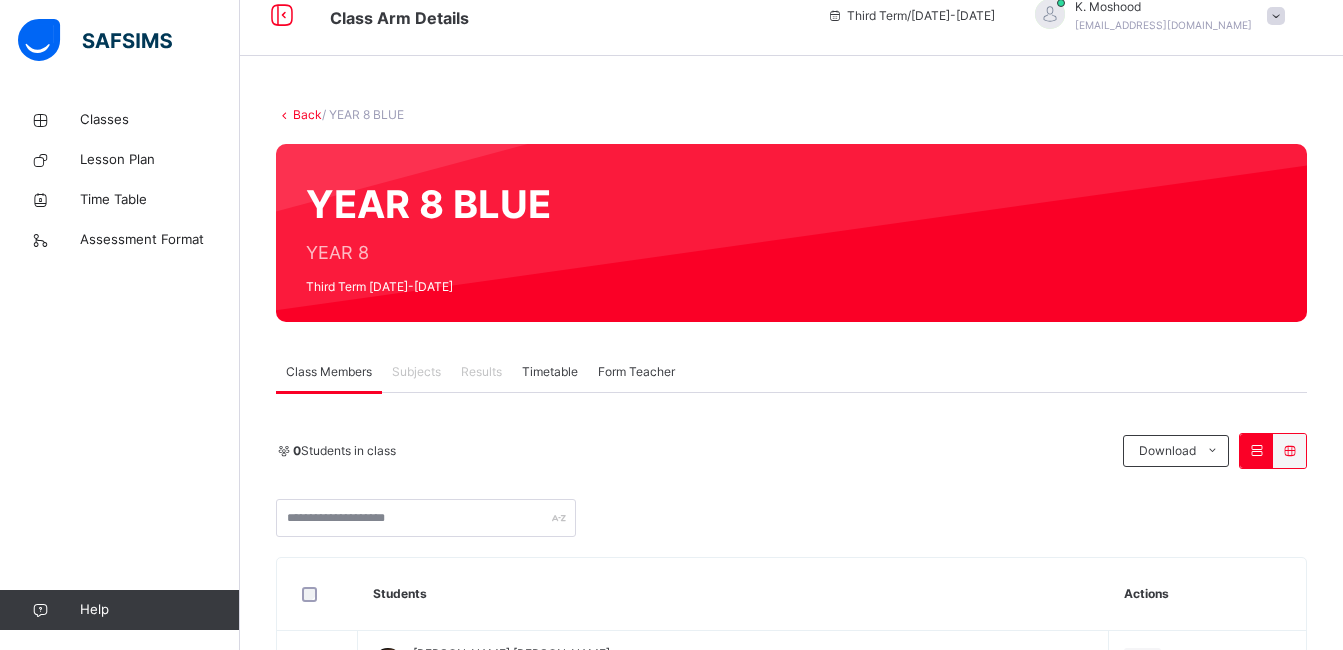 scroll, scrollTop: 0, scrollLeft: 0, axis: both 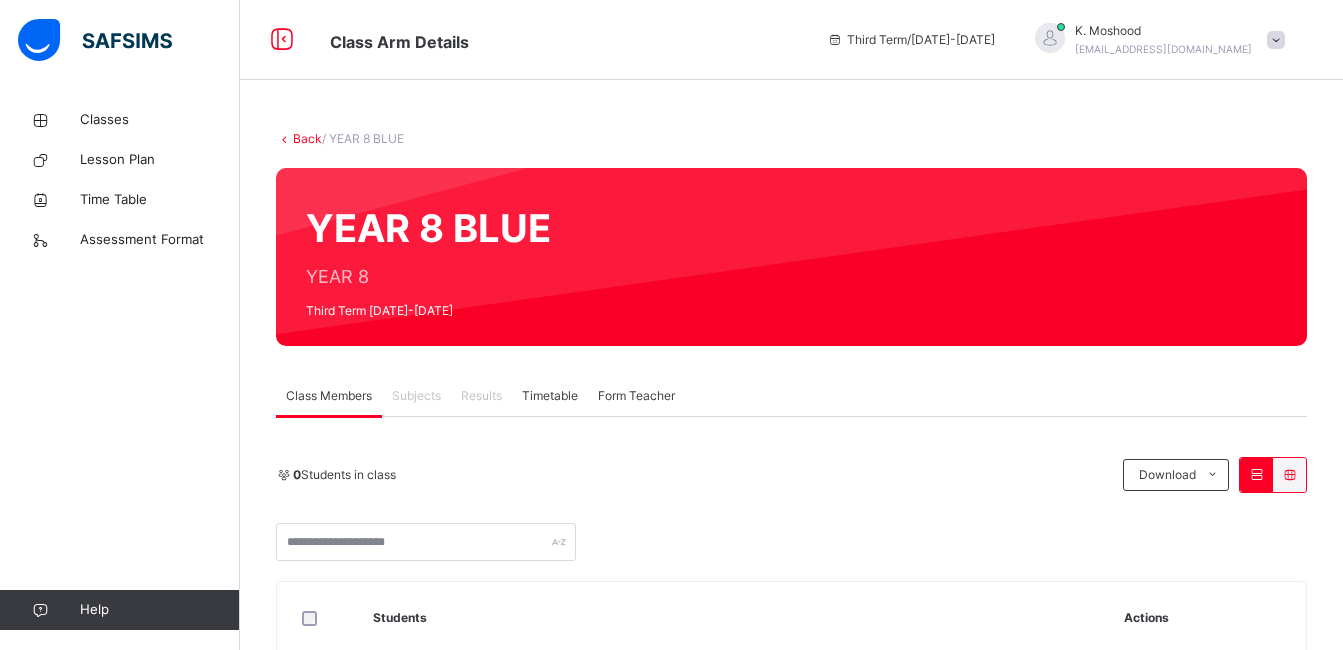 click on "Form Teacher" at bounding box center [636, 396] 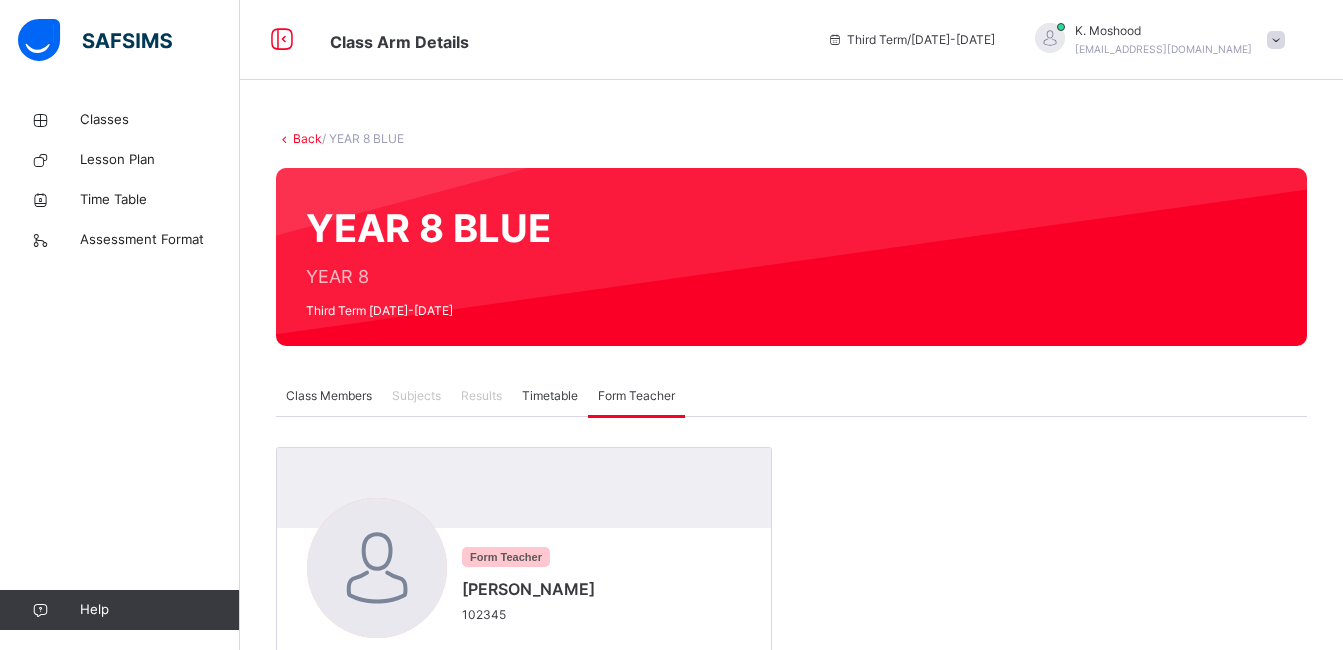 click on "Class Members" at bounding box center (329, 396) 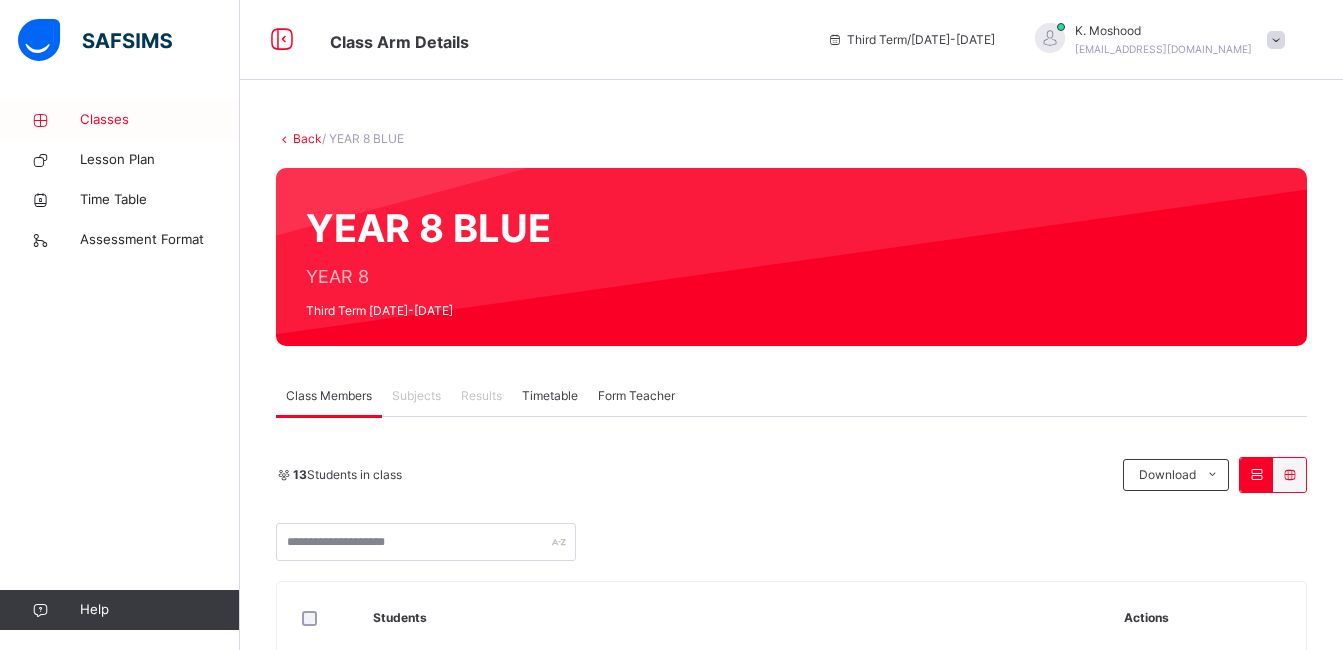 click on "Classes" at bounding box center [160, 120] 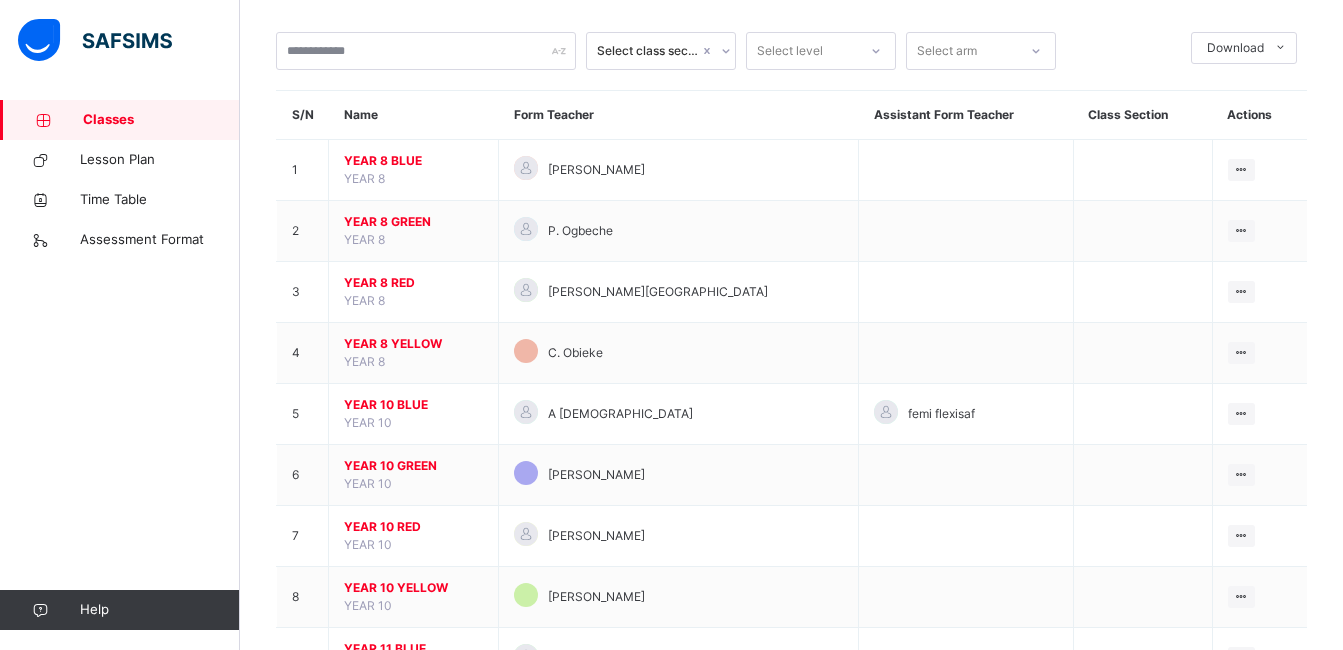 scroll, scrollTop: 0, scrollLeft: 0, axis: both 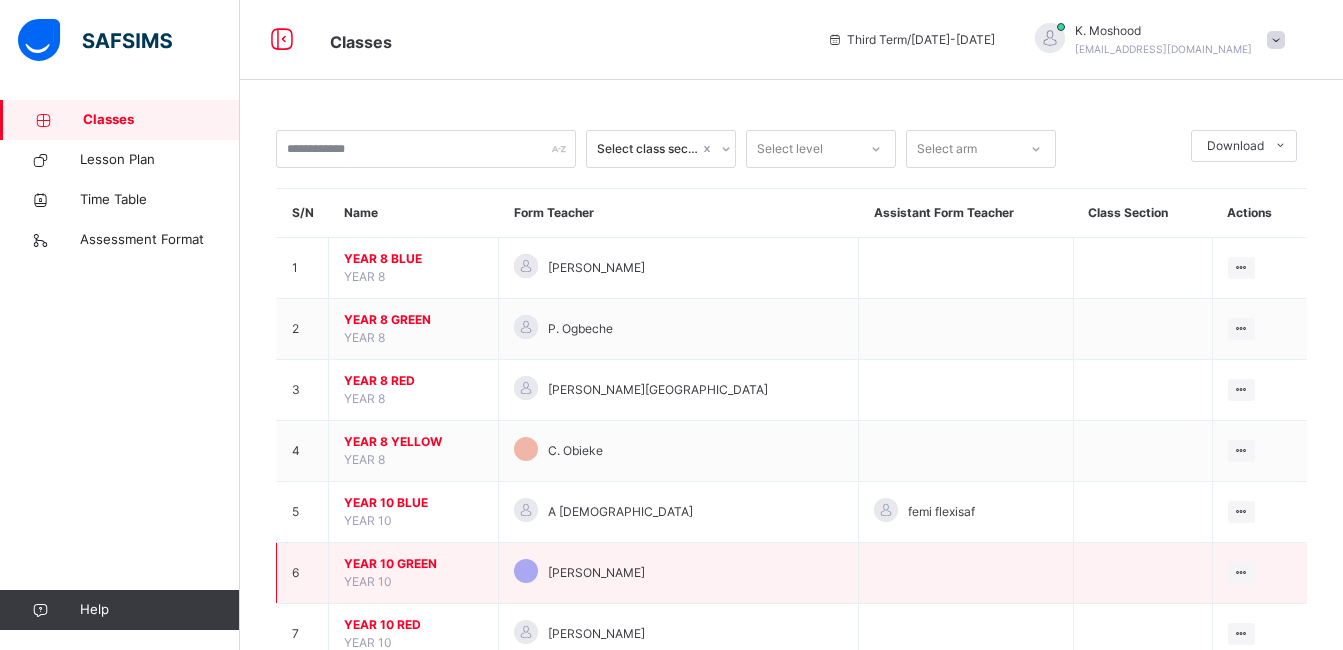 click on "YEAR 10   GREEN" at bounding box center (413, 564) 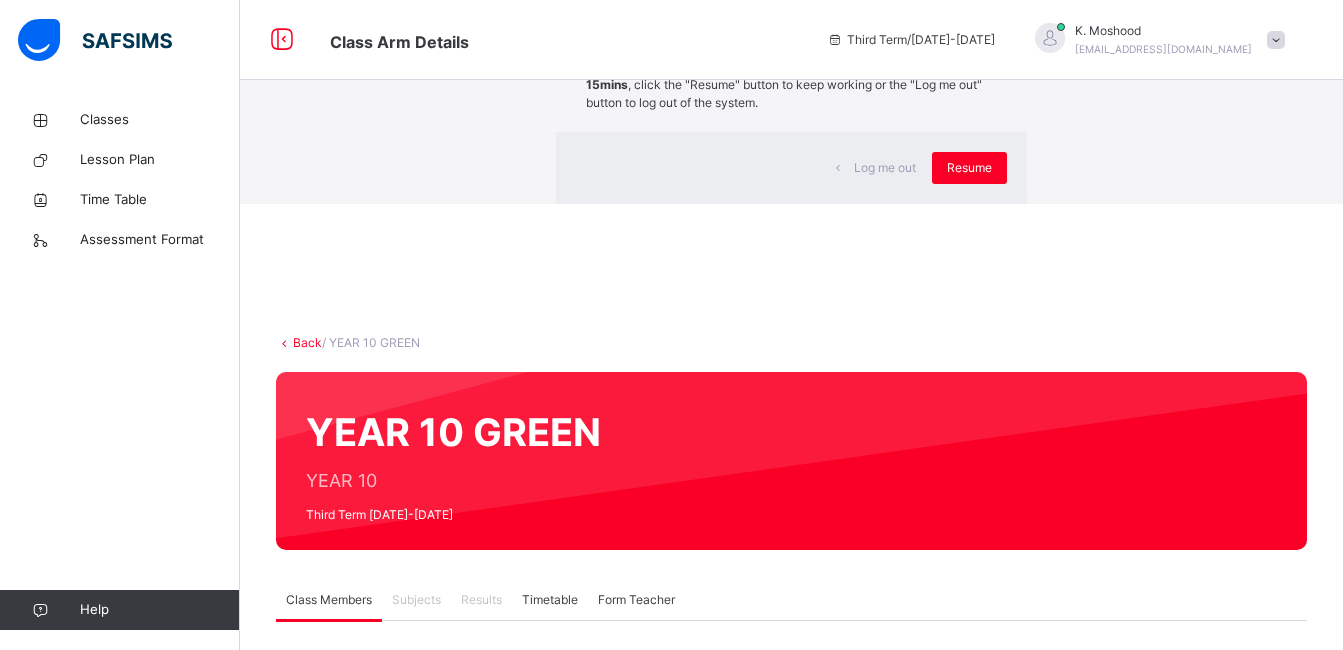 click on "×" at bounding box center [997, 41] 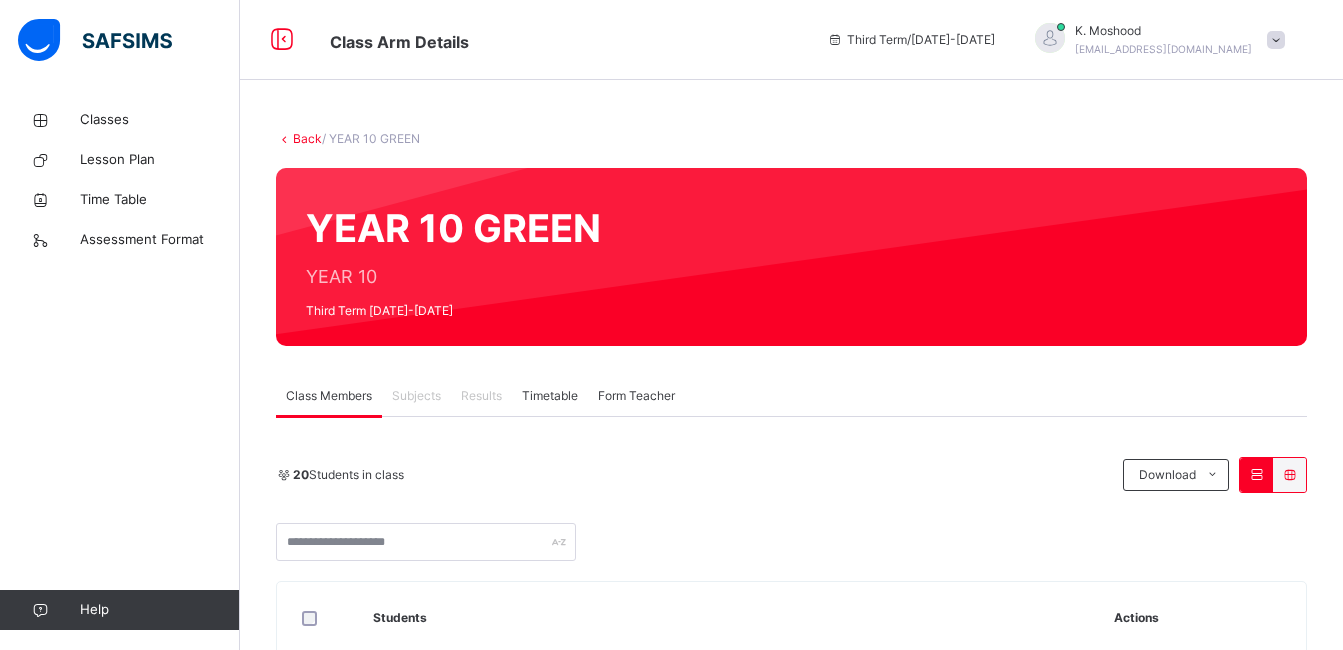 click on "Subjects" at bounding box center (416, 396) 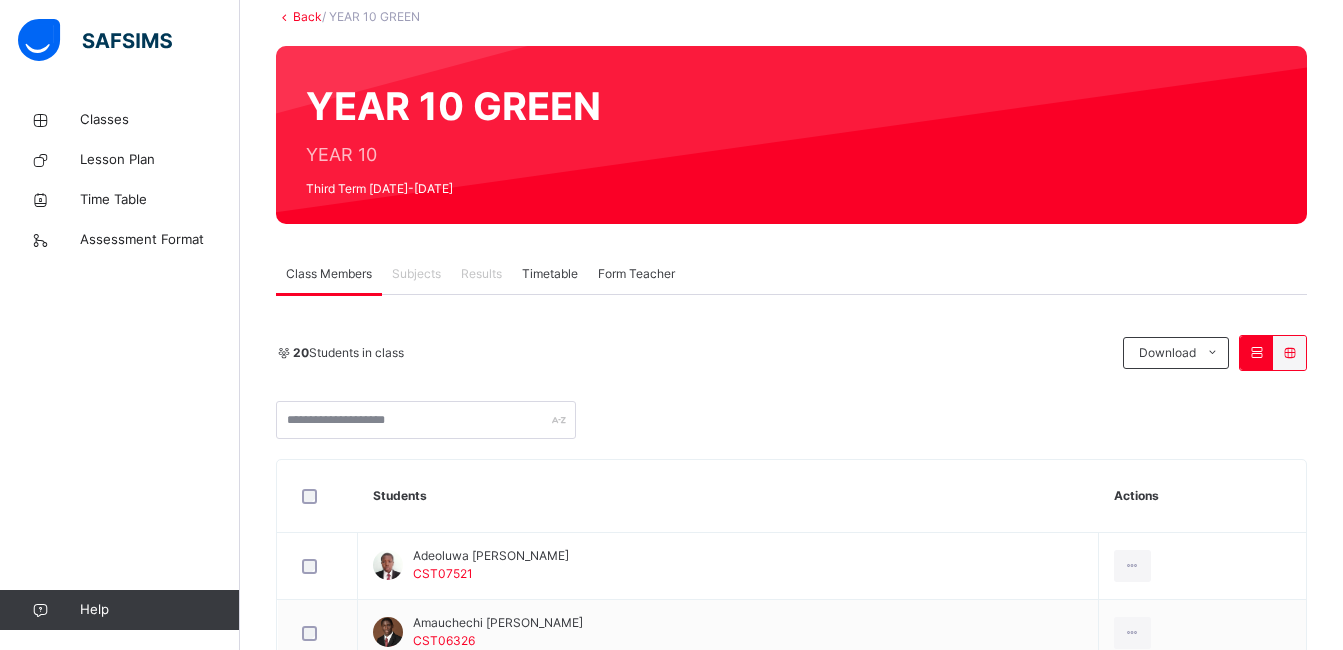 scroll, scrollTop: 0, scrollLeft: 0, axis: both 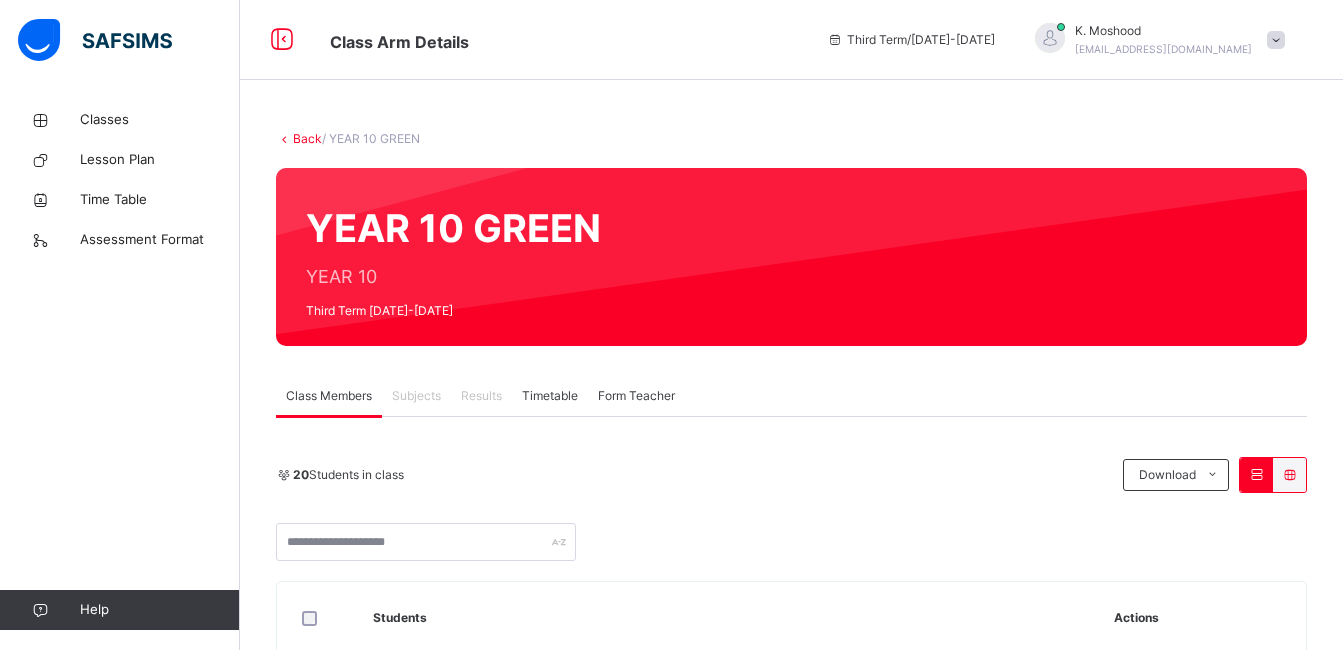 click on "Third Term  /  [DATE]-[DATE]" at bounding box center (911, 40) 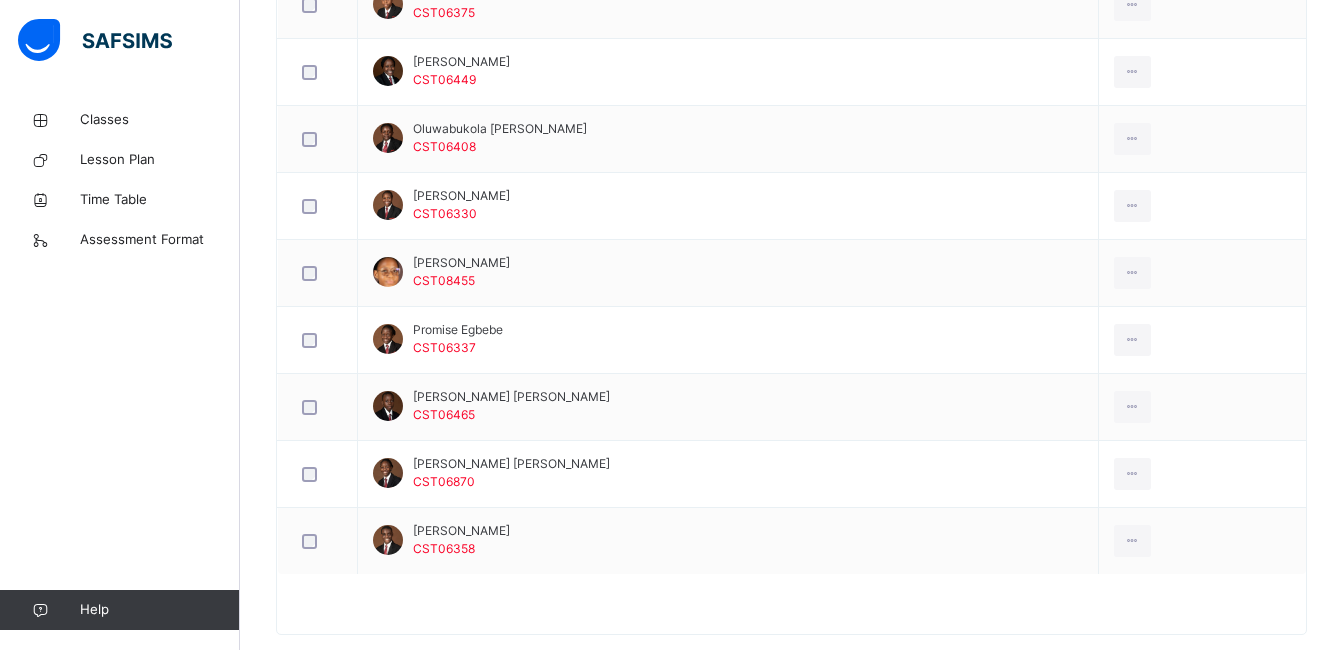 scroll, scrollTop: 1455, scrollLeft: 0, axis: vertical 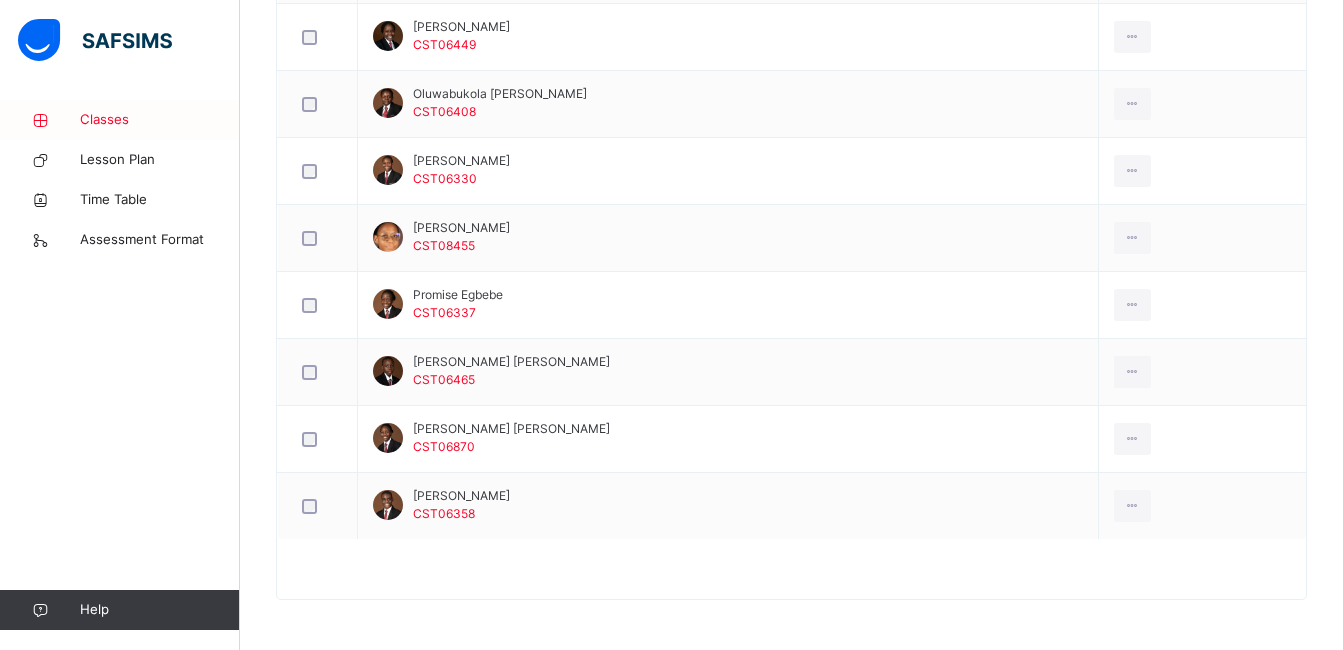 click on "Classes" at bounding box center [160, 120] 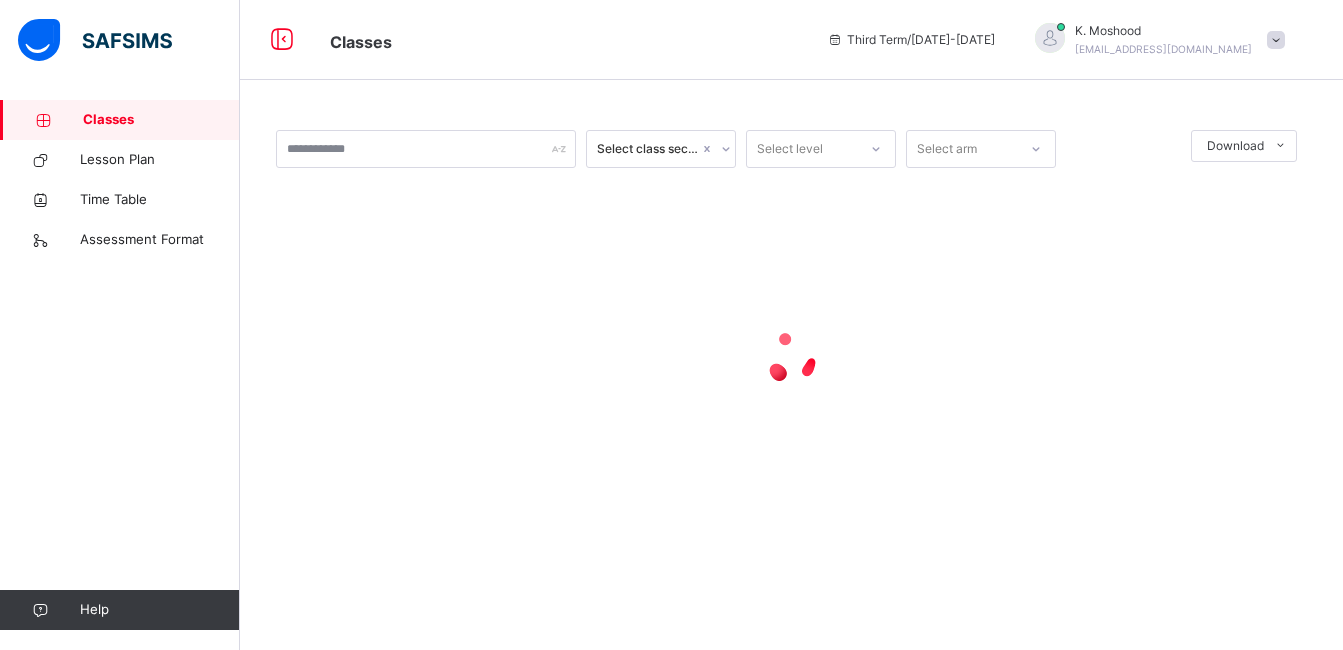 scroll, scrollTop: 0, scrollLeft: 0, axis: both 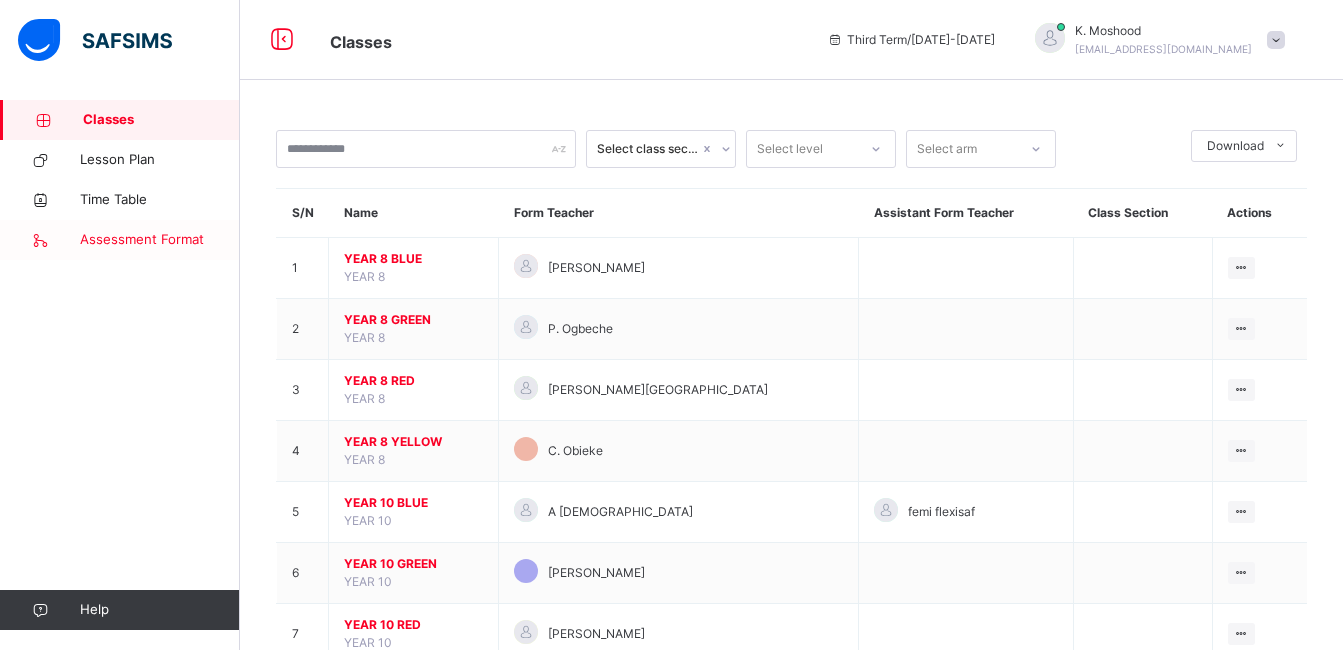 click on "Assessment Format" at bounding box center [160, 240] 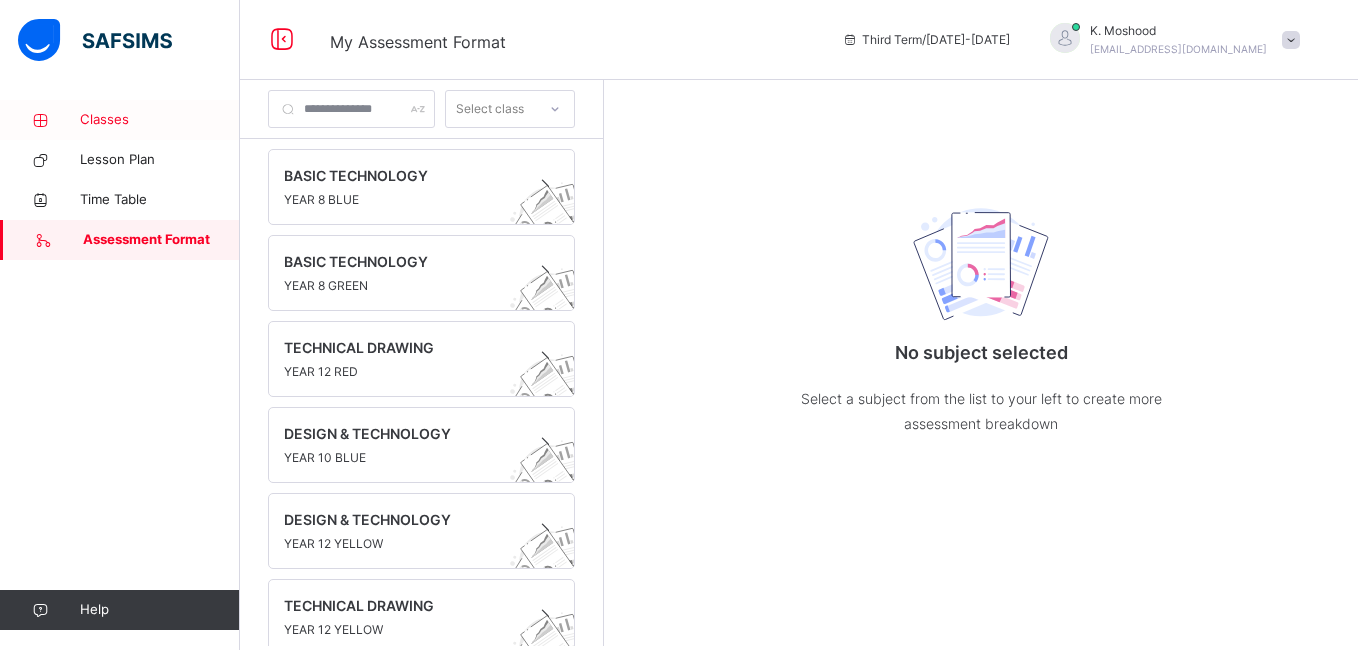 click on "Classes" at bounding box center (160, 120) 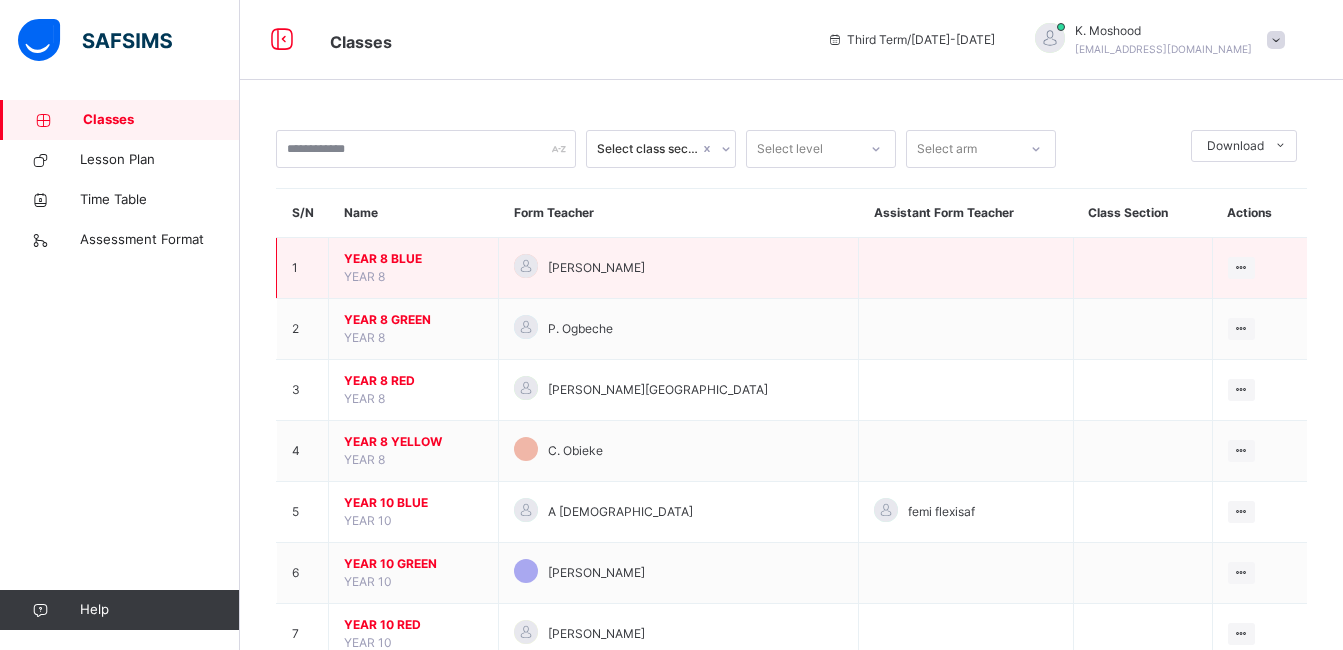 click on "YEAR 8   BLUE" at bounding box center [413, 259] 